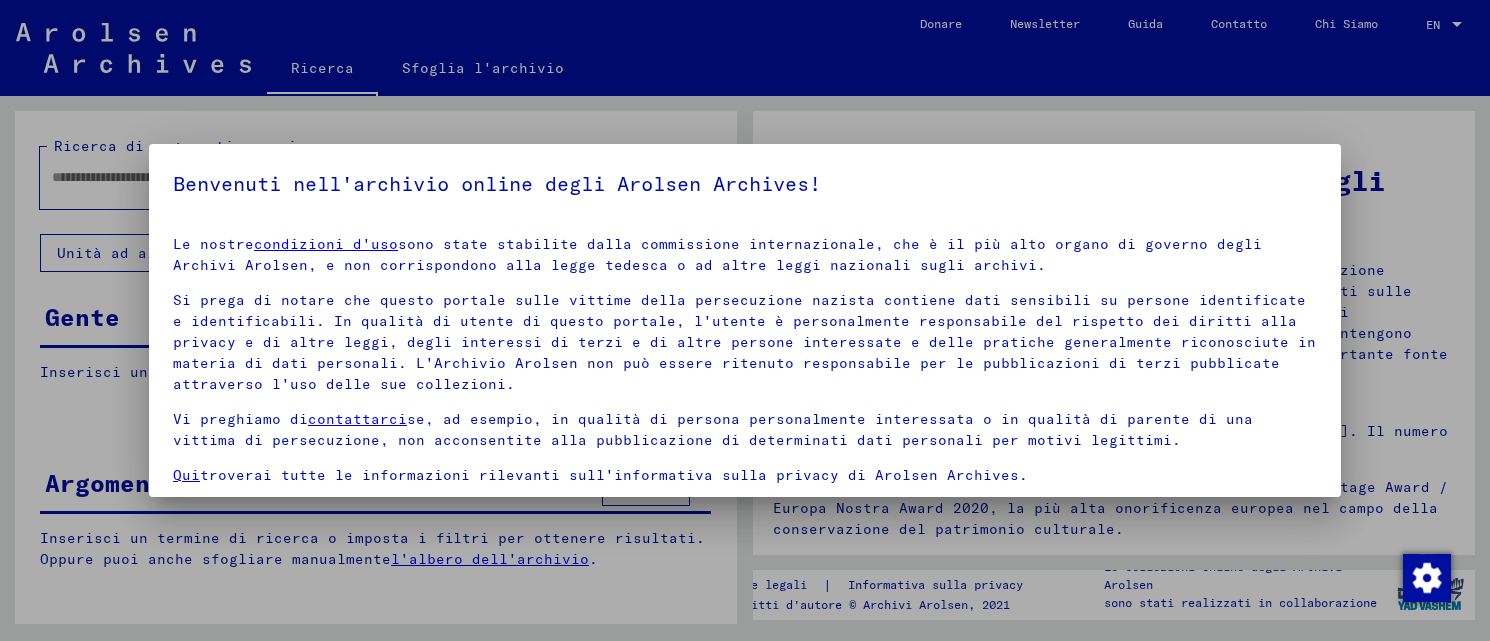 scroll, scrollTop: 0, scrollLeft: 0, axis: both 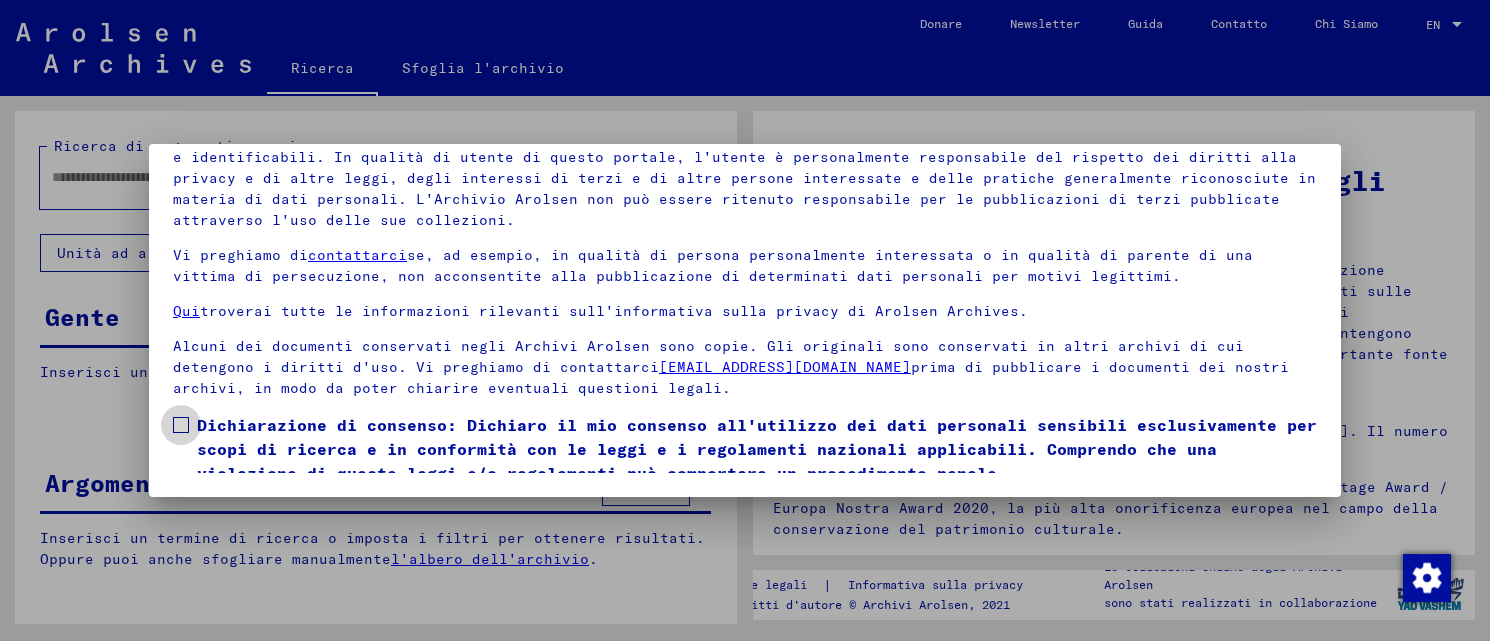 click at bounding box center (181, 425) 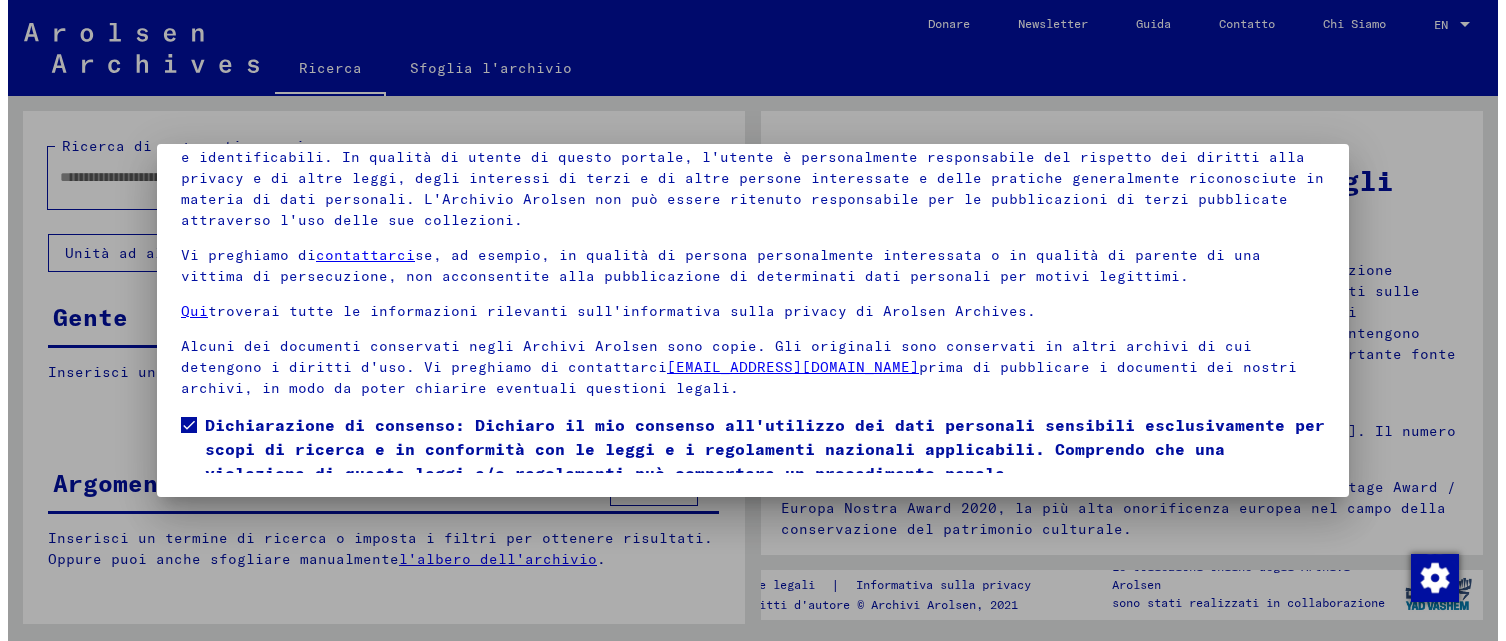 scroll, scrollTop: 60, scrollLeft: 0, axis: vertical 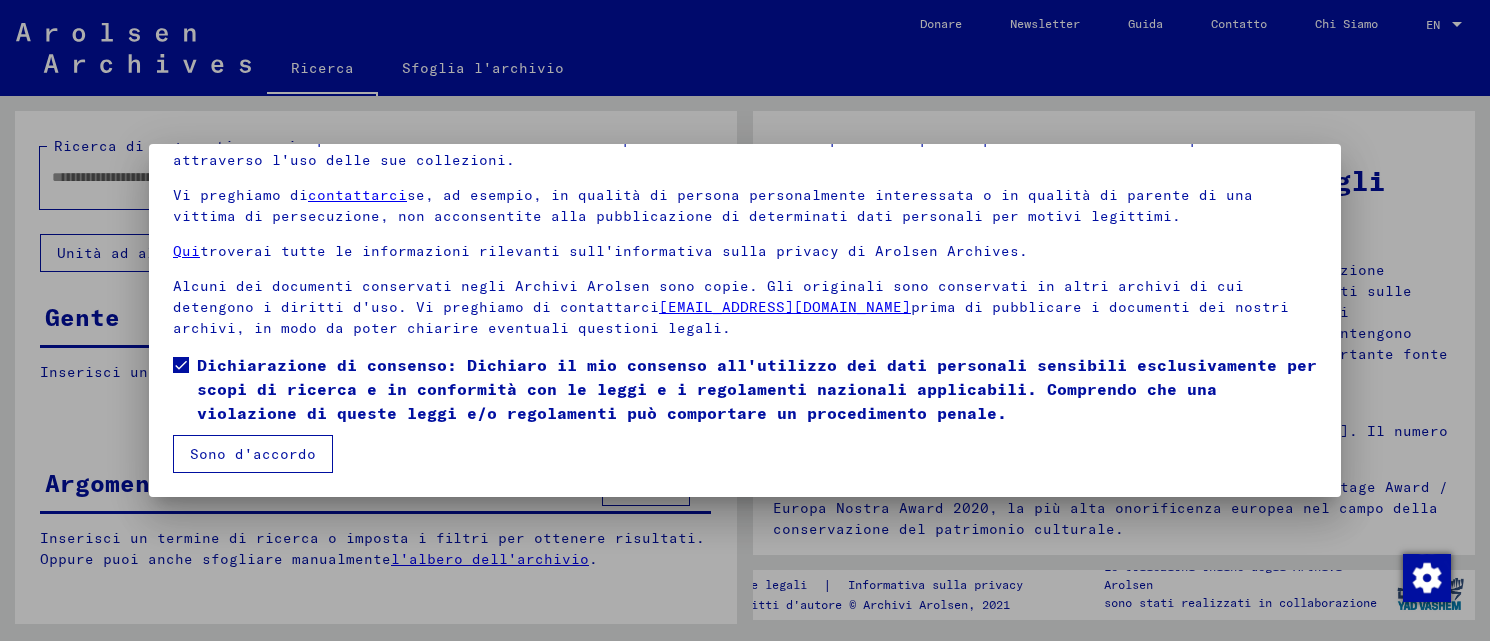 click on "Sono d'accordo" at bounding box center (253, 454) 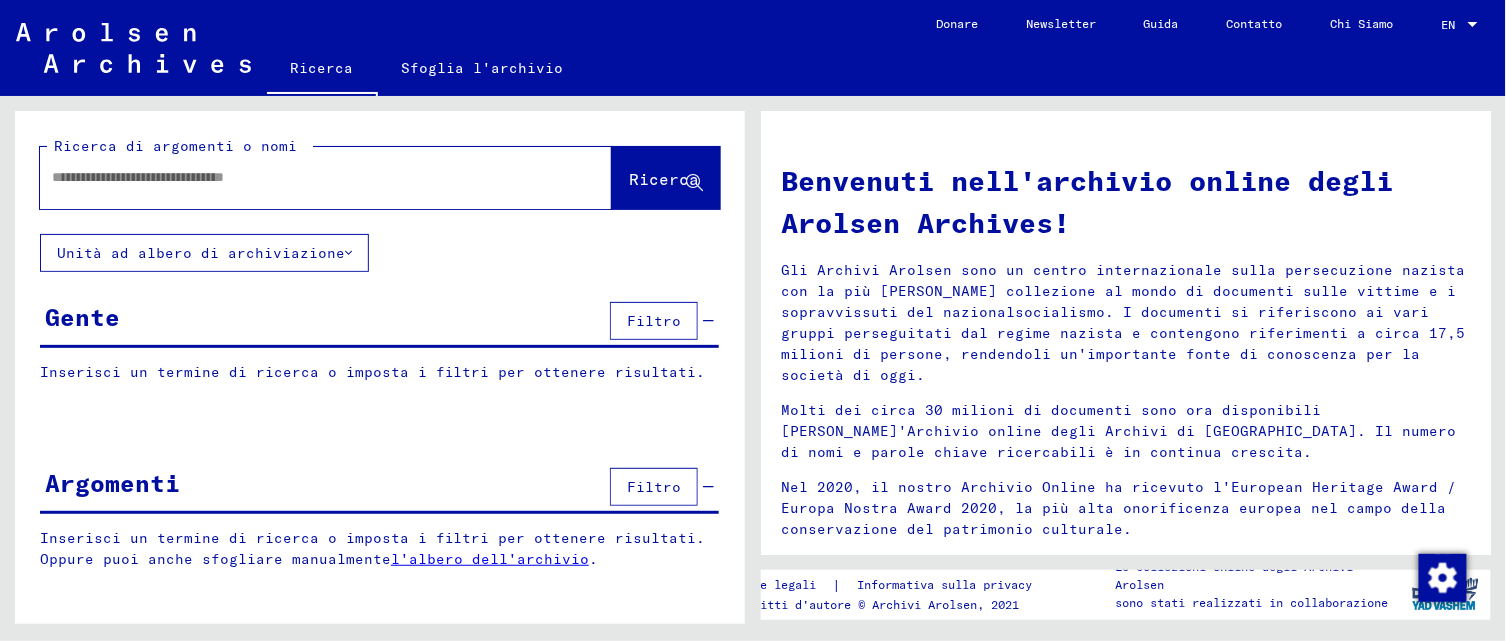 click at bounding box center (302, 177) 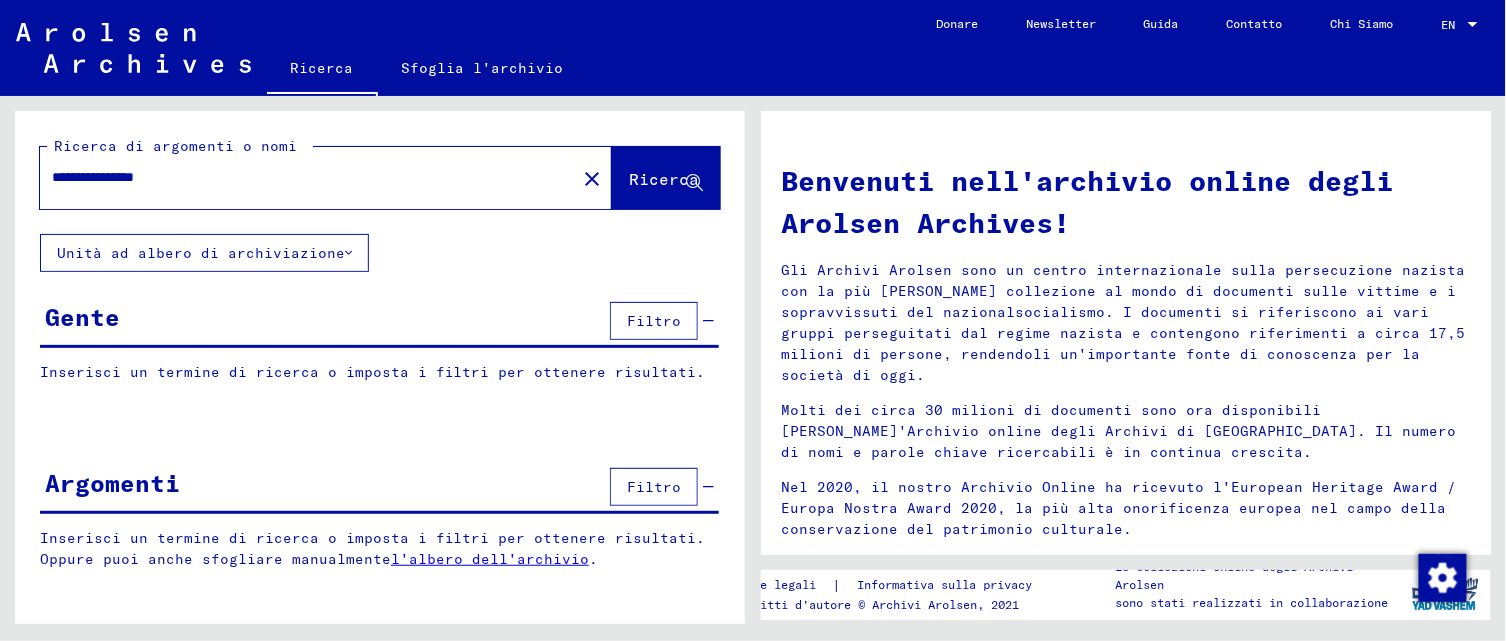 type on "**********" 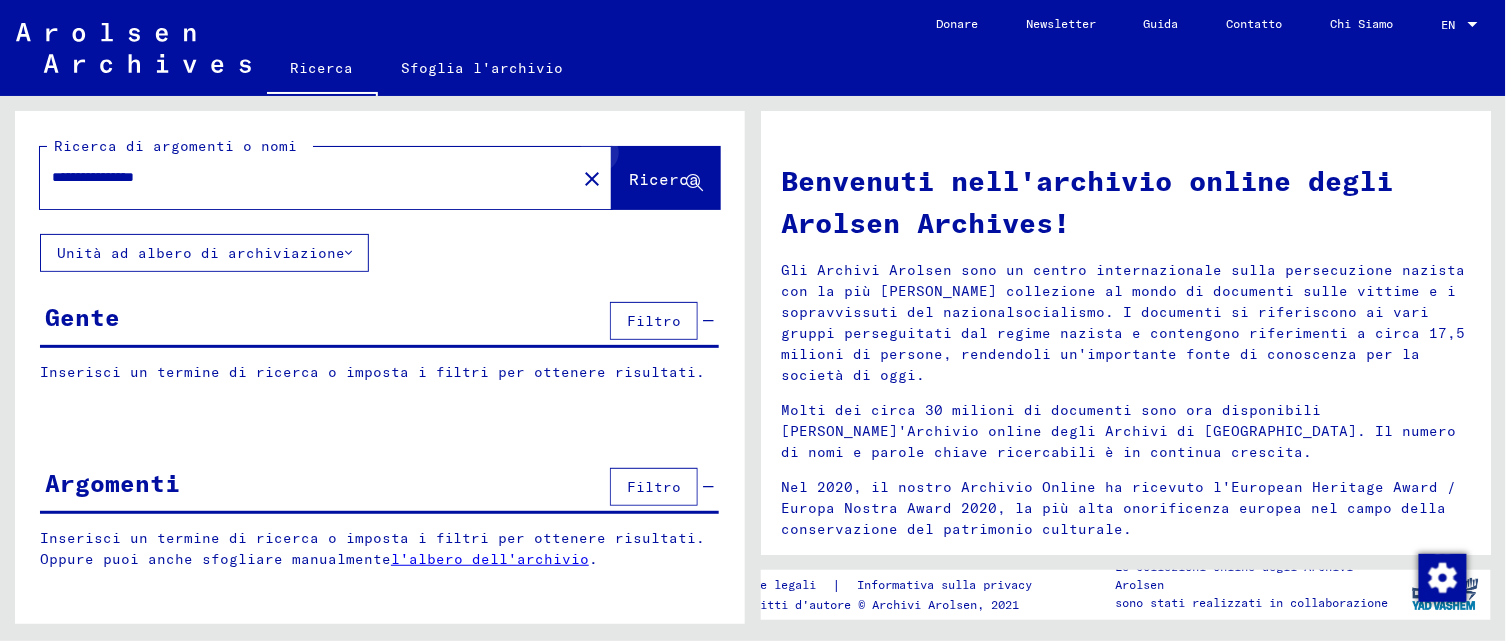 click 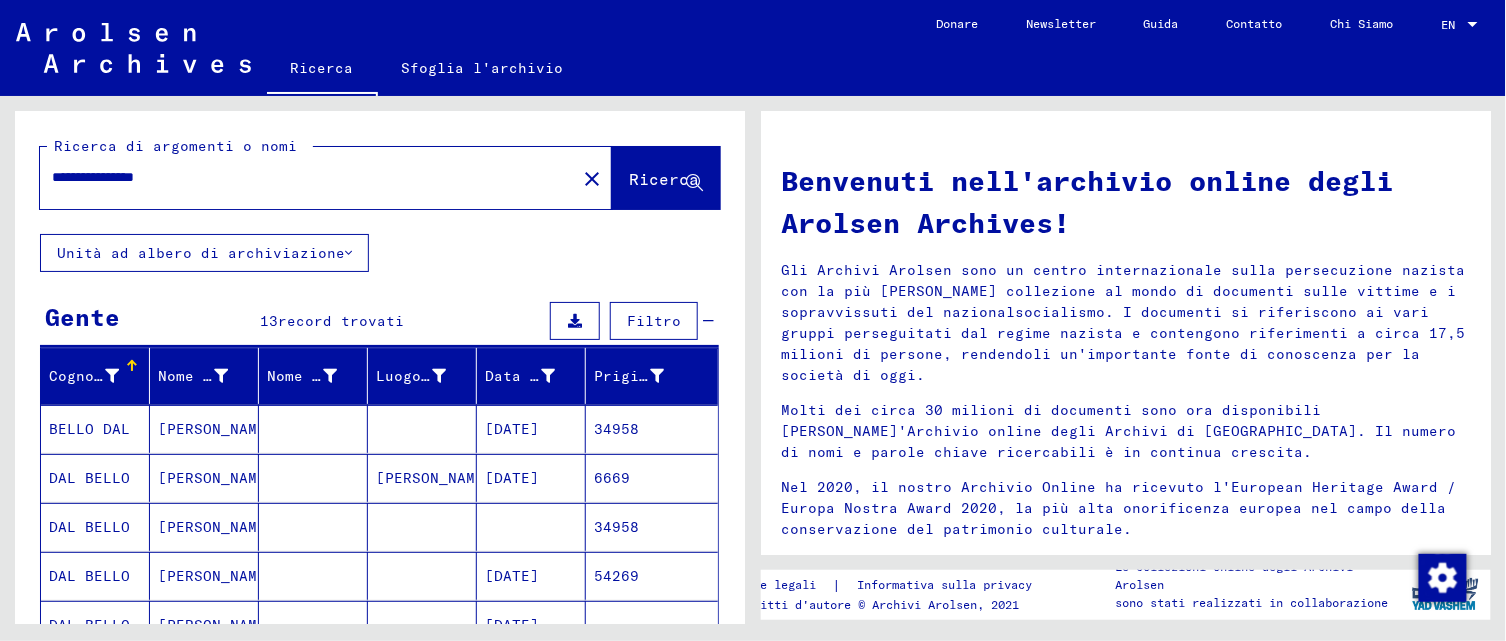 click on "[PERSON_NAME]" at bounding box center [204, 527] 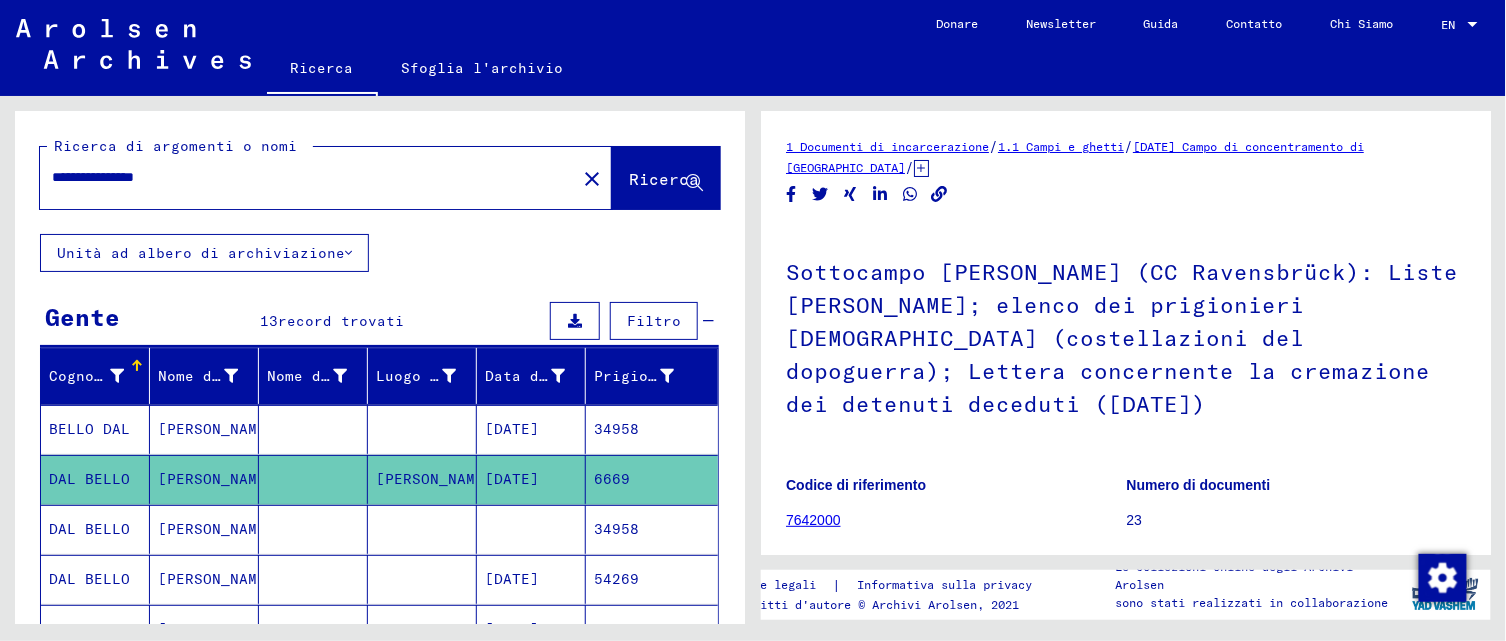 scroll, scrollTop: 0, scrollLeft: 0, axis: both 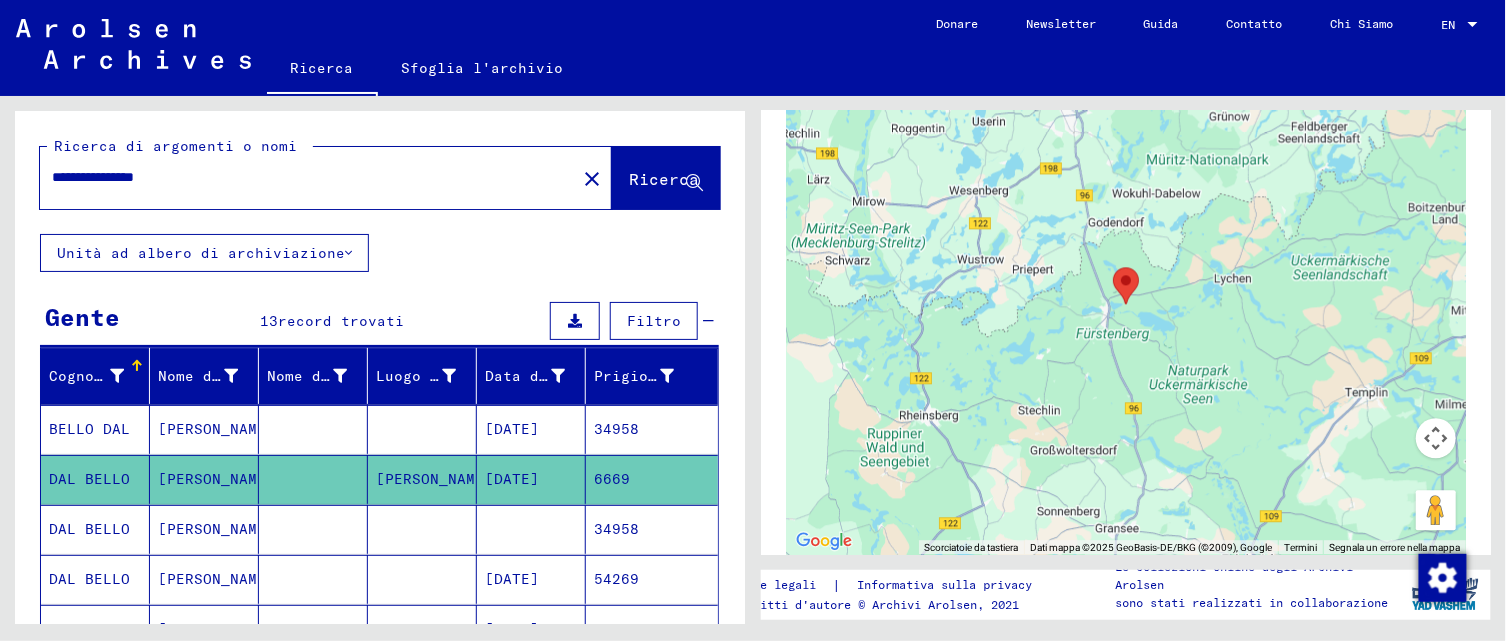 click at bounding box center [313, 579] 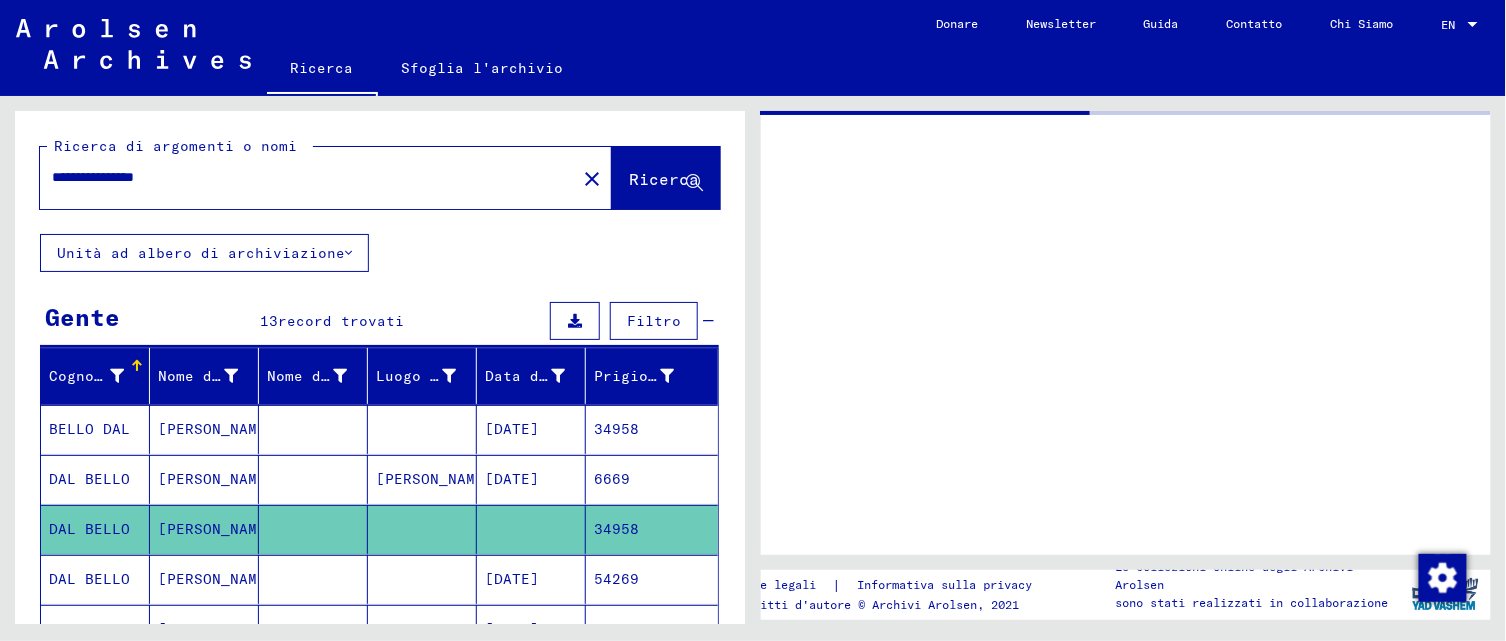 scroll, scrollTop: 0, scrollLeft: 0, axis: both 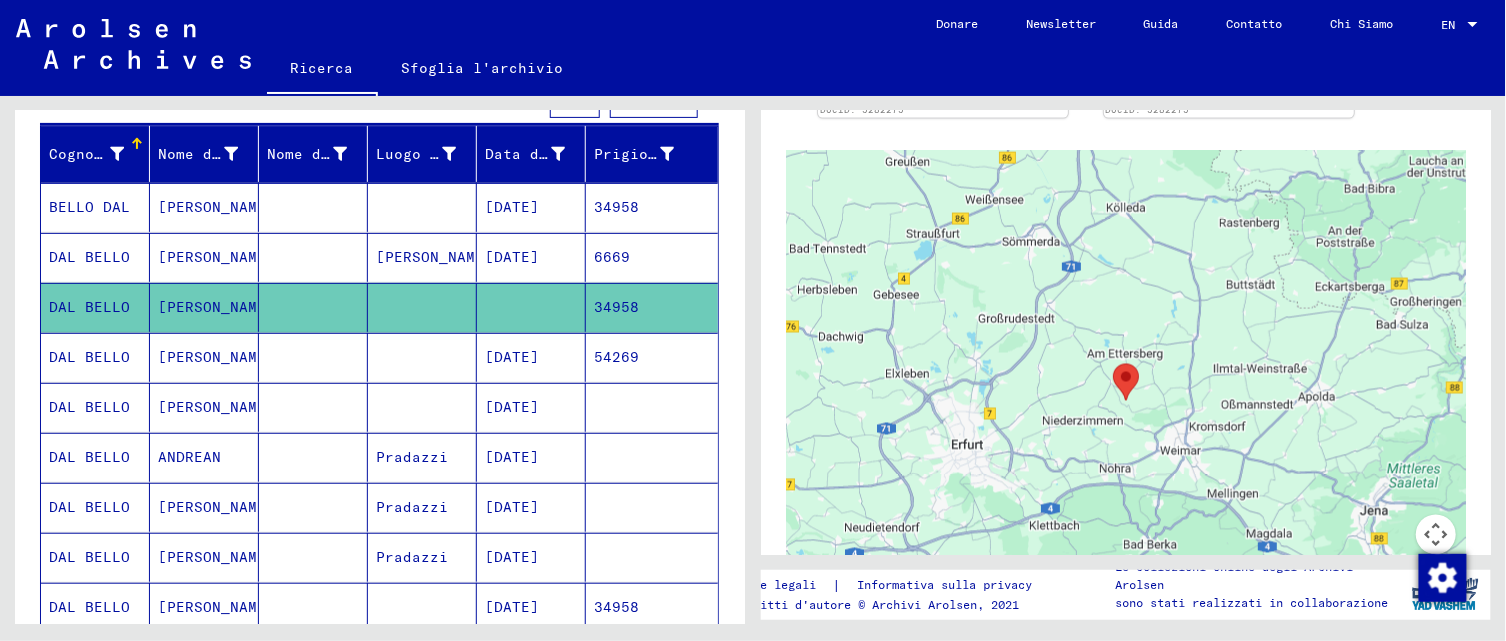click 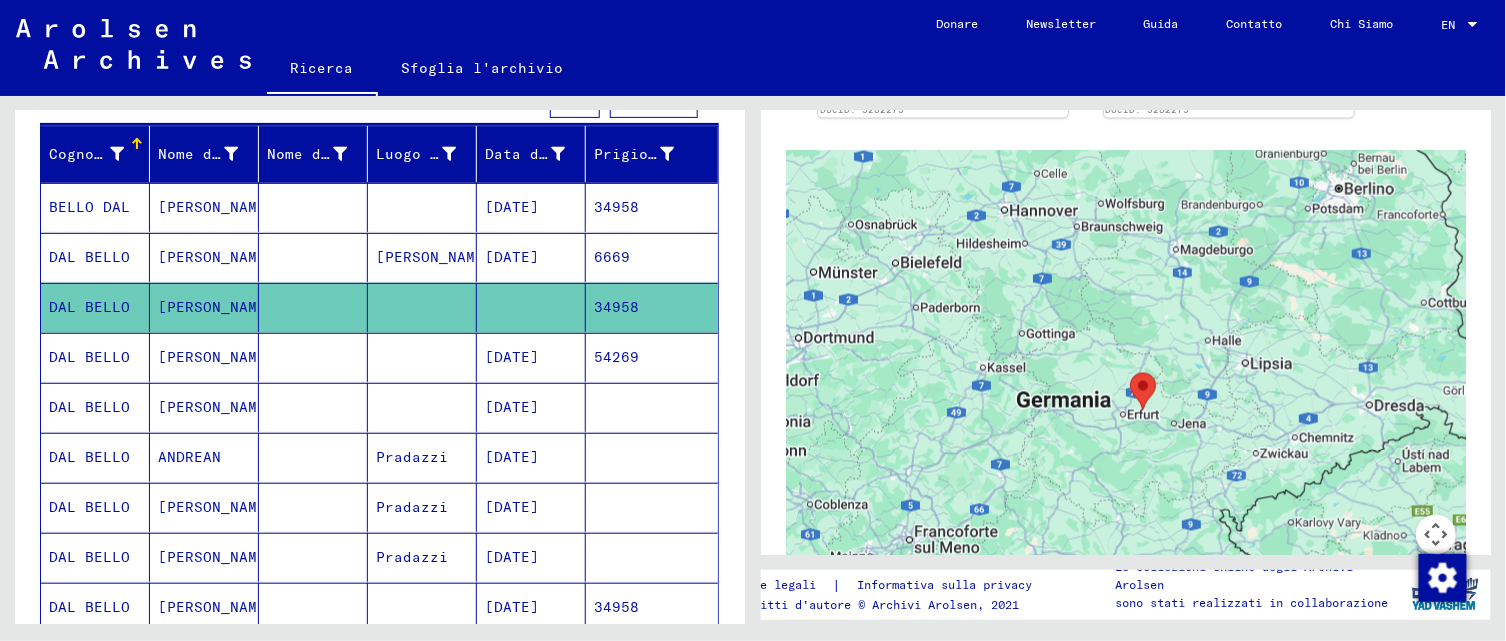 click at bounding box center (313, 407) 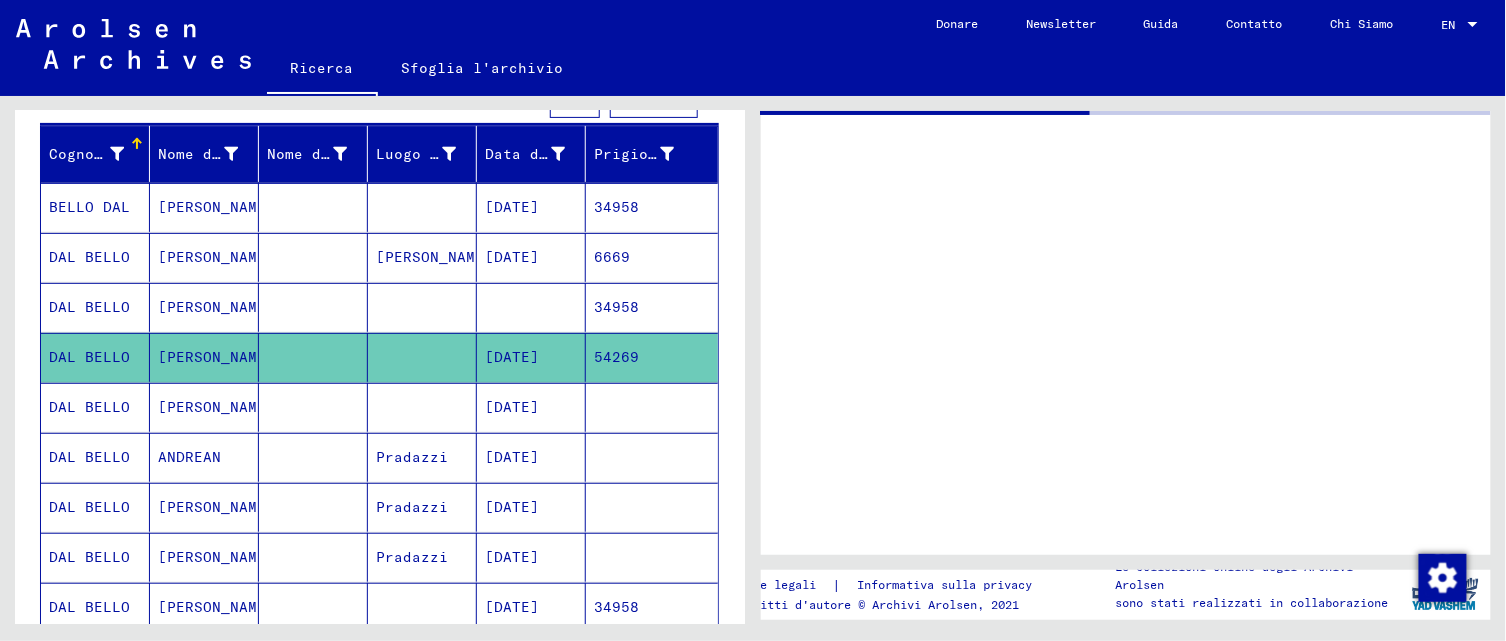 scroll, scrollTop: 0, scrollLeft: 0, axis: both 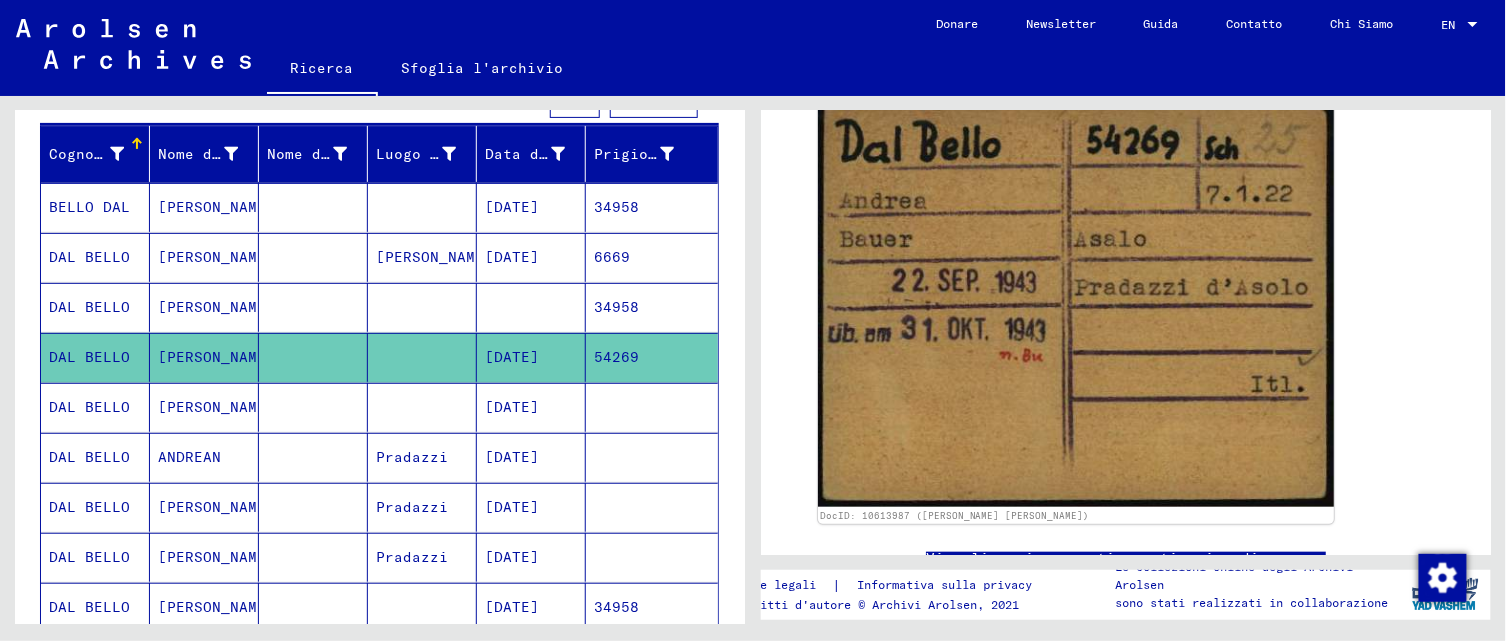click at bounding box center (422, 457) 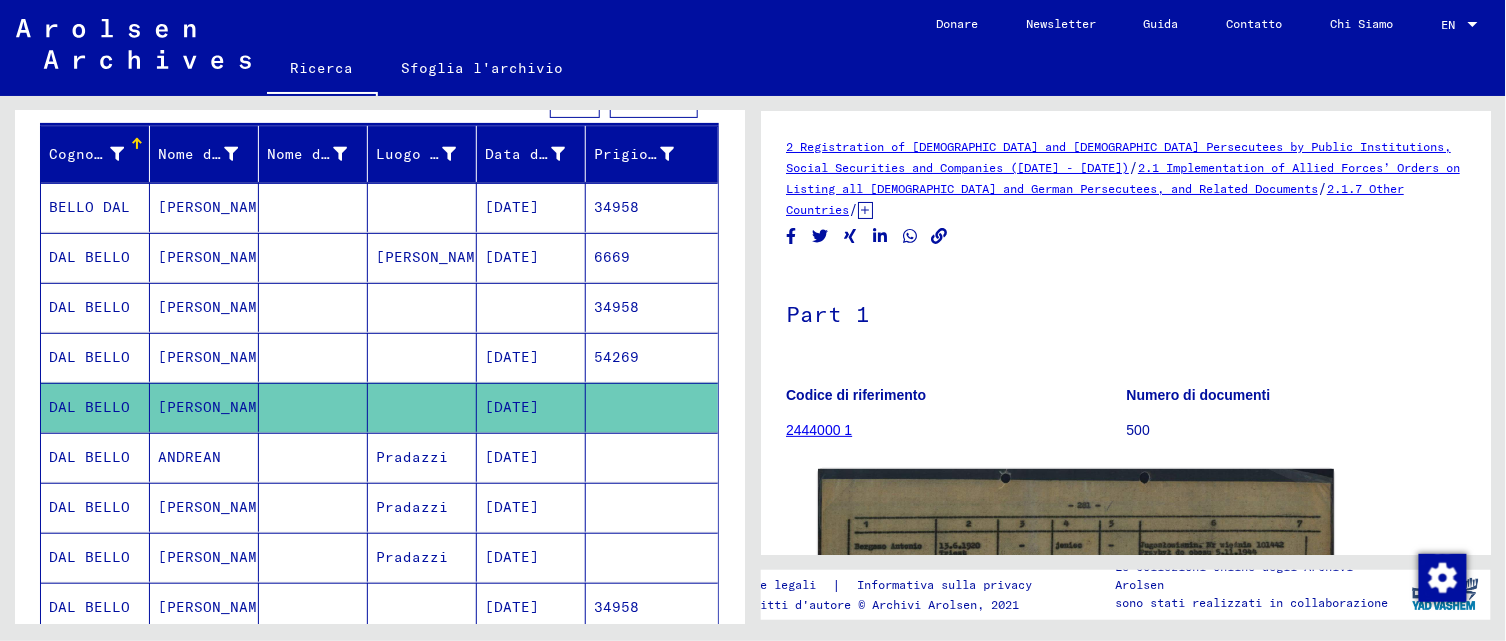 scroll, scrollTop: 0, scrollLeft: 0, axis: both 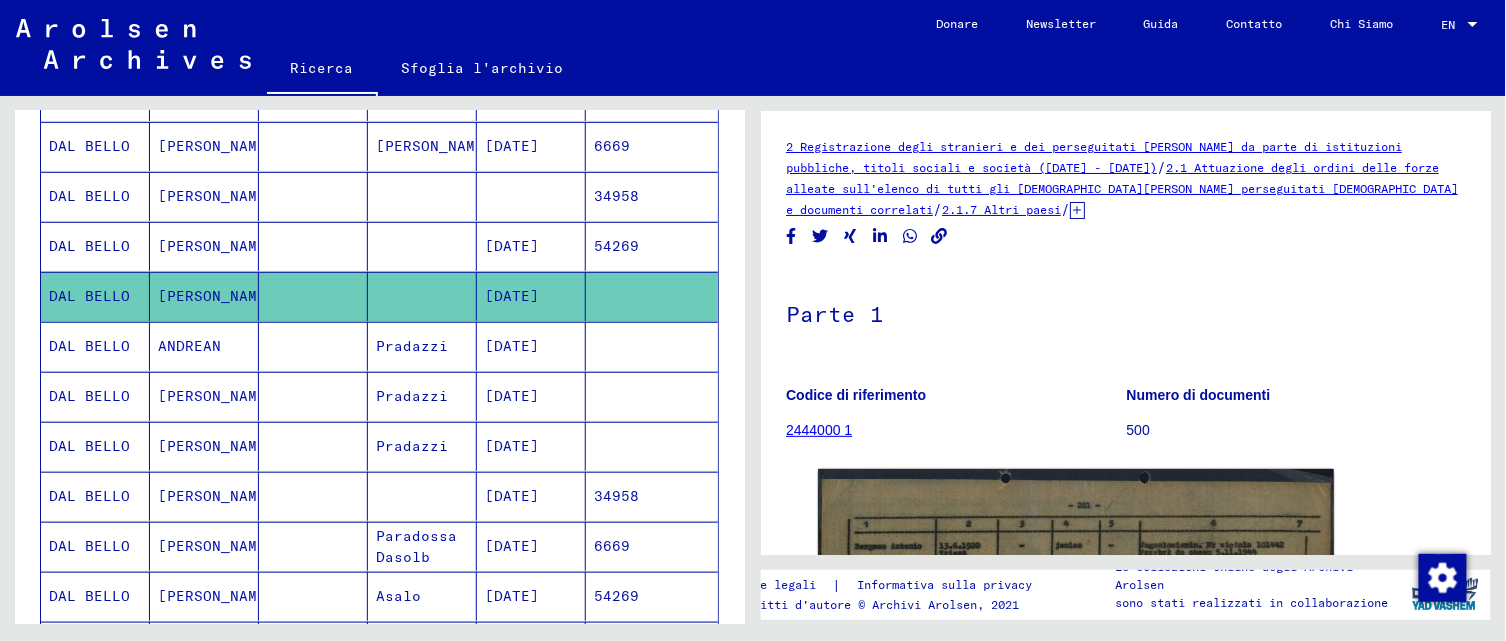 click at bounding box center (313, 396) 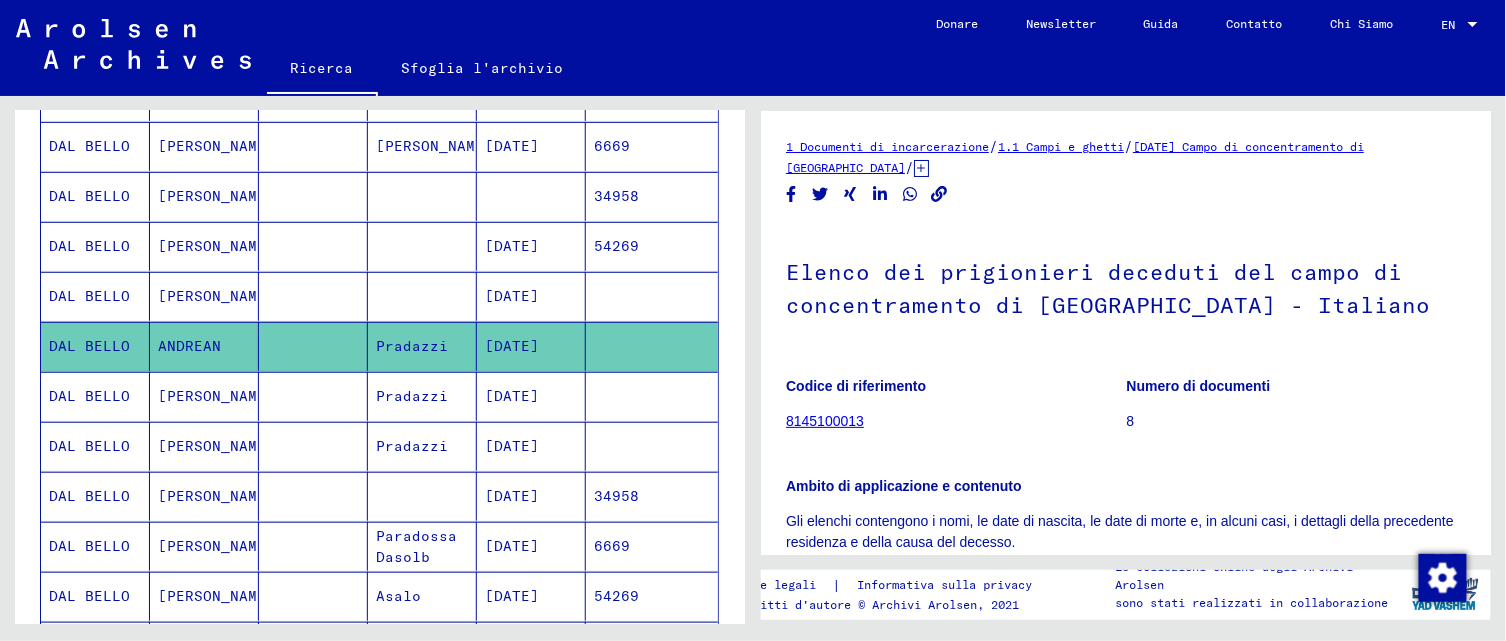 scroll, scrollTop: 0, scrollLeft: 0, axis: both 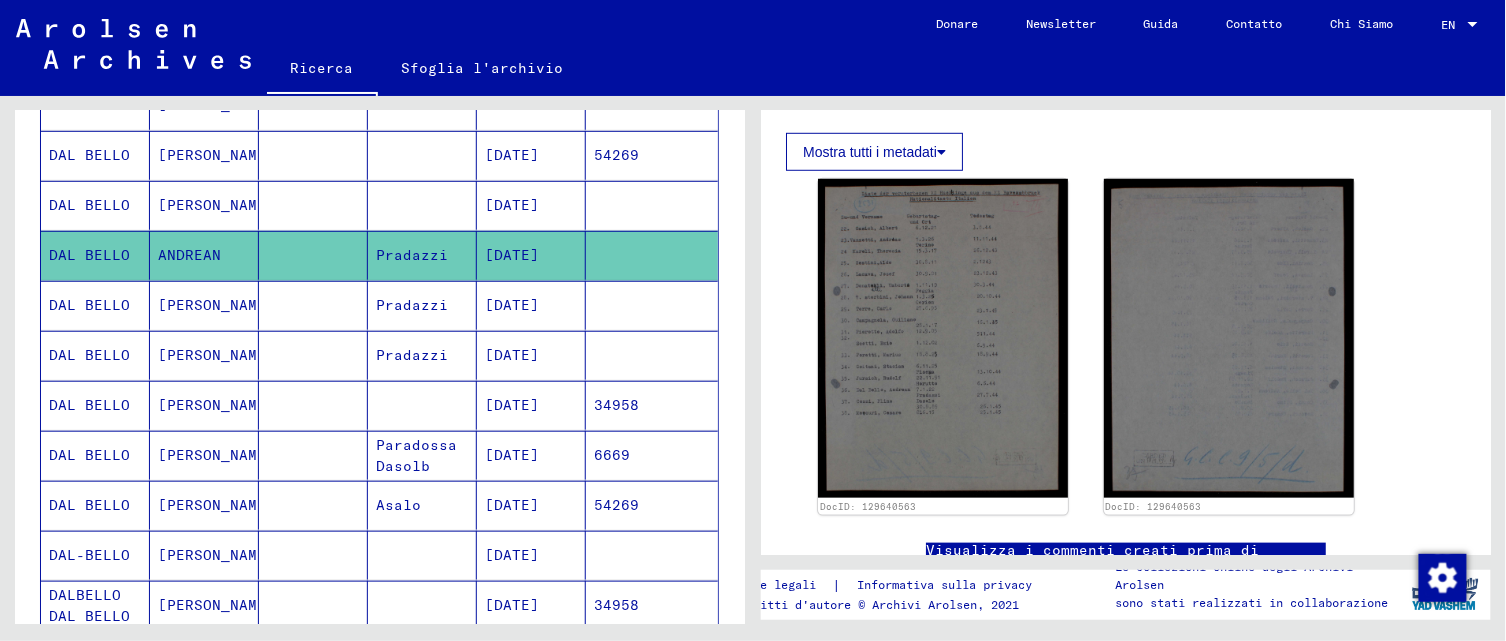 click at bounding box center (313, 355) 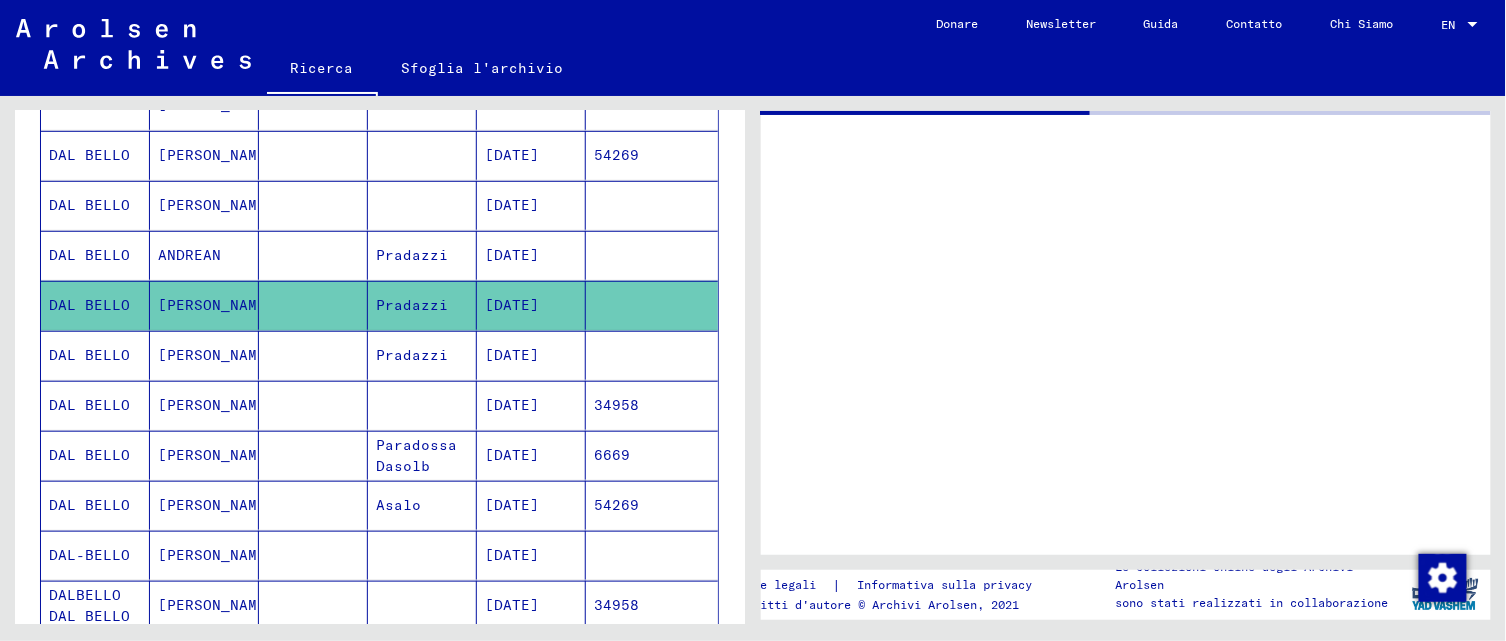 scroll, scrollTop: 0, scrollLeft: 0, axis: both 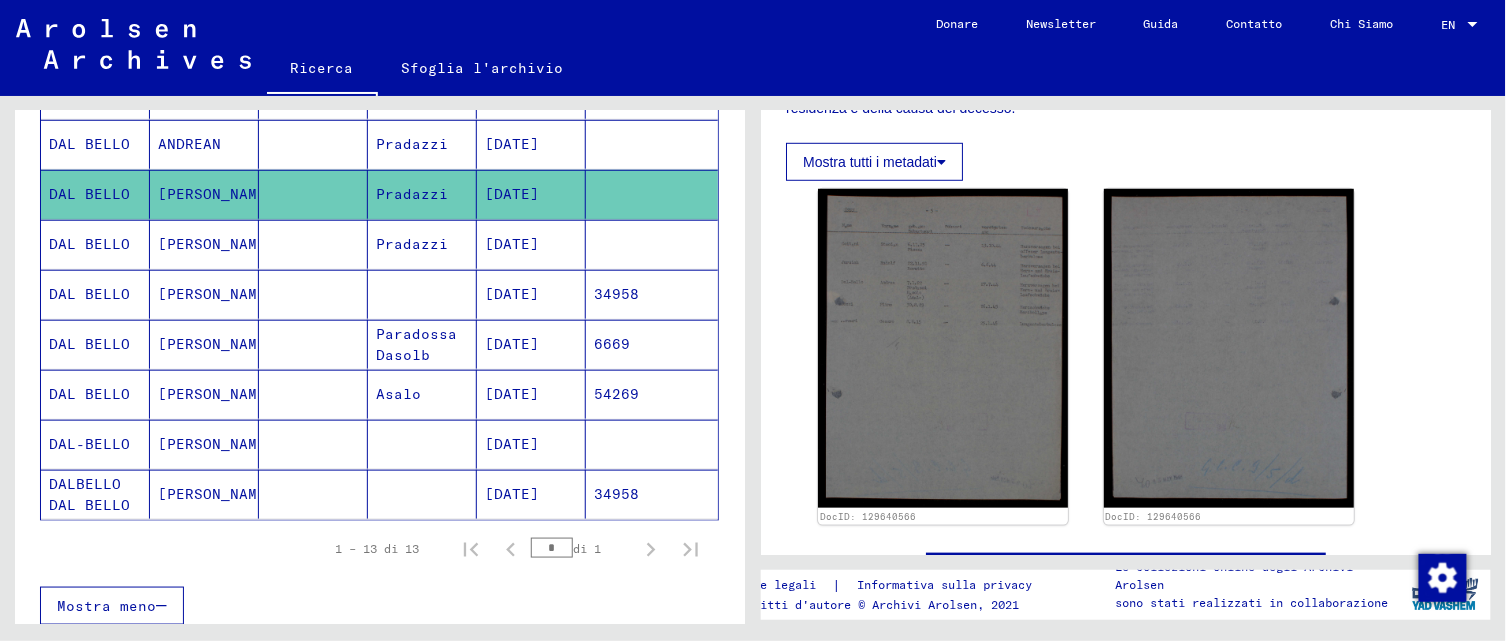 click 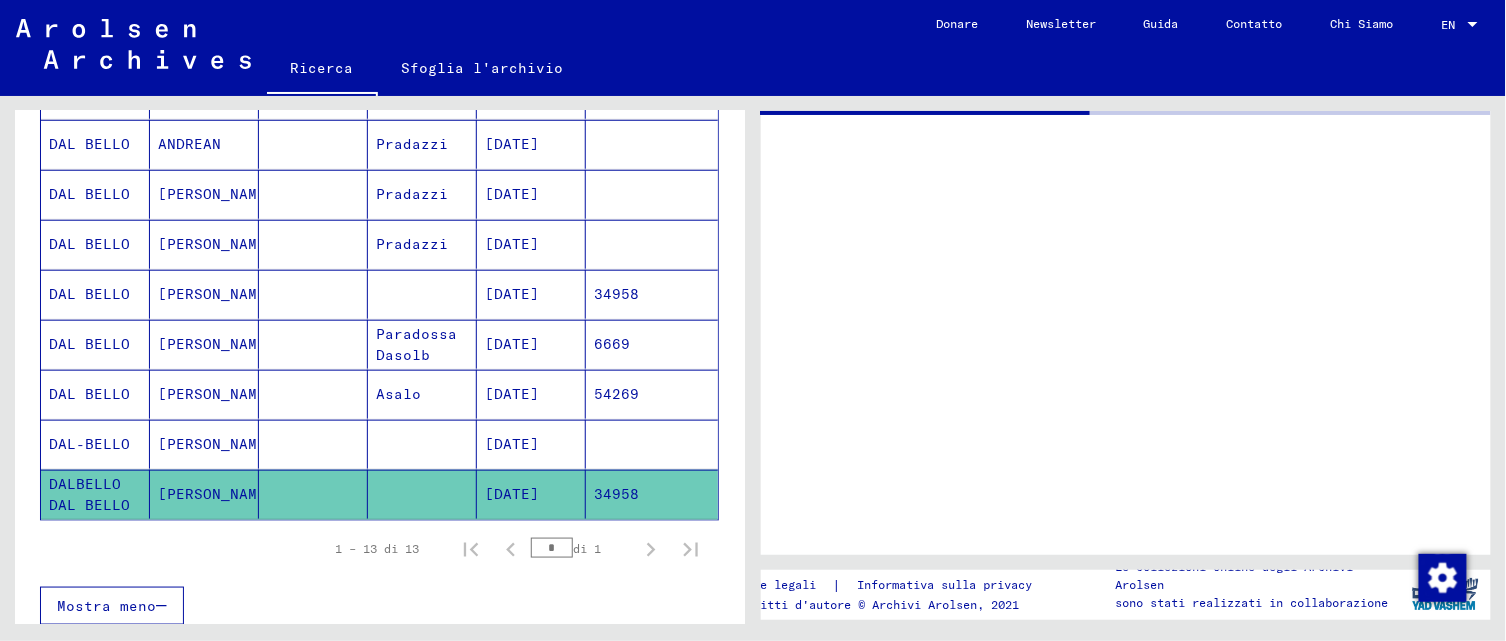 scroll, scrollTop: 0, scrollLeft: 0, axis: both 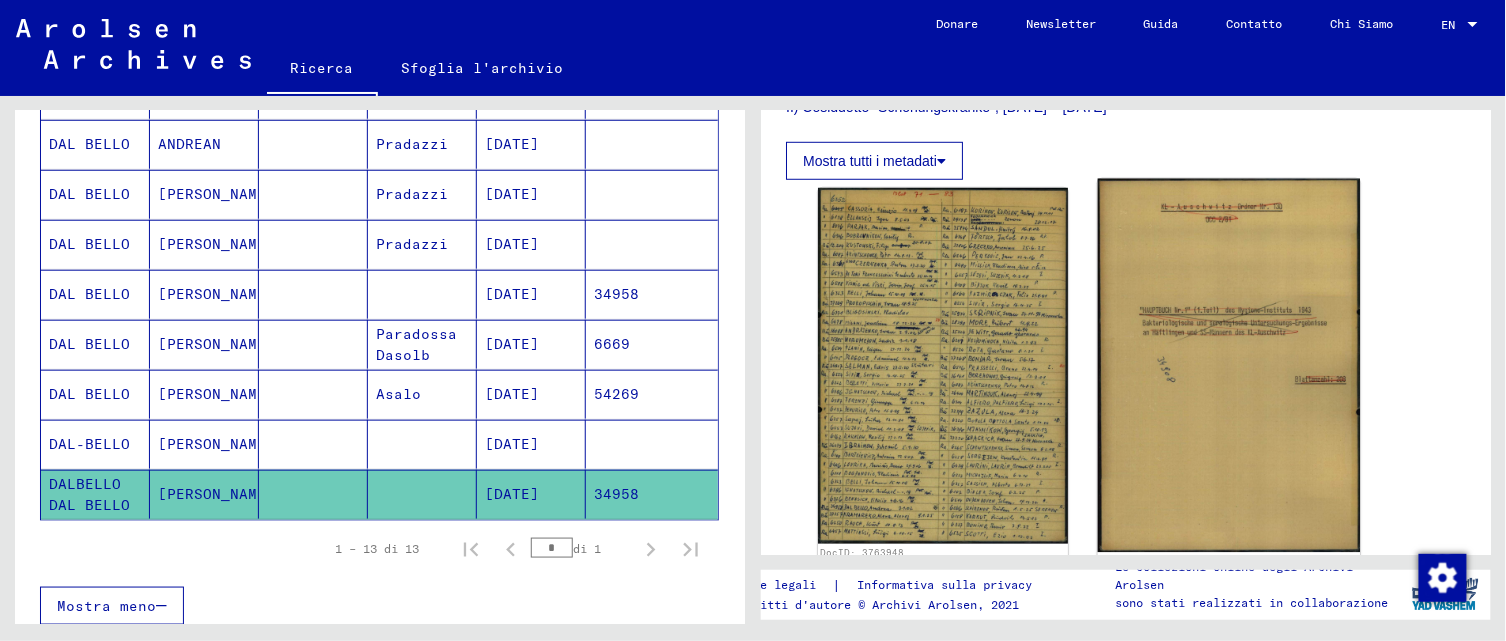 click 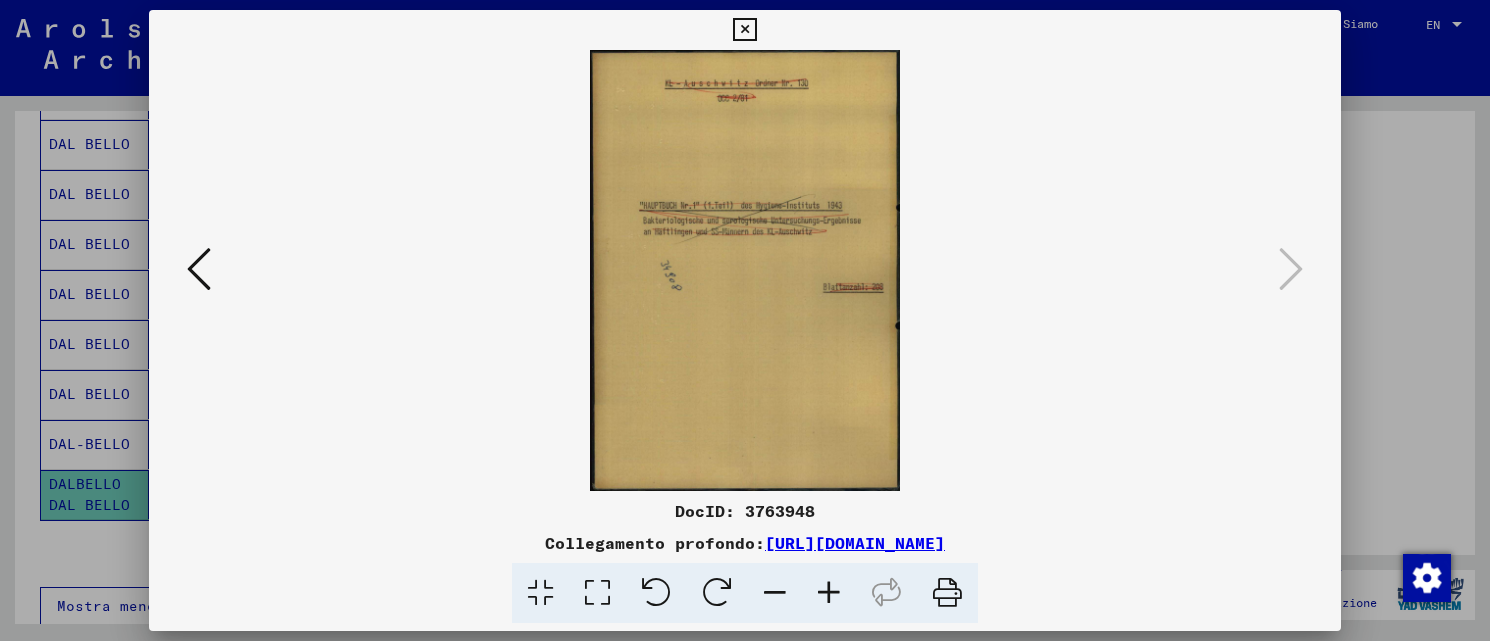click at bounding box center (829, 593) 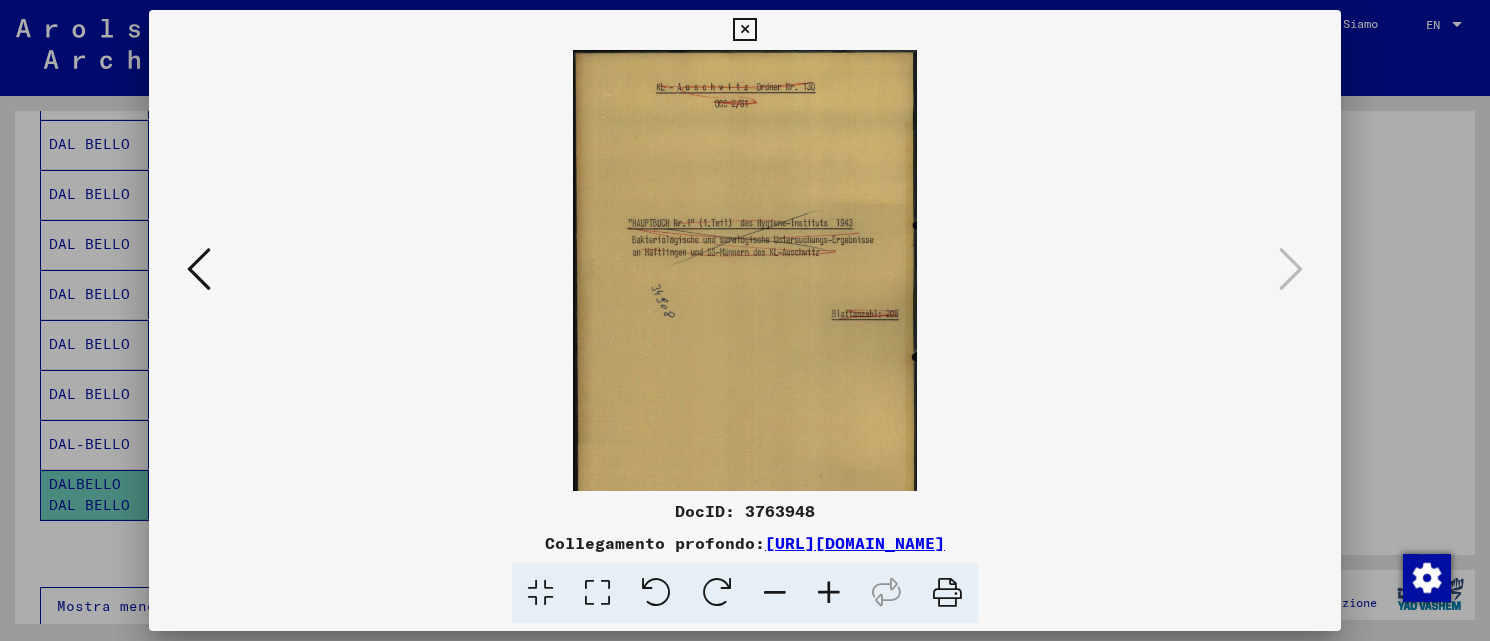 click at bounding box center (829, 593) 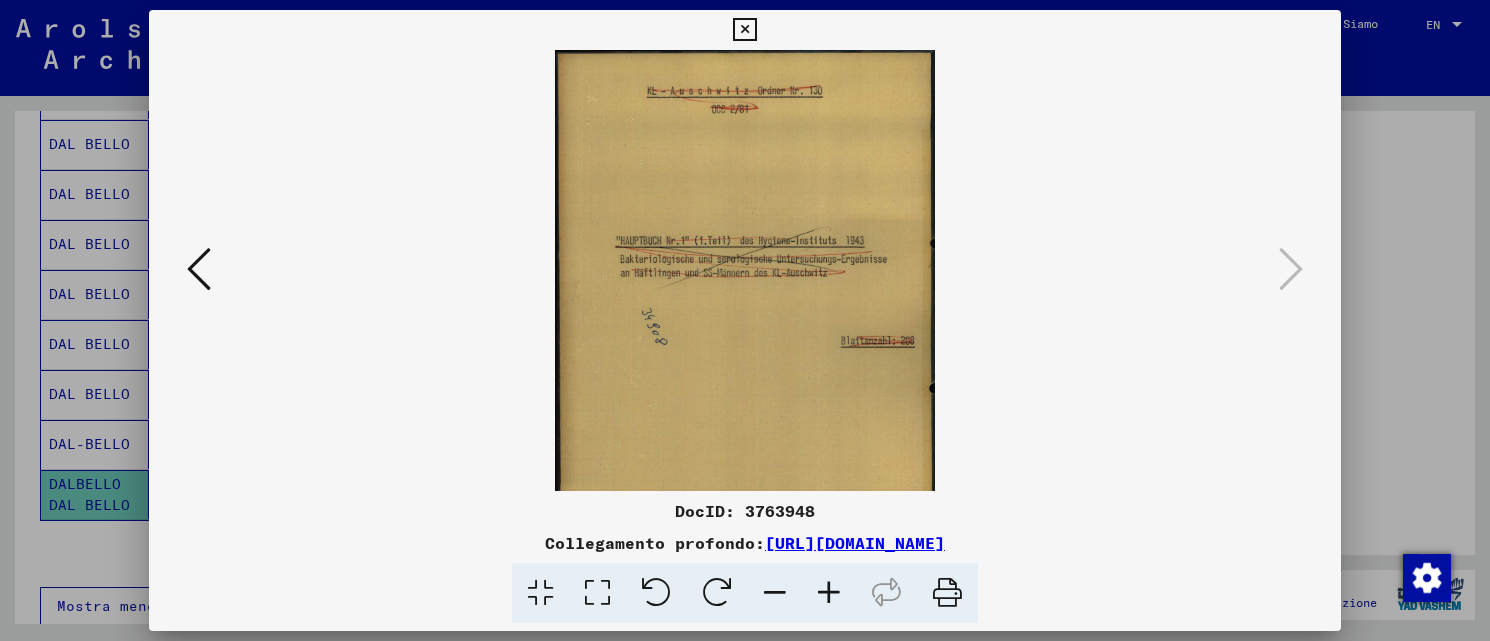 click at bounding box center [829, 593] 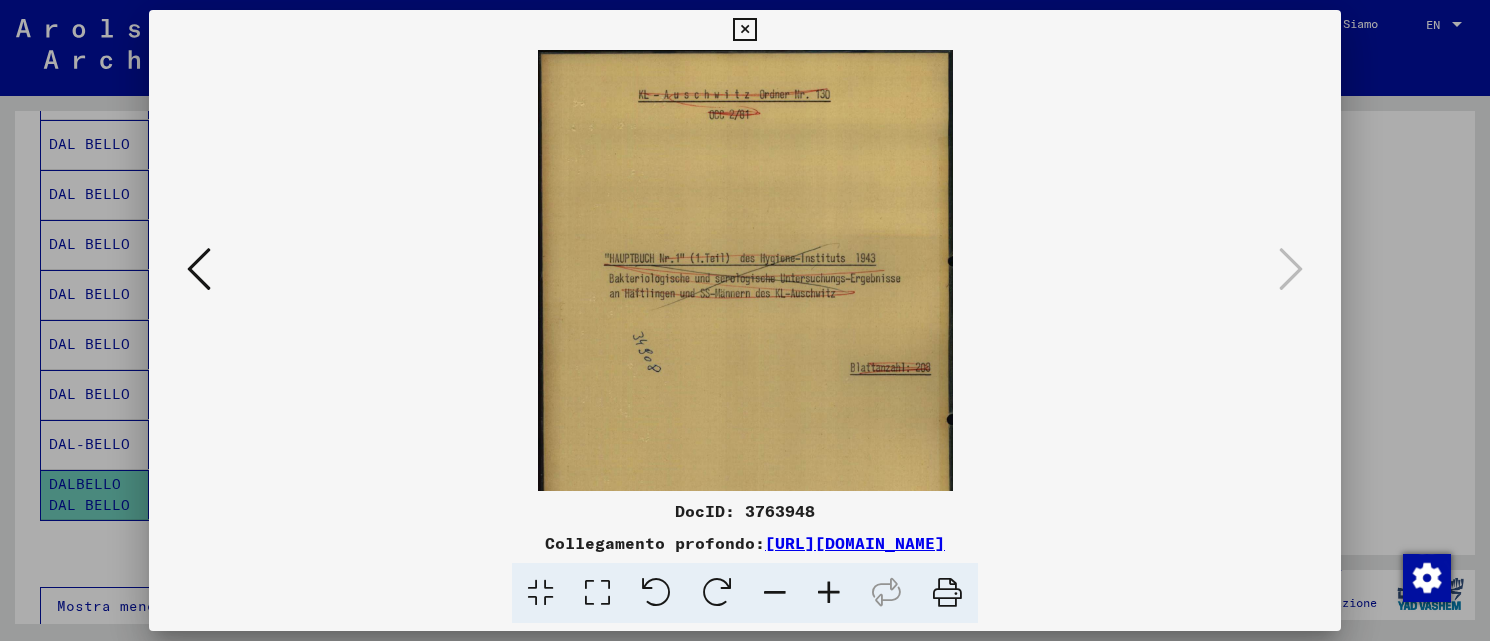click at bounding box center [829, 593] 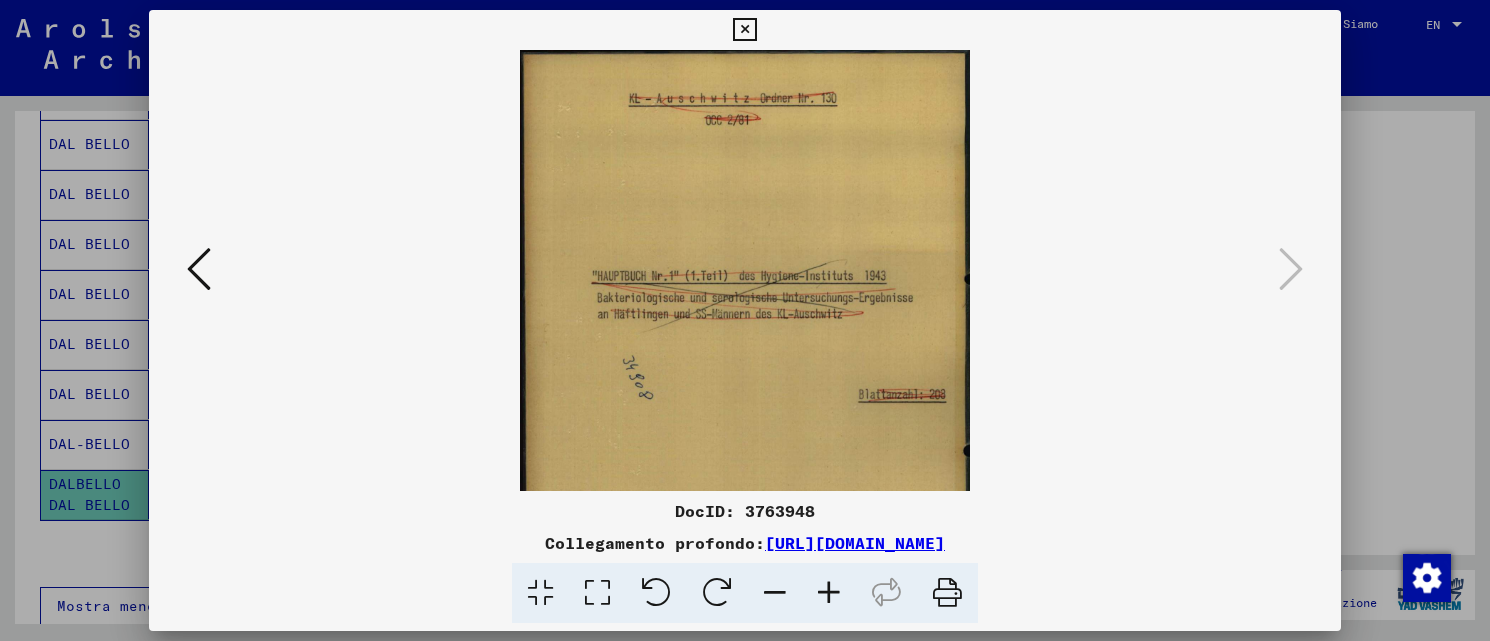 click at bounding box center (829, 593) 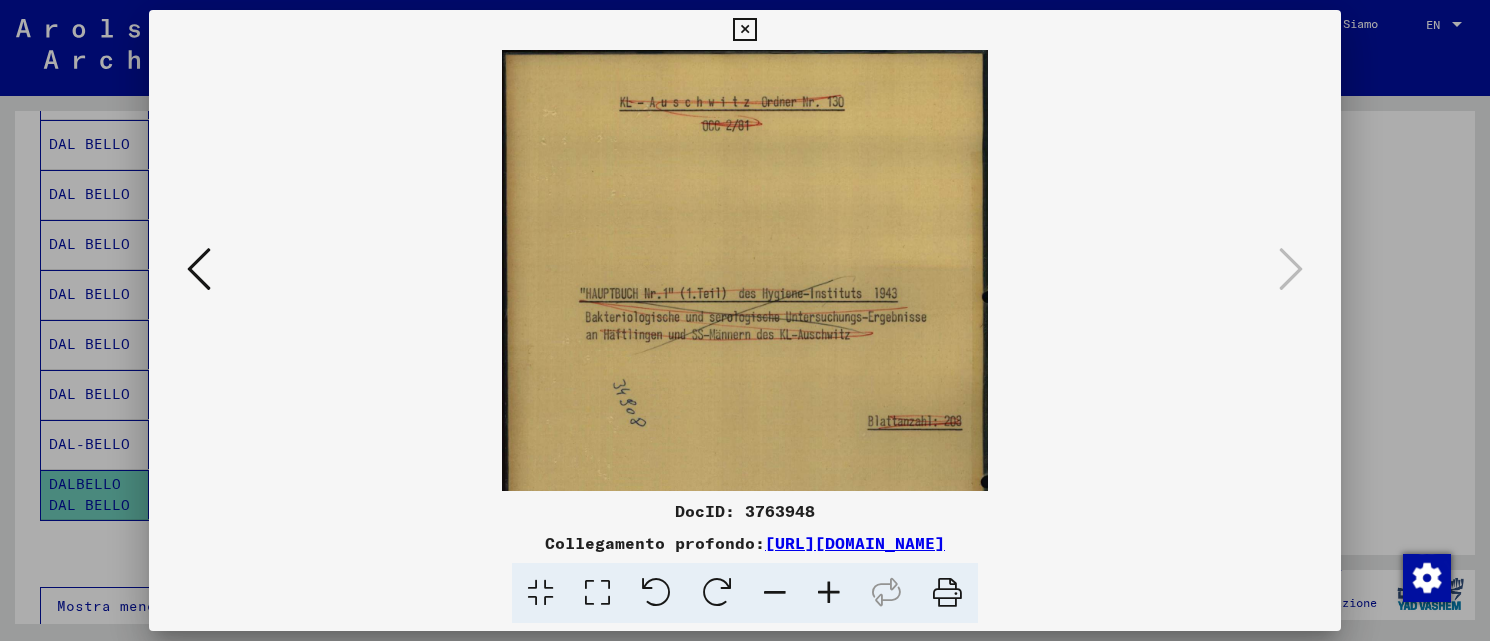 click at bounding box center (829, 593) 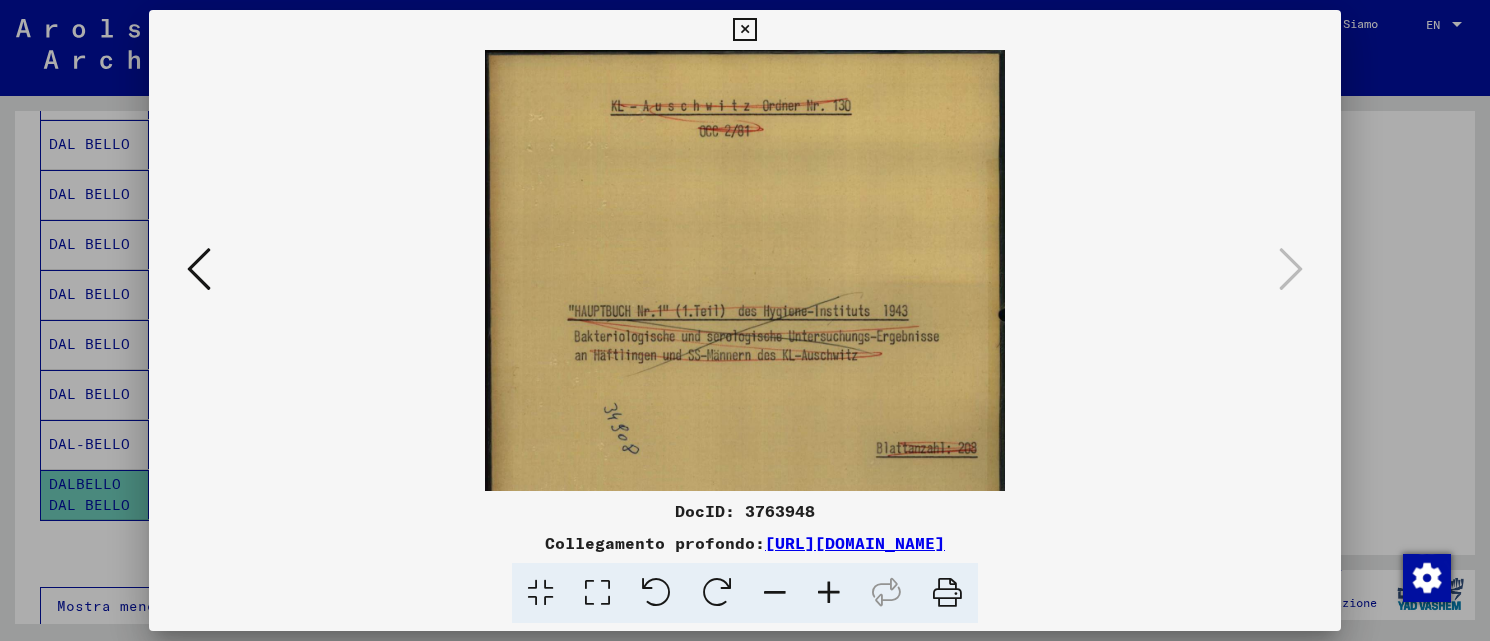click at bounding box center [829, 593] 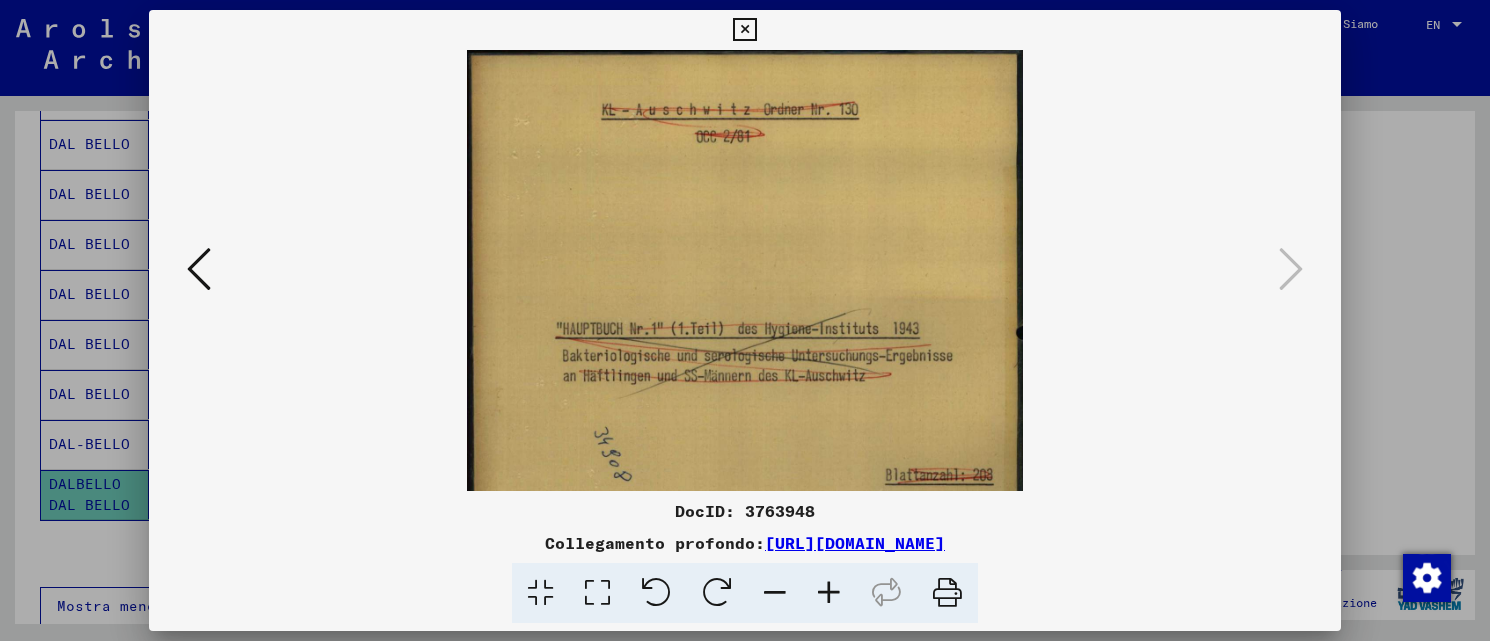 click at bounding box center (829, 593) 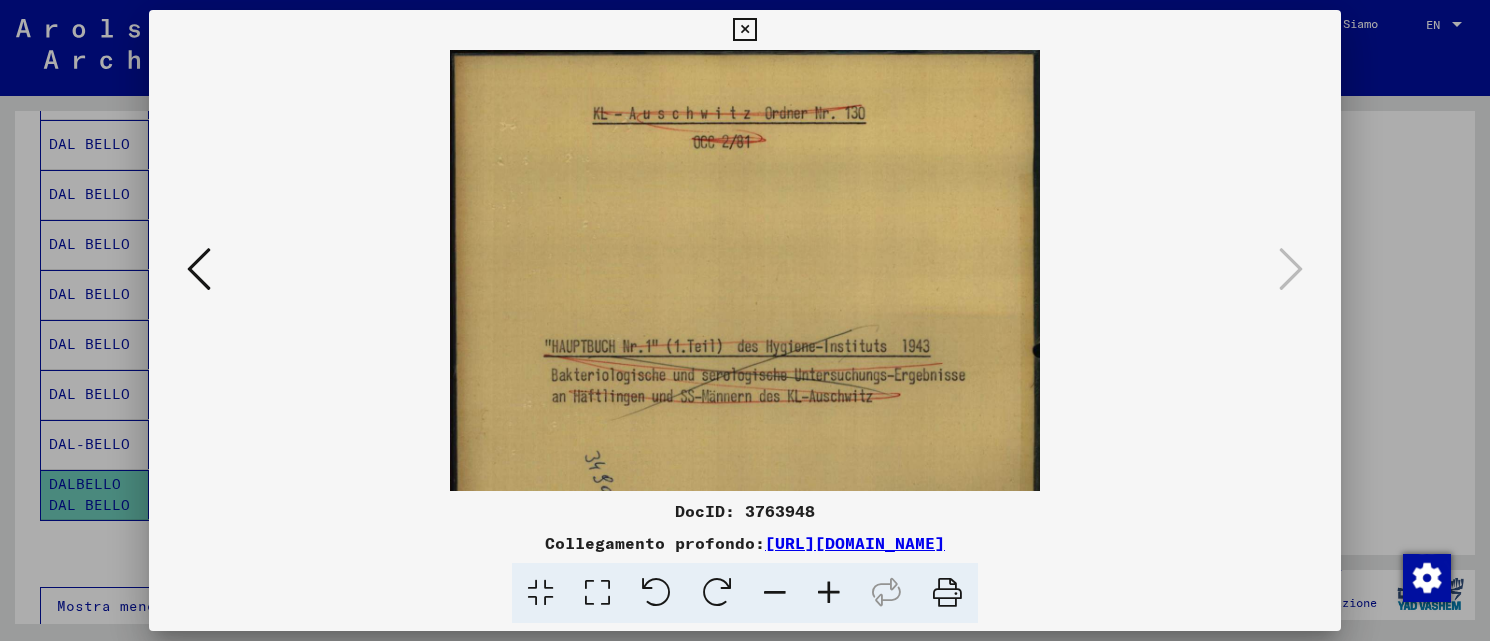 click at bounding box center [829, 593] 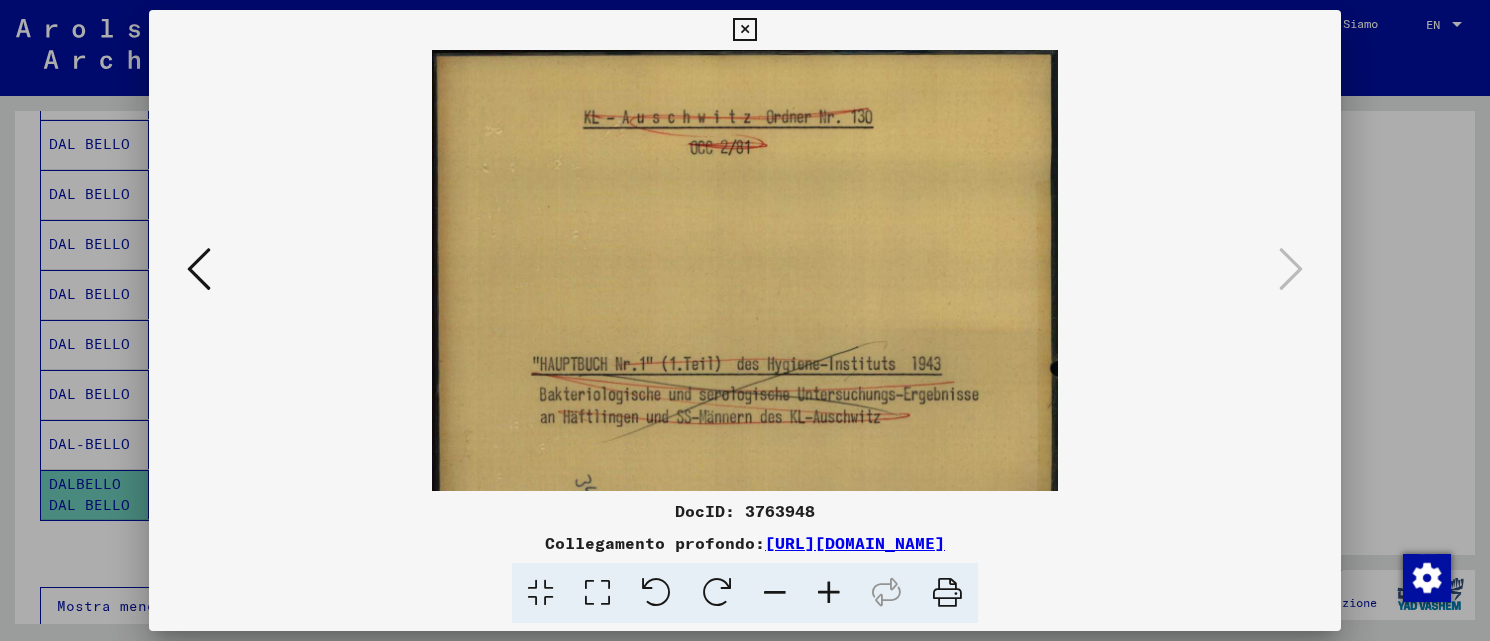 click at bounding box center [829, 593] 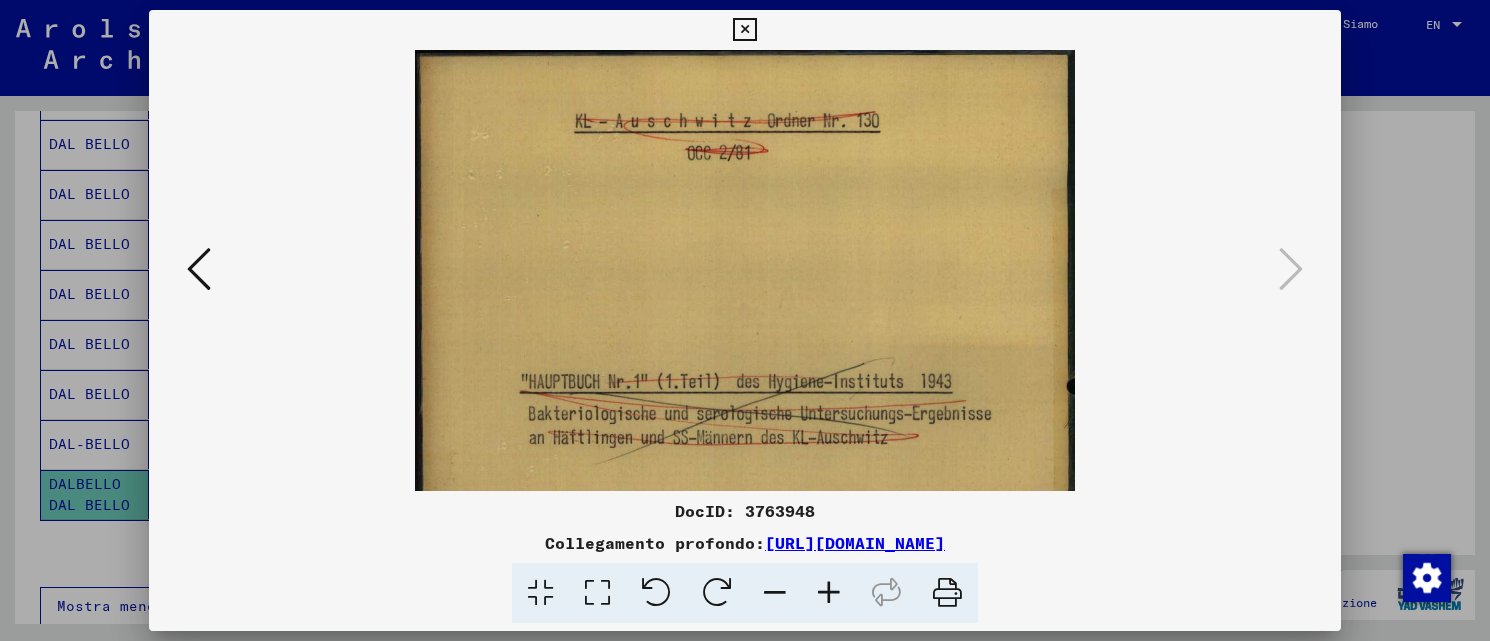 click at bounding box center [829, 593] 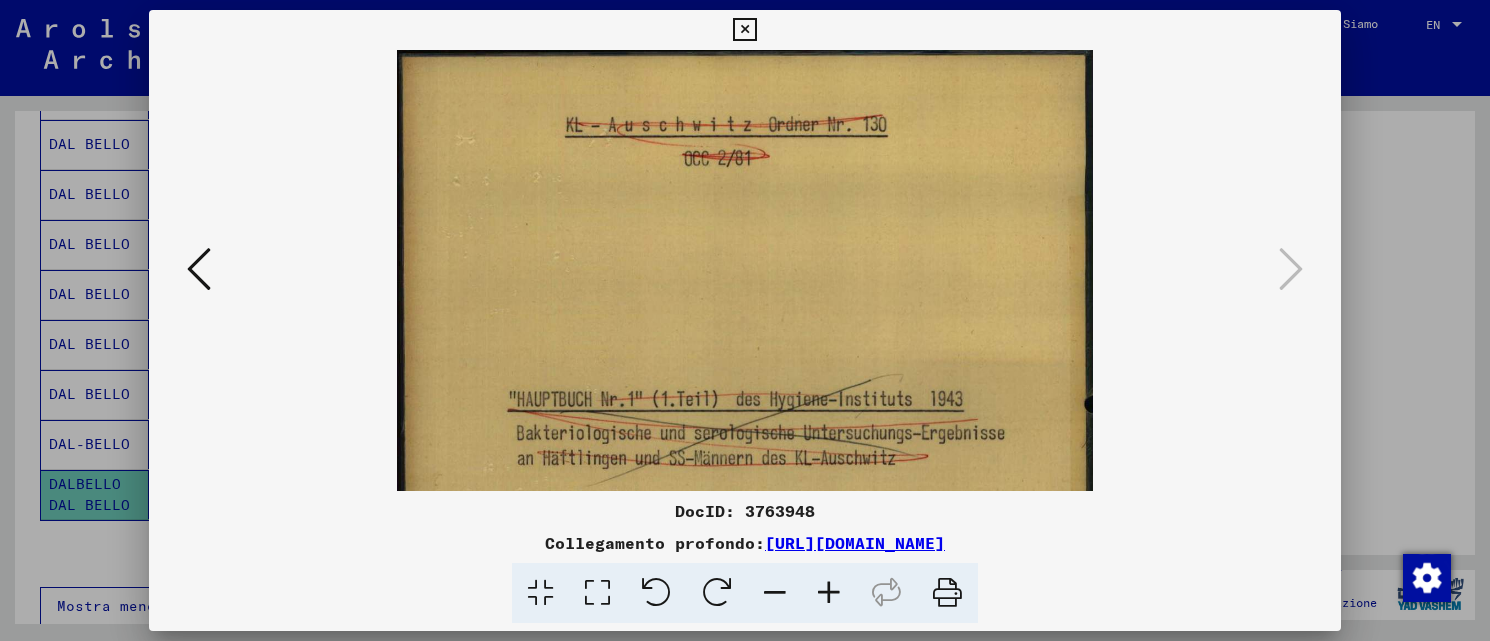 click at bounding box center (829, 593) 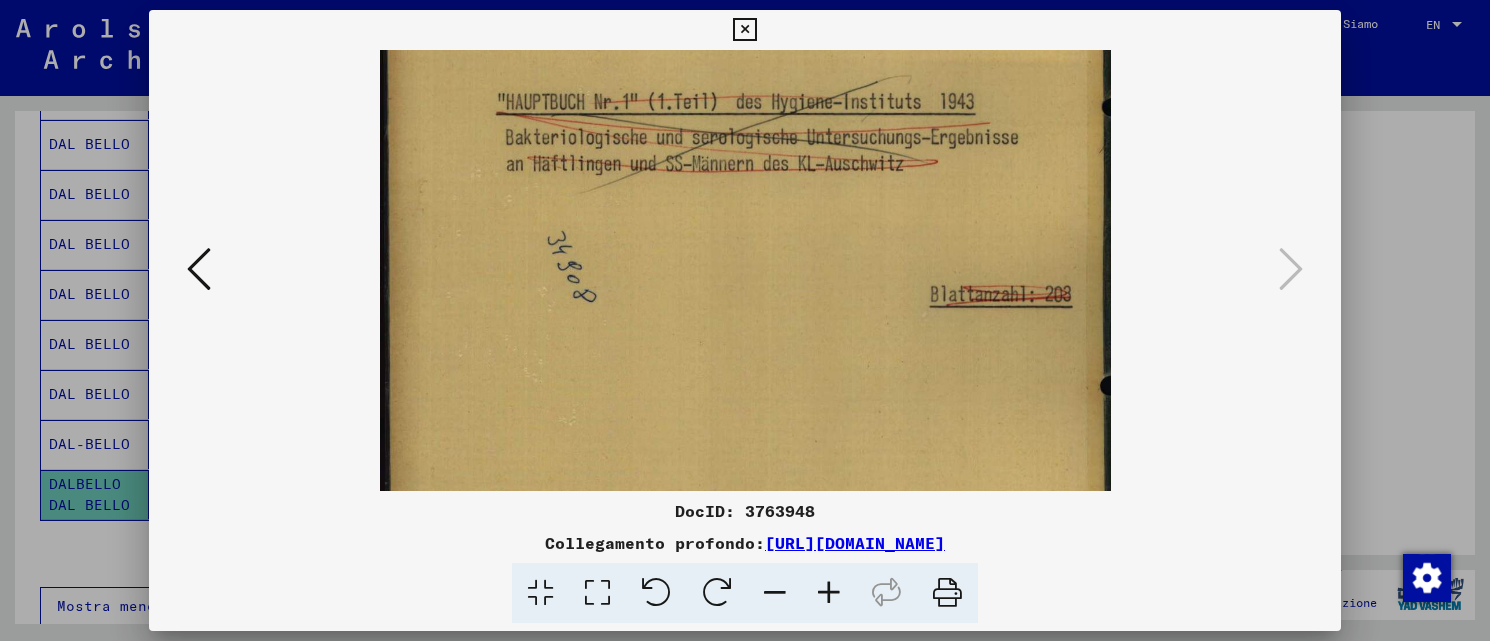 scroll, scrollTop: 318, scrollLeft: 0, axis: vertical 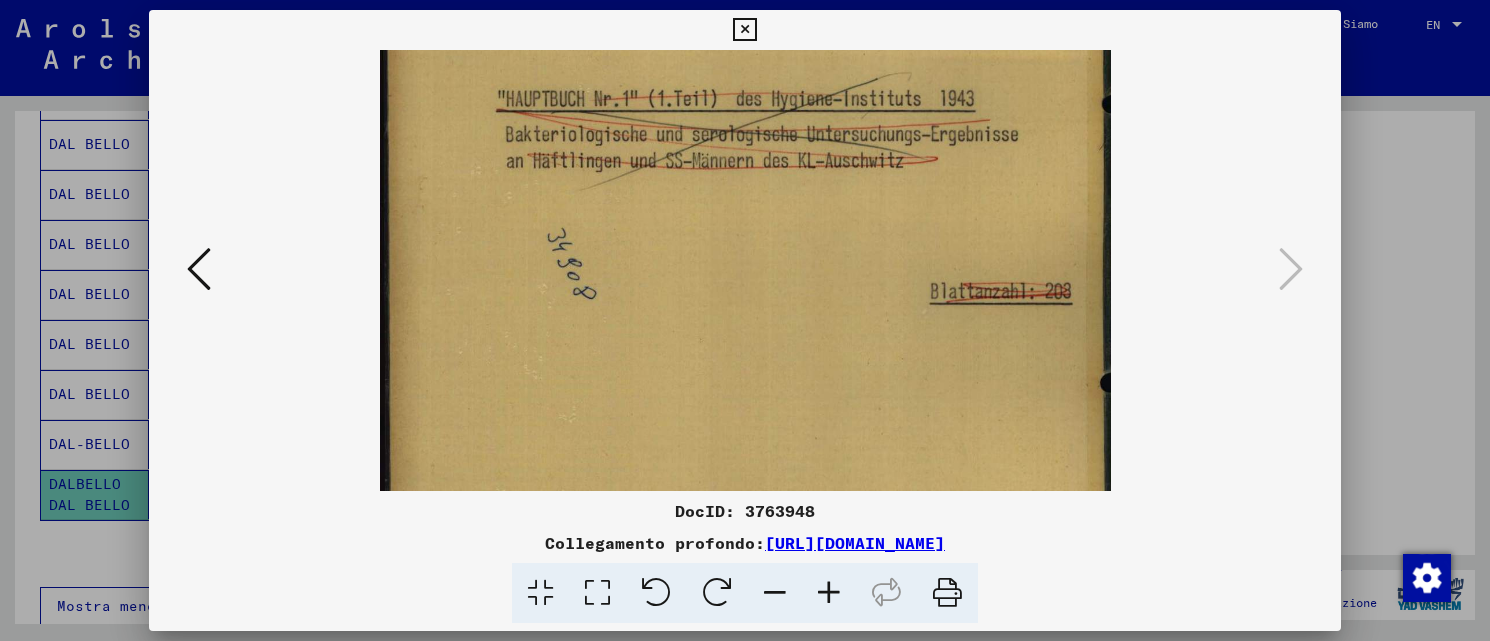 drag, startPoint x: 837, startPoint y: 366, endPoint x: 885, endPoint y: 51, distance: 318.63617 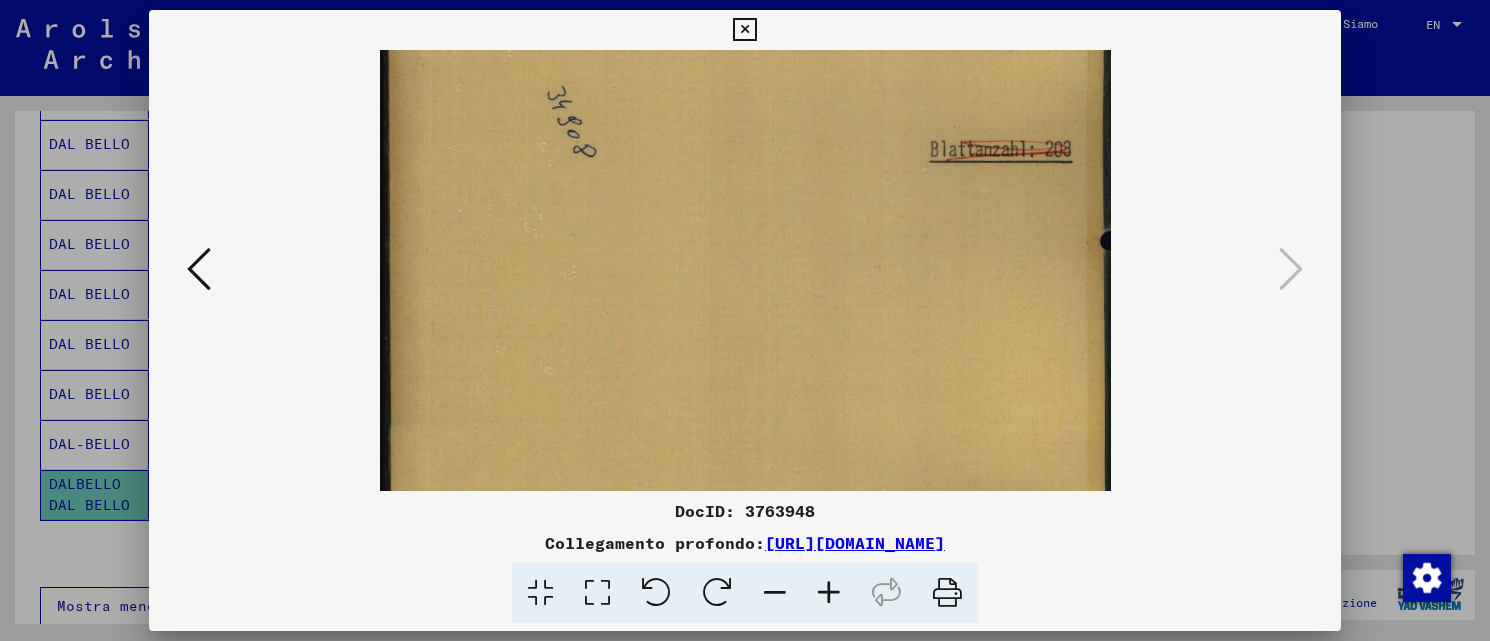 drag, startPoint x: 827, startPoint y: 287, endPoint x: 1088, endPoint y: 234, distance: 266.32687 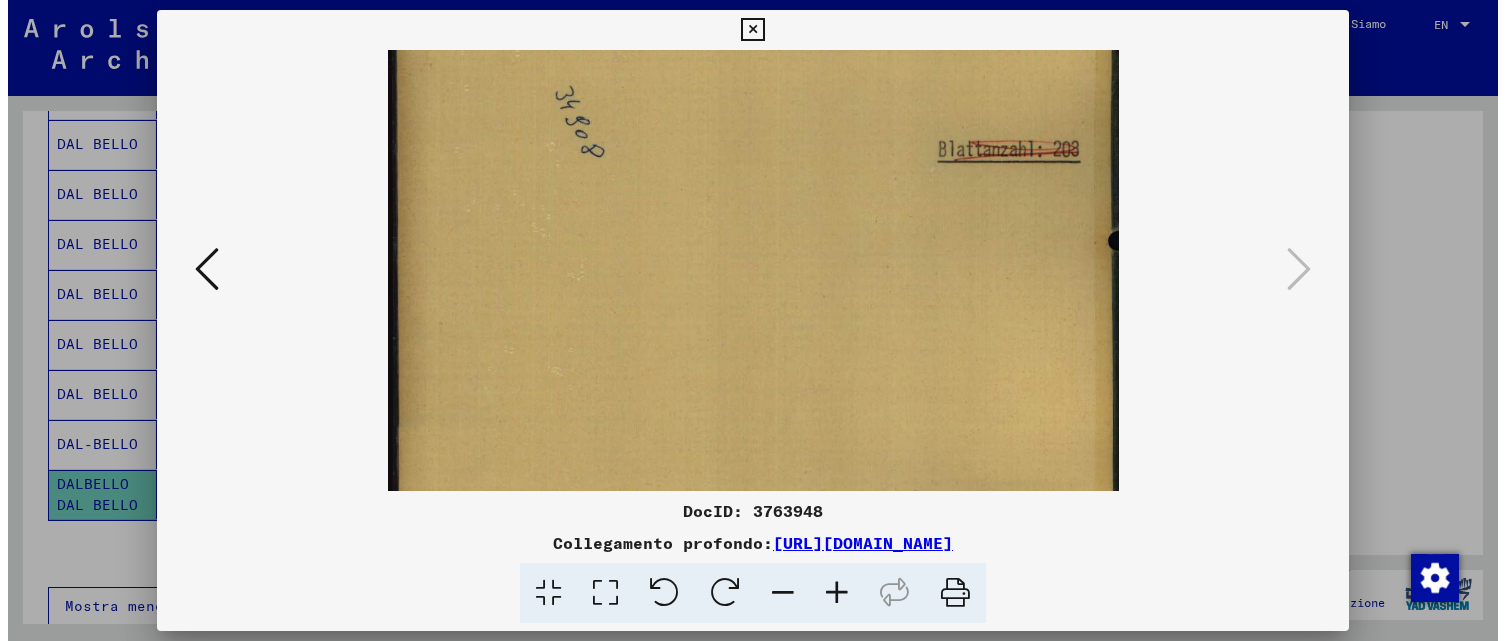 scroll, scrollTop: 455, scrollLeft: 0, axis: vertical 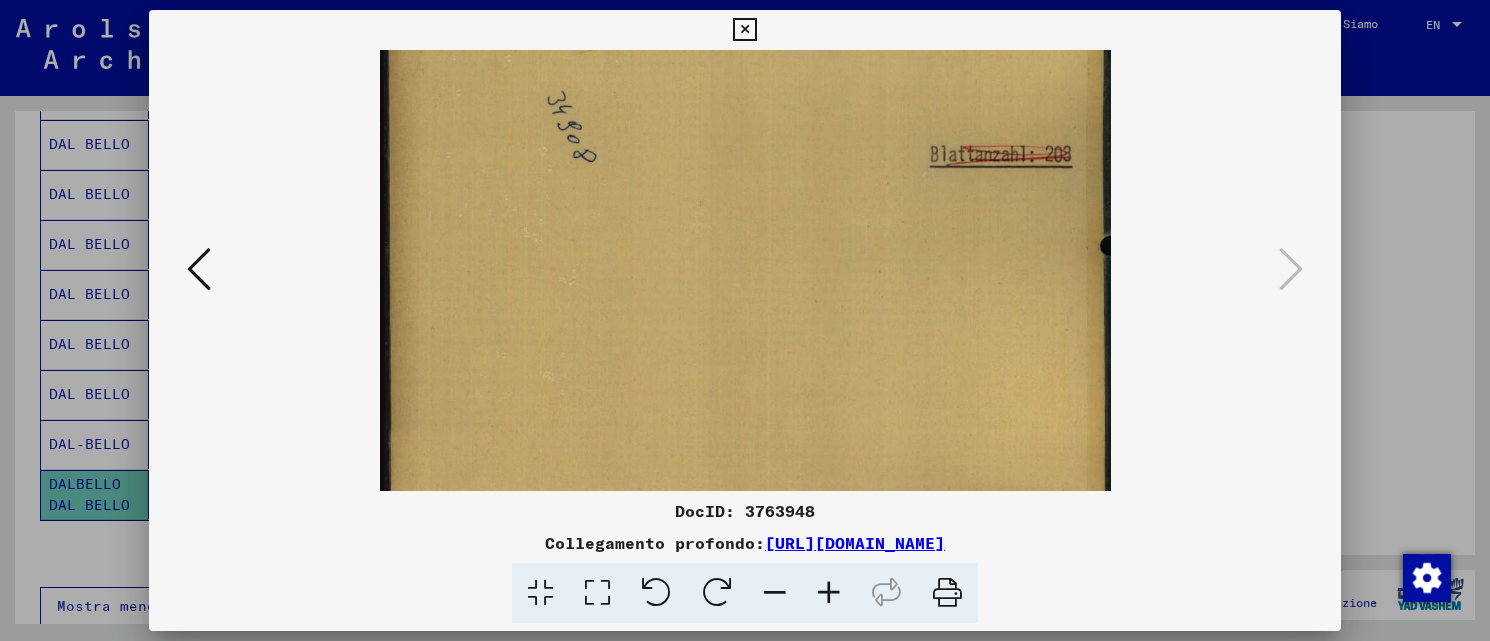 drag, startPoint x: 1470, startPoint y: 307, endPoint x: 1446, endPoint y: 246, distance: 65.551506 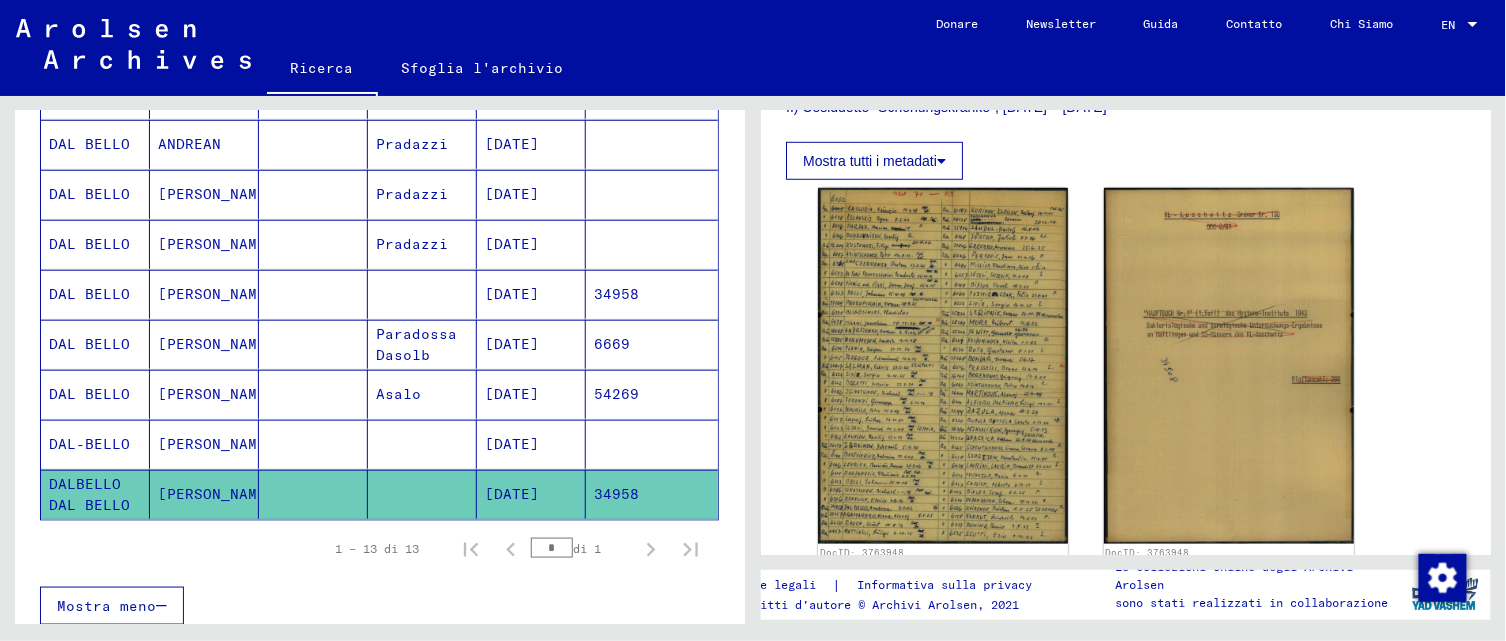 click at bounding box center [422, 494] 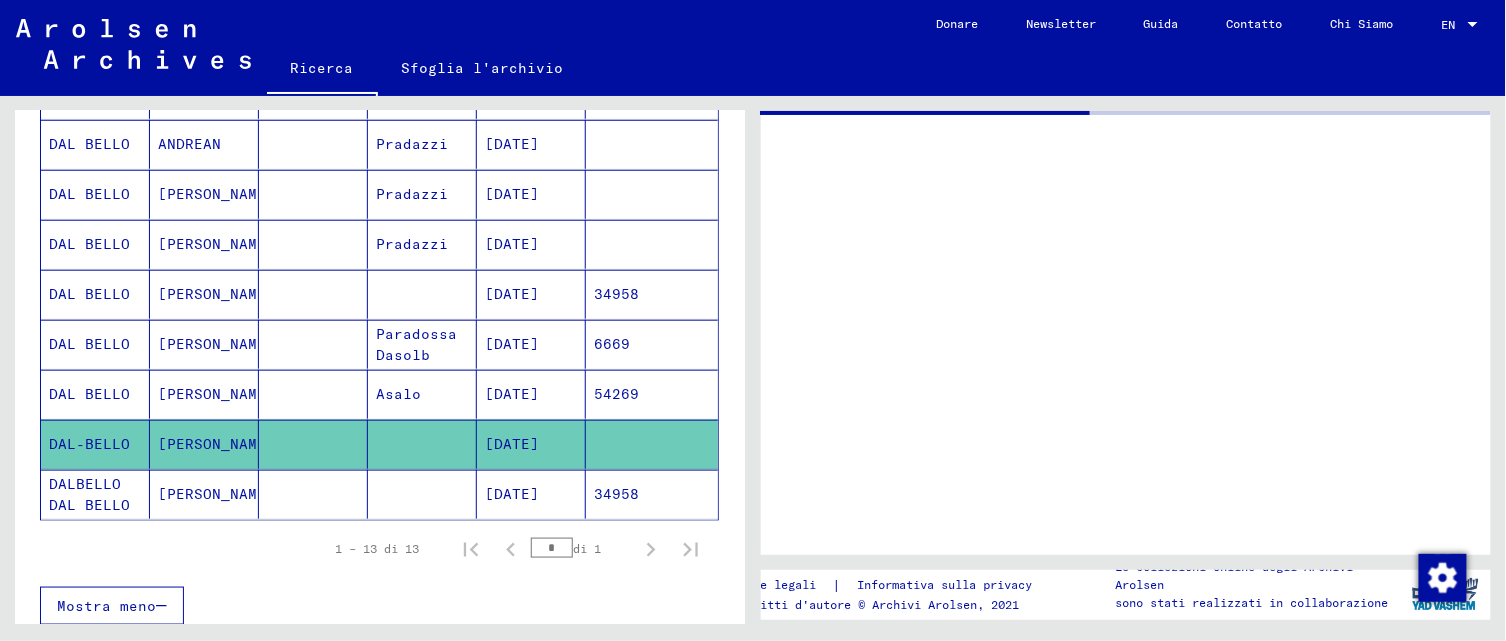 scroll, scrollTop: 0, scrollLeft: 0, axis: both 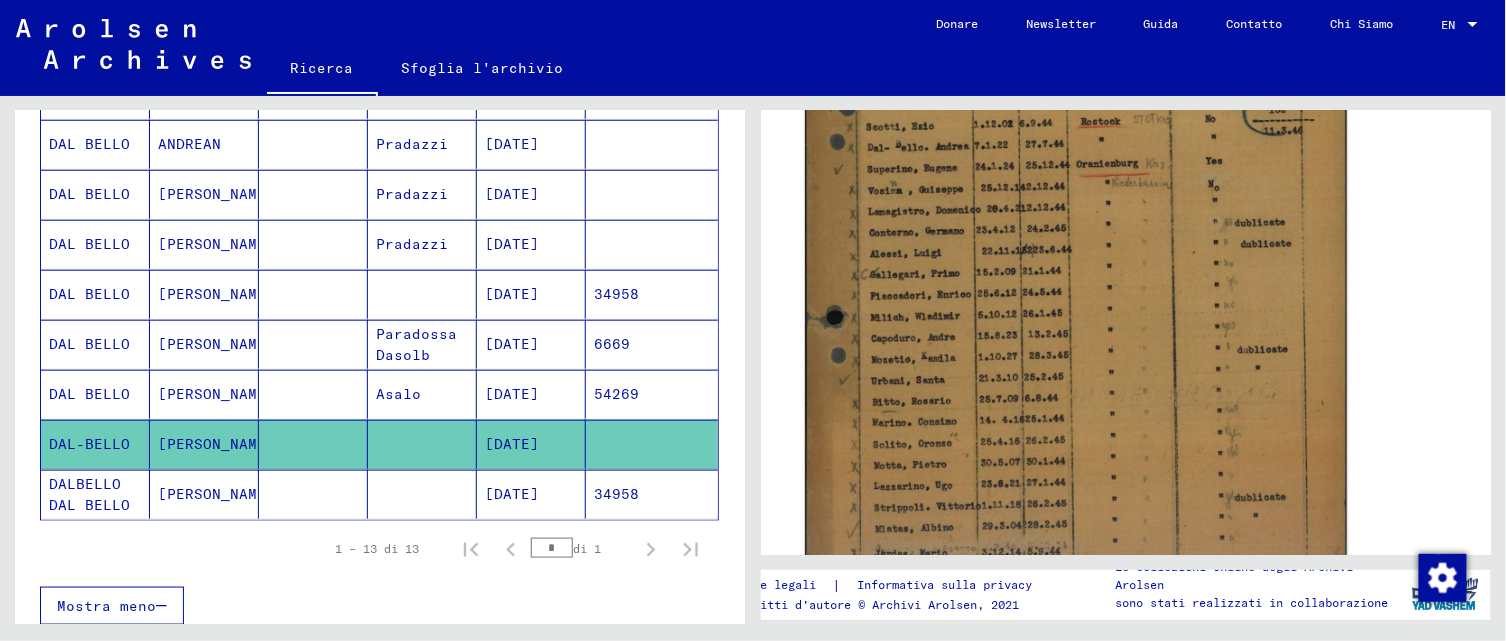 click 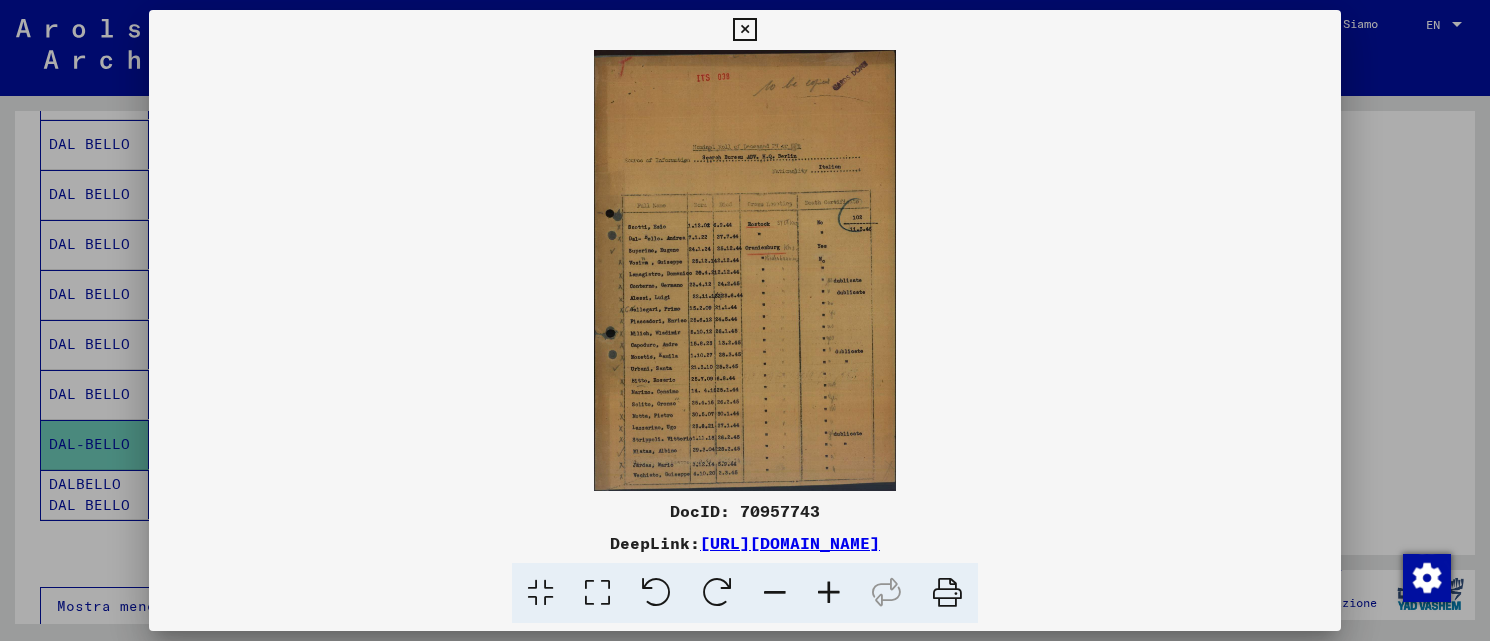 click at bounding box center [745, 320] 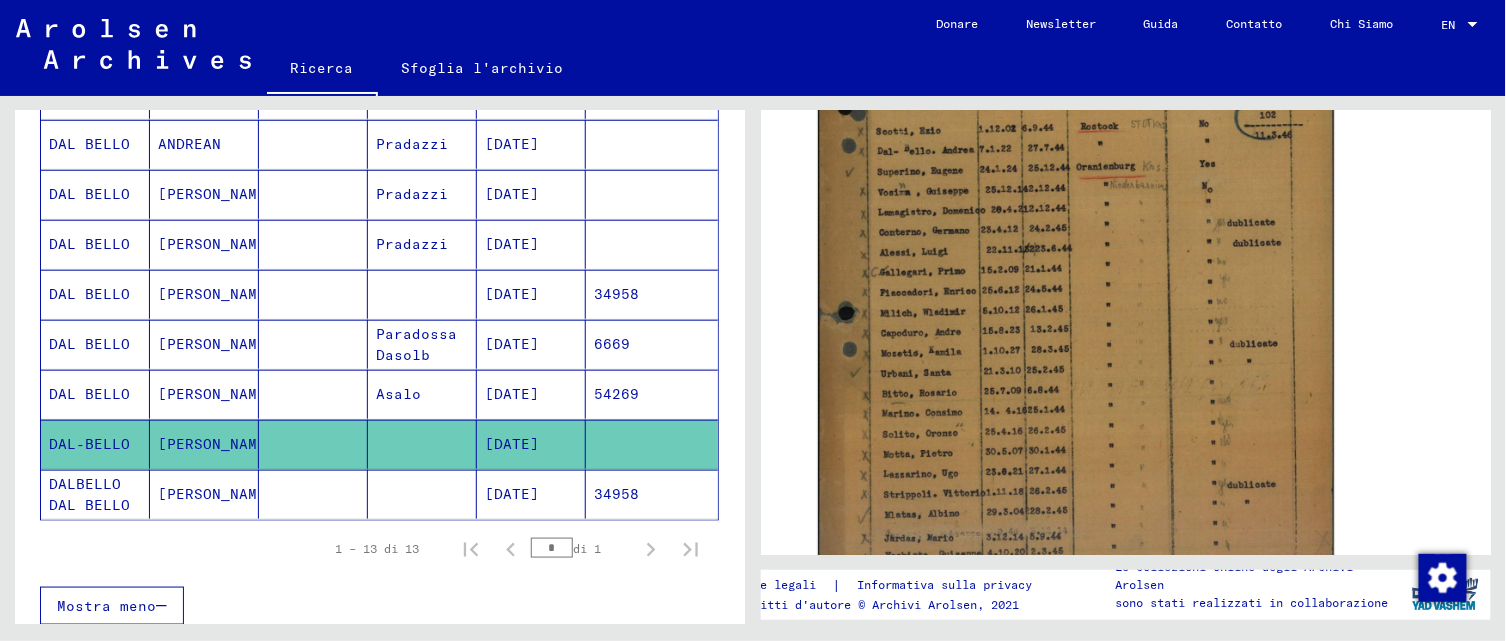 click on "DAL BELLO" at bounding box center [95, 444] 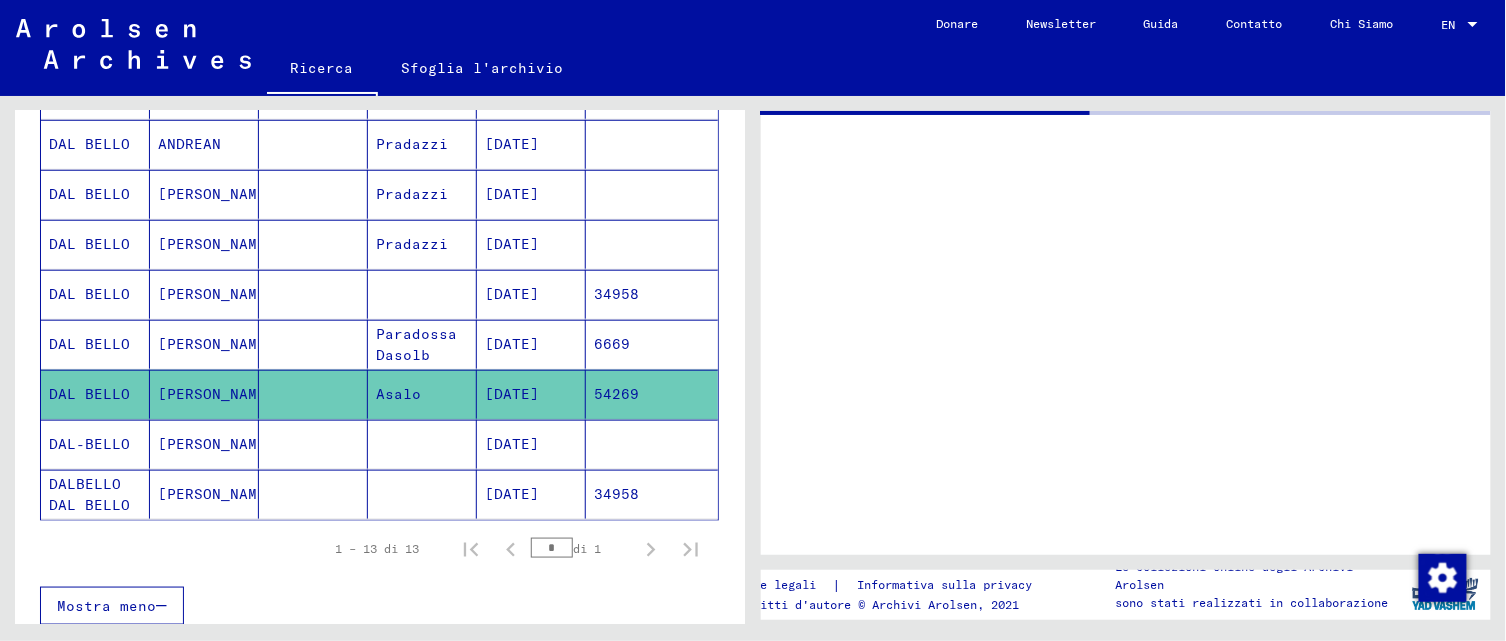 scroll, scrollTop: 0, scrollLeft: 0, axis: both 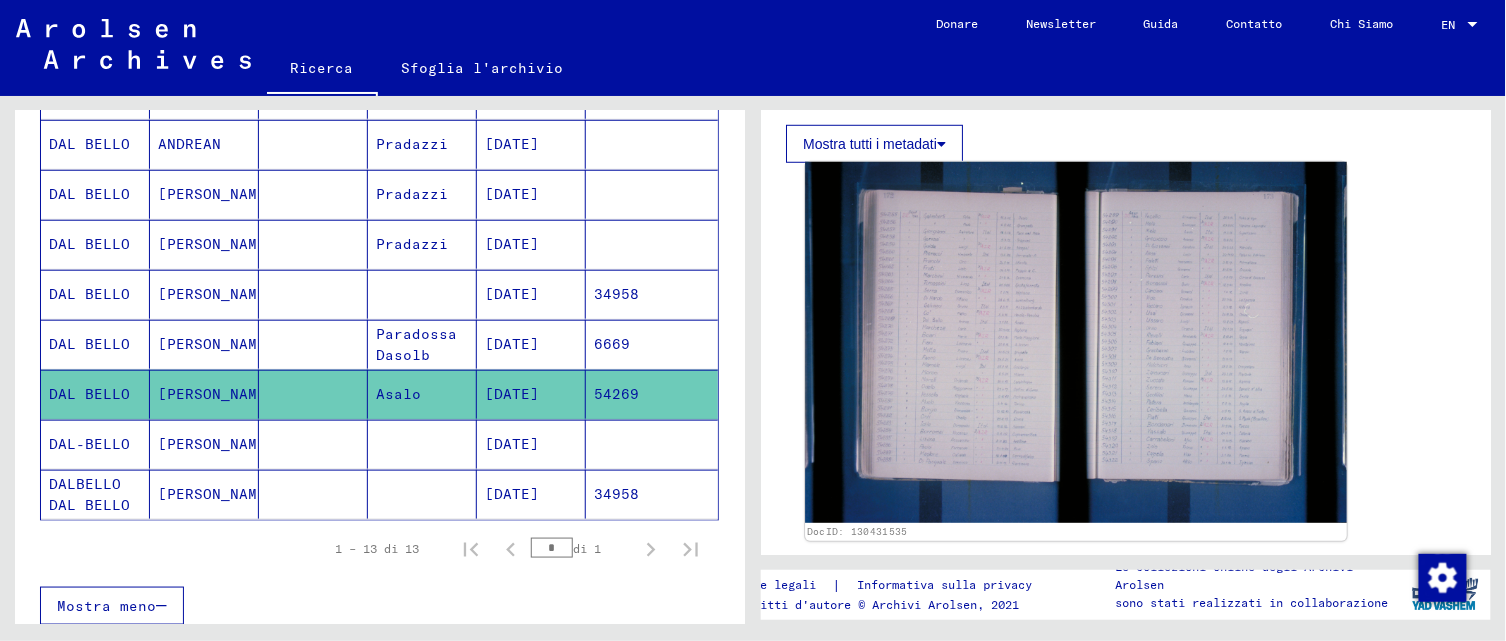 click 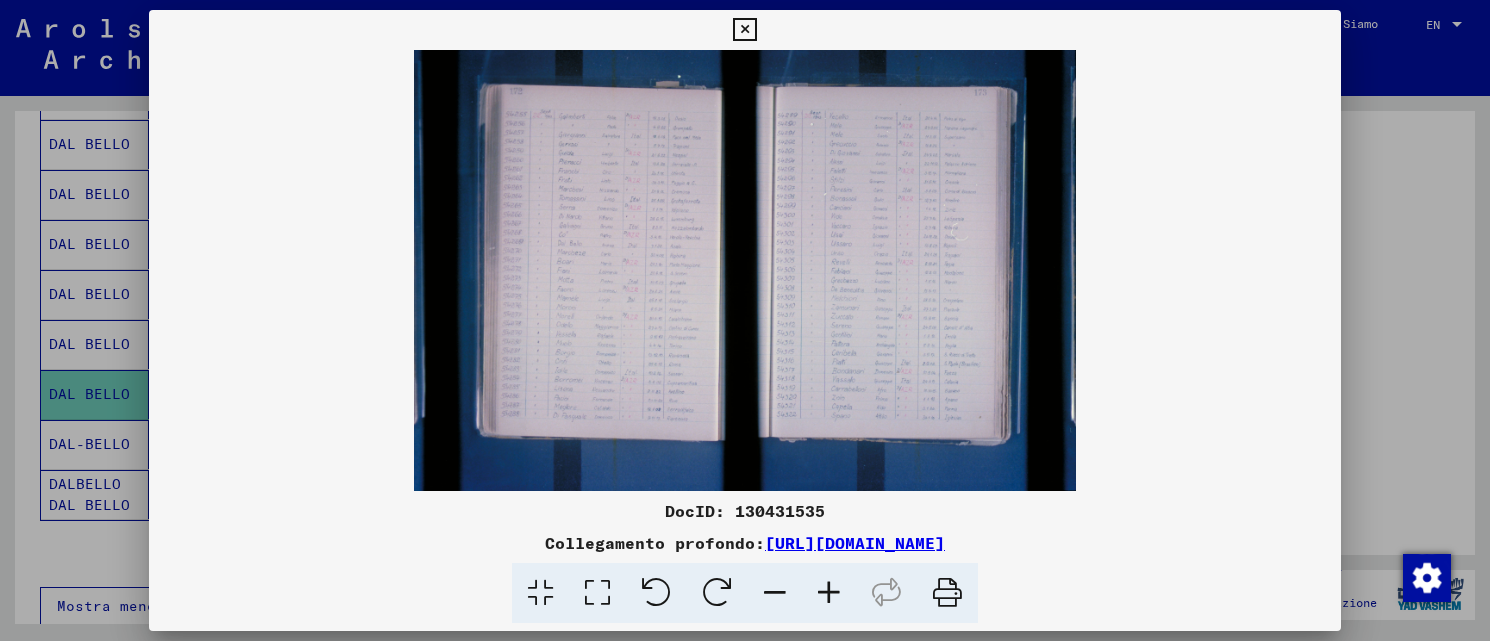 click at bounding box center (829, 593) 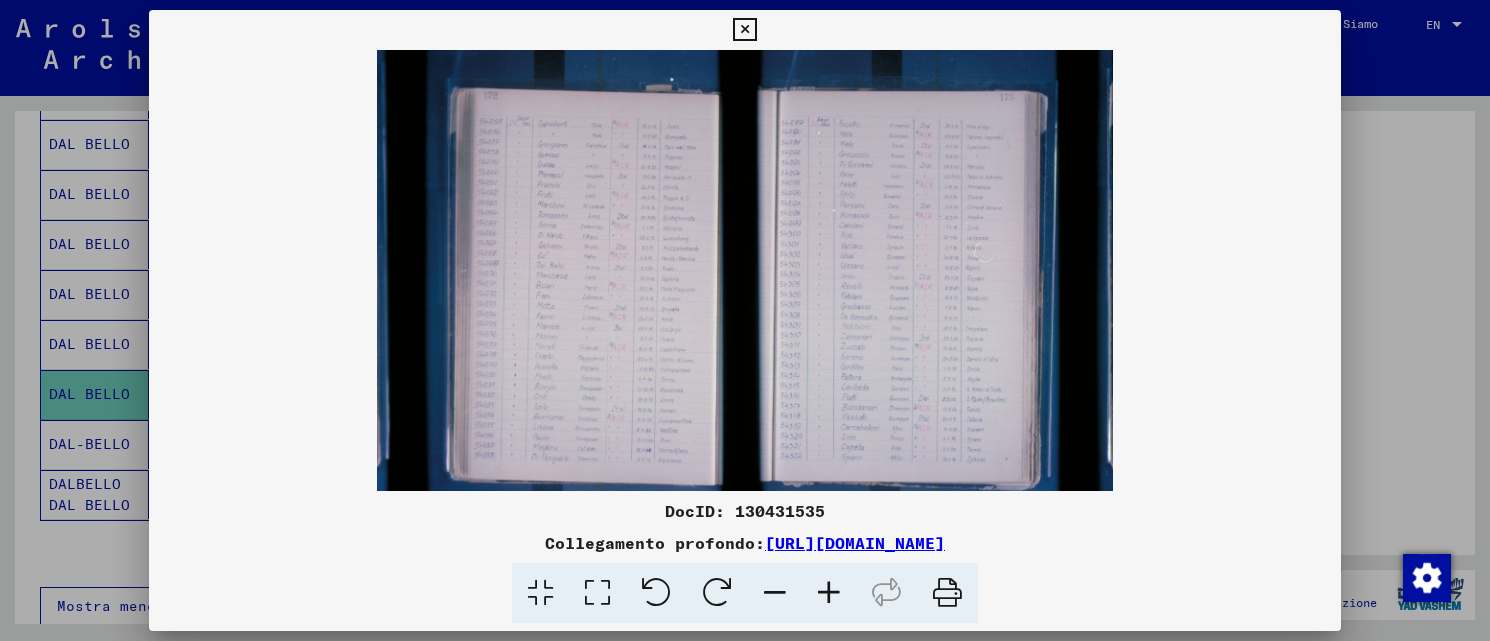 click at bounding box center (829, 593) 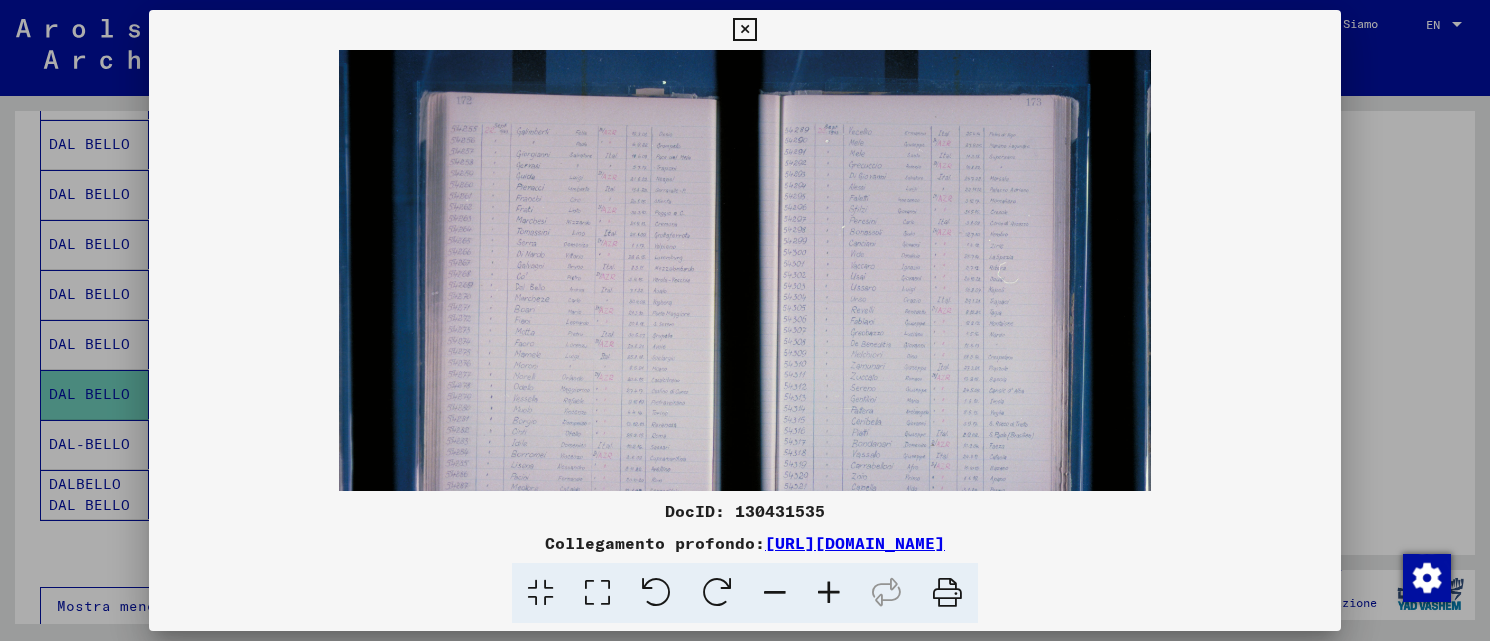 click at bounding box center [829, 593] 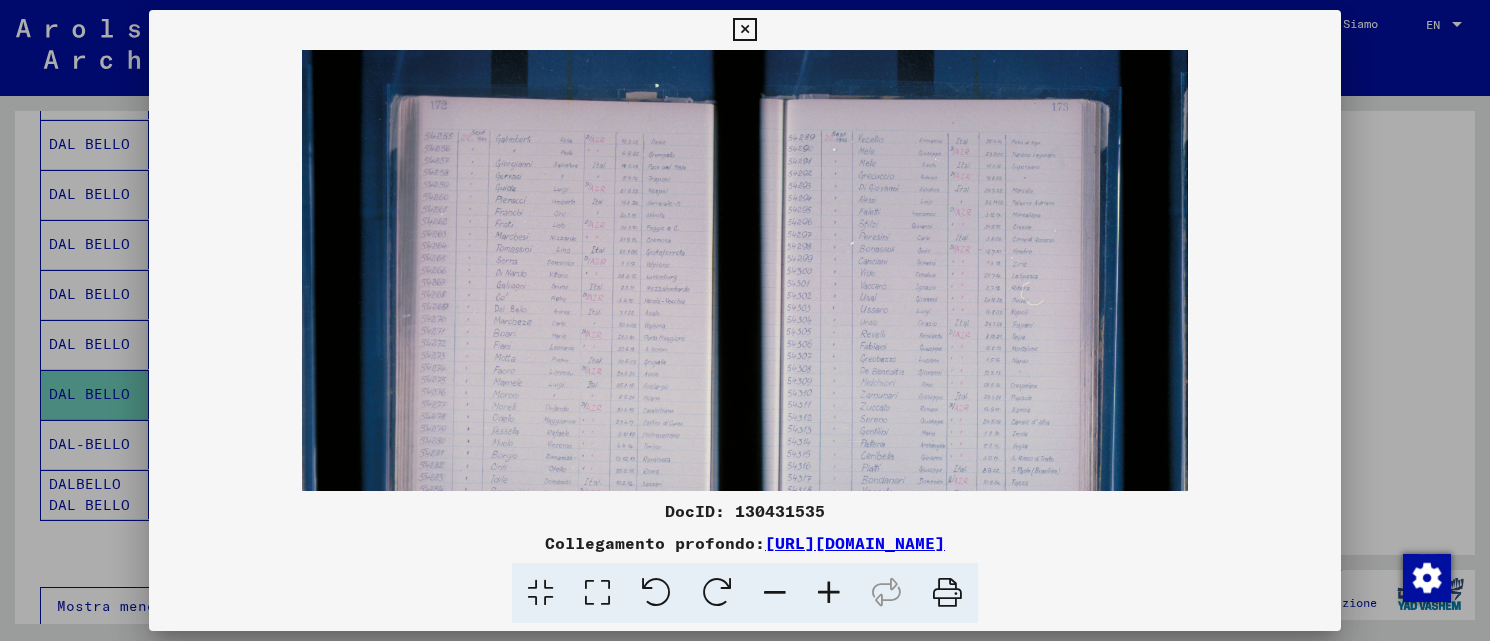 click at bounding box center [829, 593] 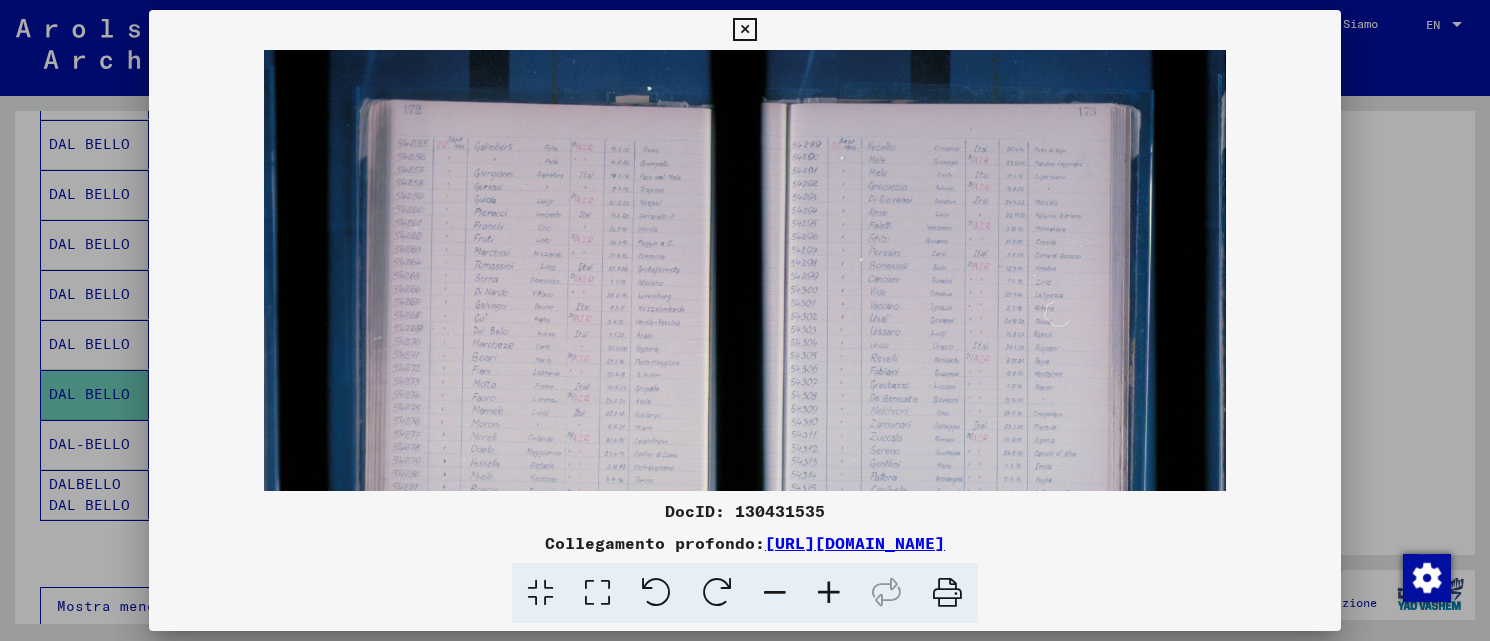 click at bounding box center [829, 593] 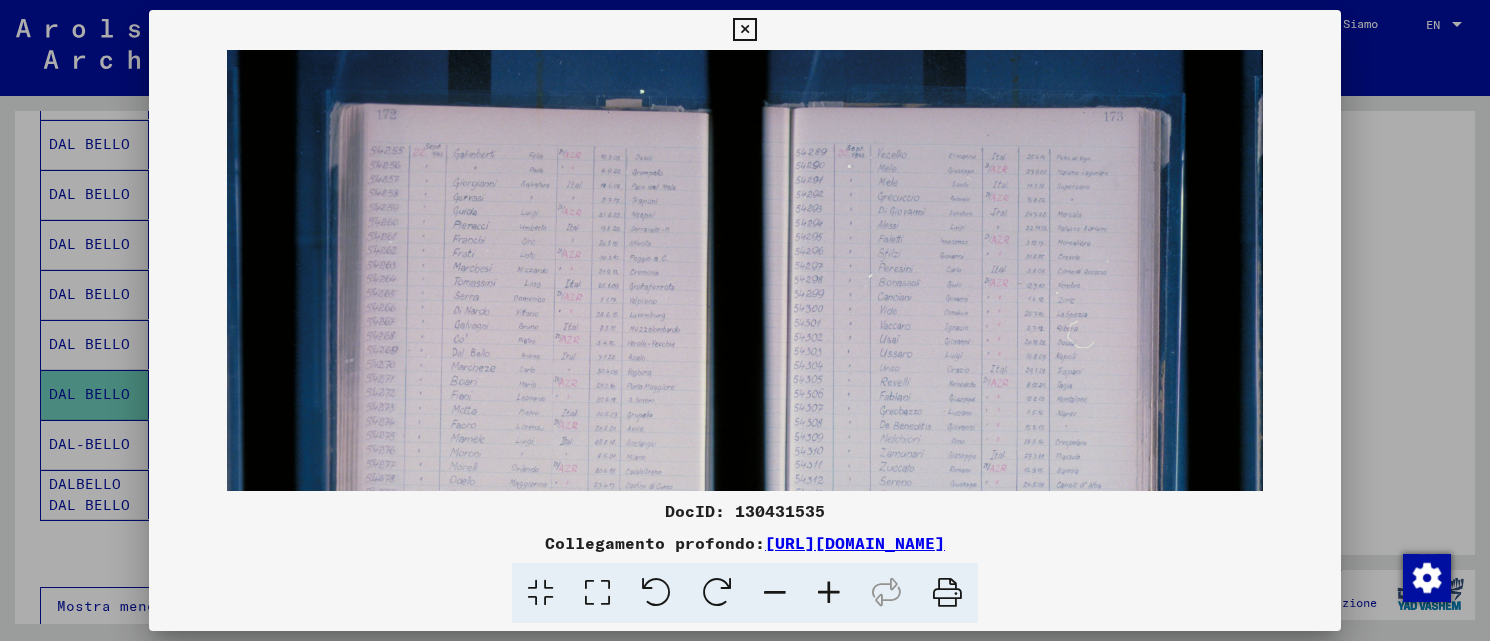 click at bounding box center [829, 593] 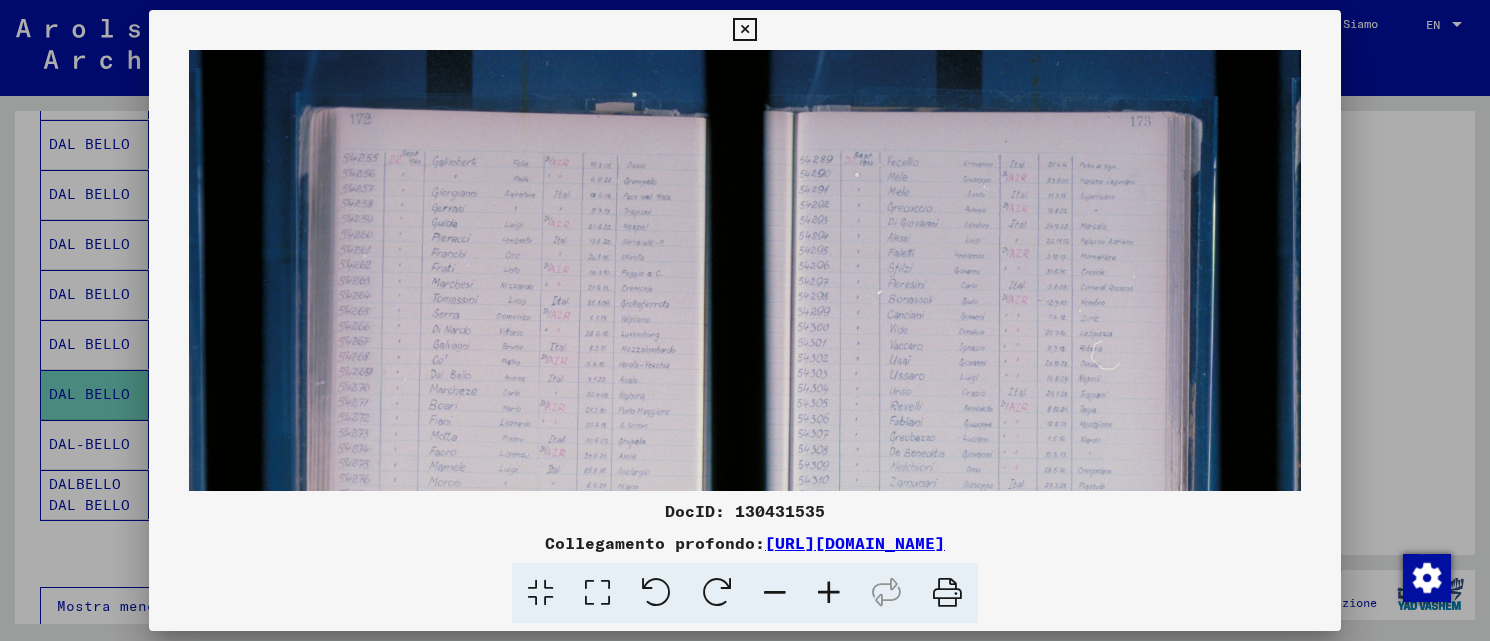 click at bounding box center (829, 593) 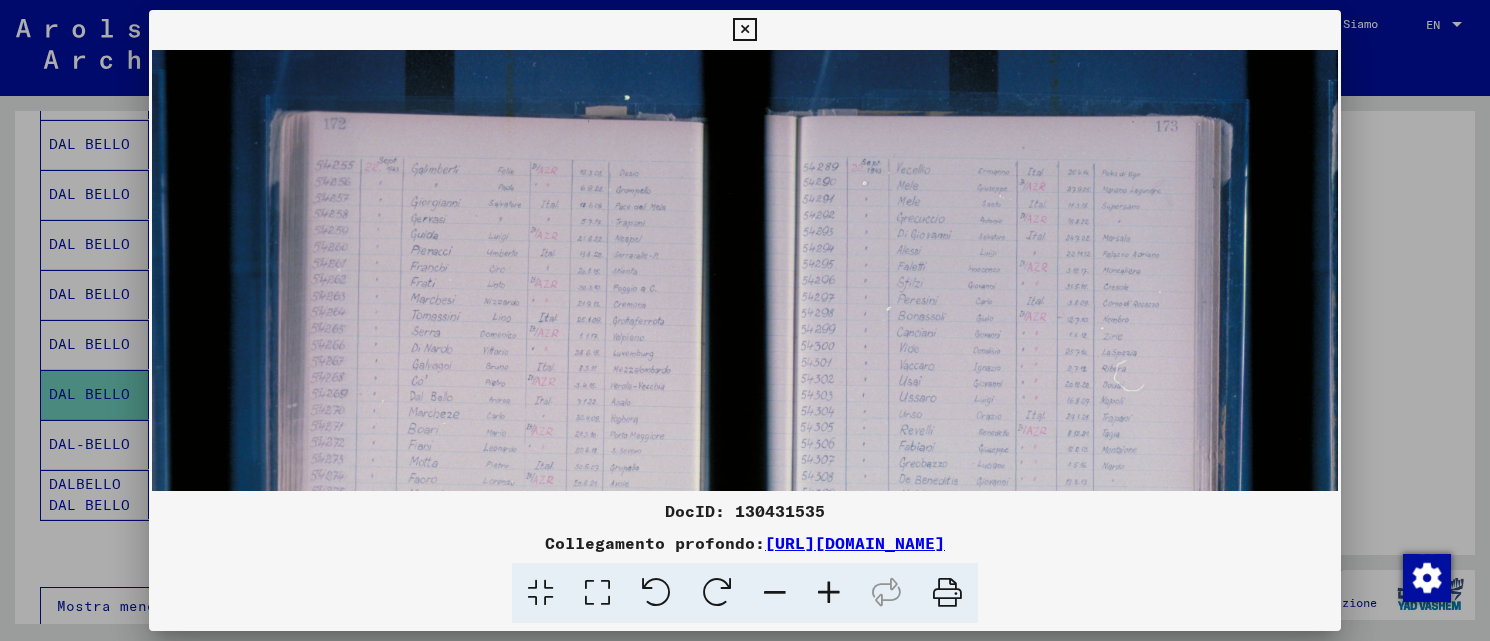 click at bounding box center (829, 593) 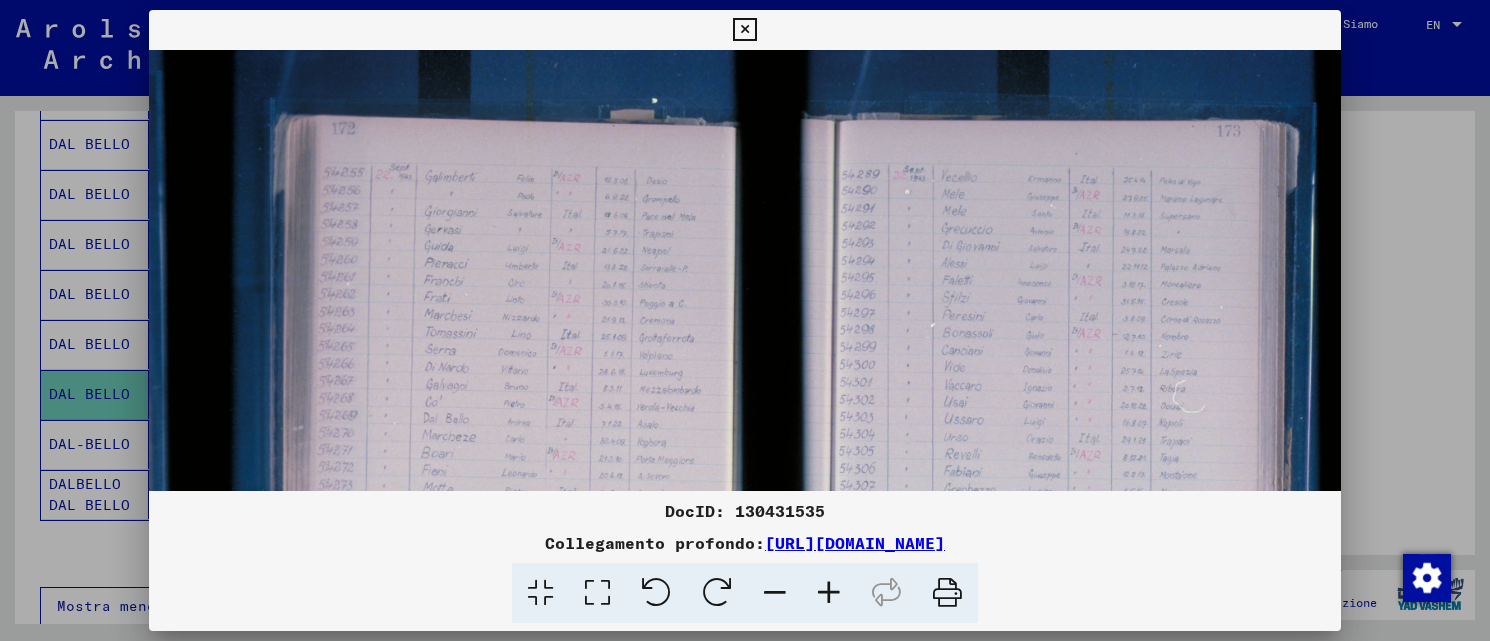 click at bounding box center [829, 593] 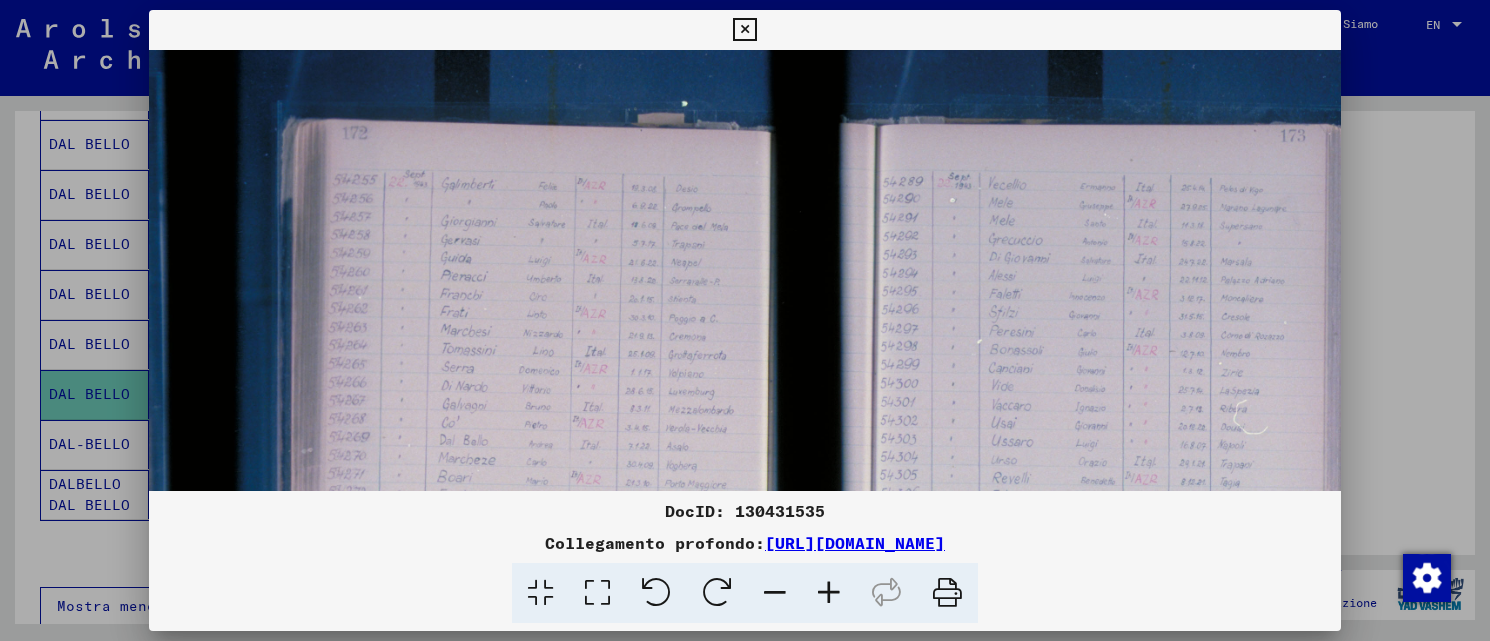 click at bounding box center (829, 593) 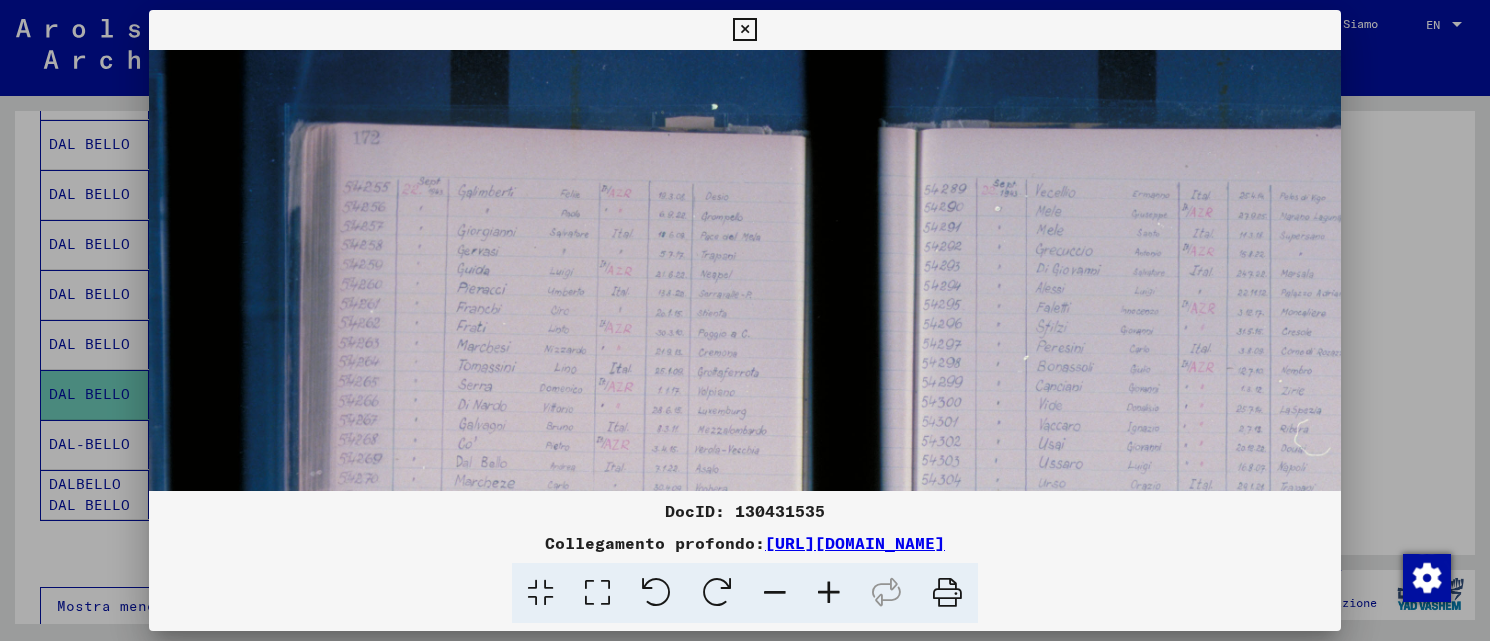 click at bounding box center (829, 593) 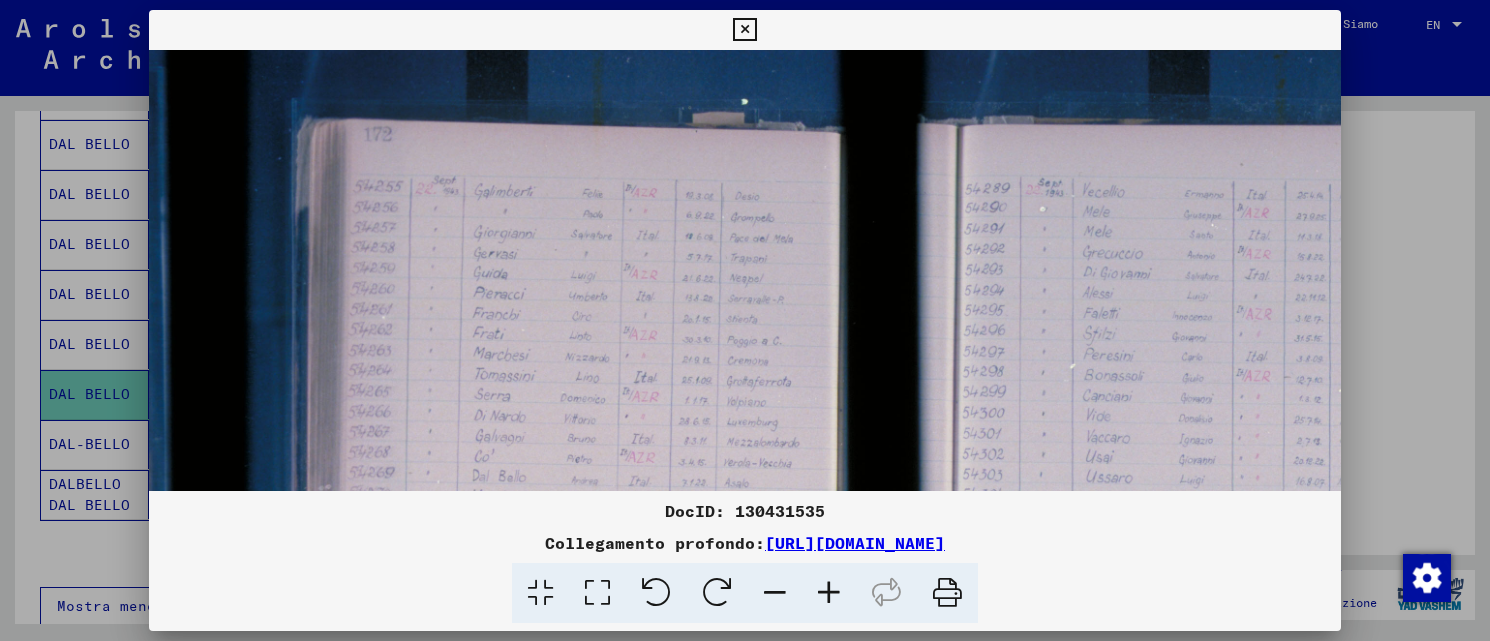 drag, startPoint x: 678, startPoint y: 432, endPoint x: 687, endPoint y: 348, distance: 84.48077 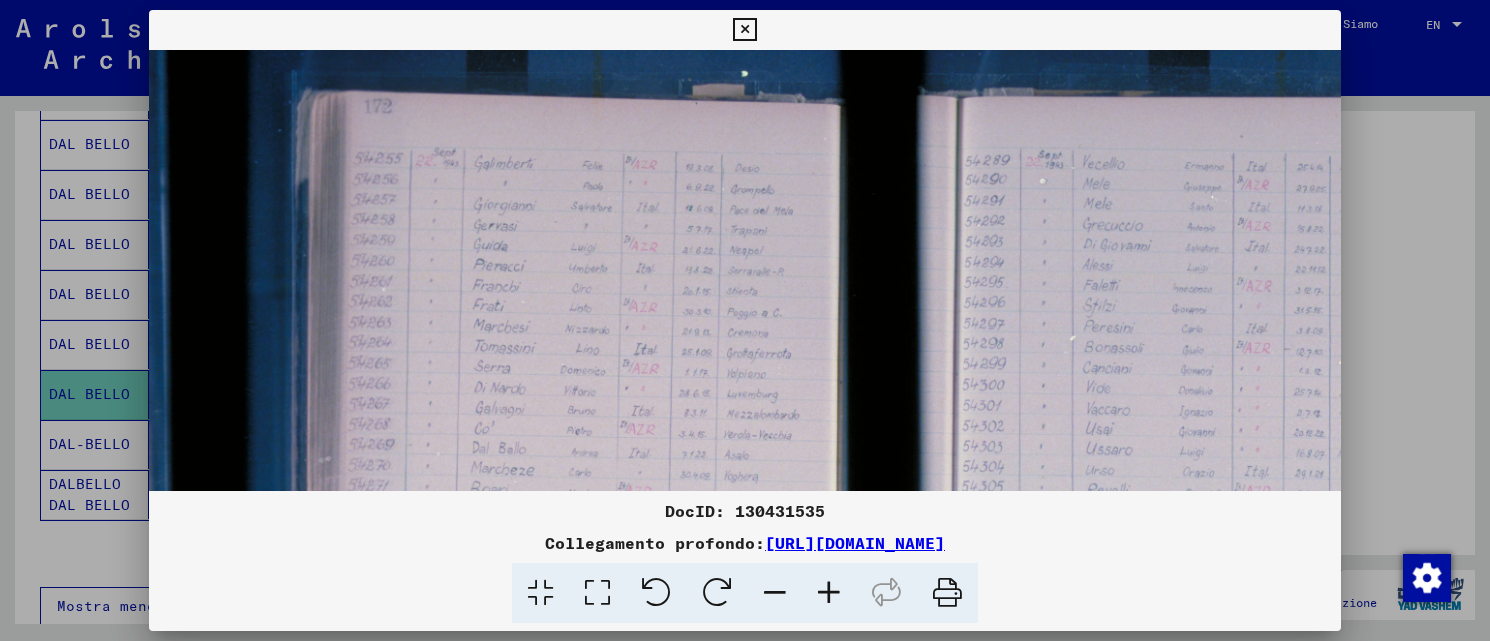 drag, startPoint x: 693, startPoint y: 286, endPoint x: 700, endPoint y: 276, distance: 12.206555 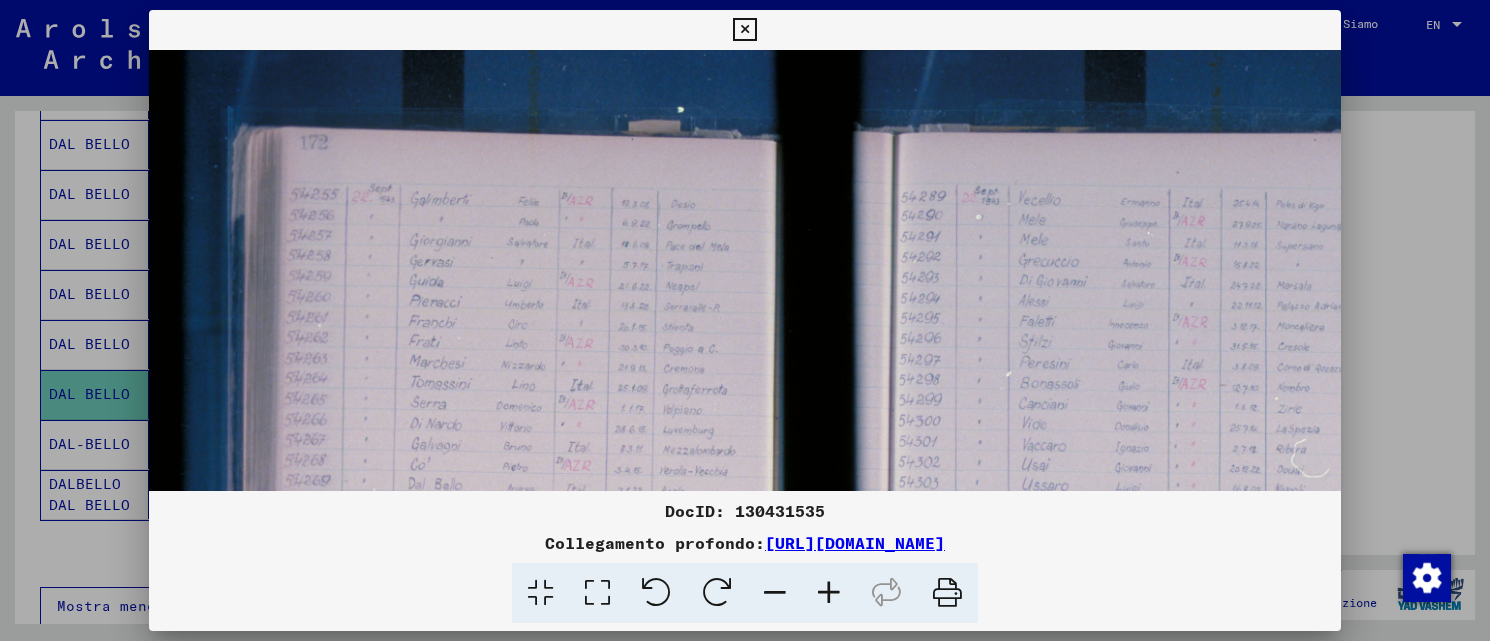 scroll, scrollTop: 0, scrollLeft: 57, axis: horizontal 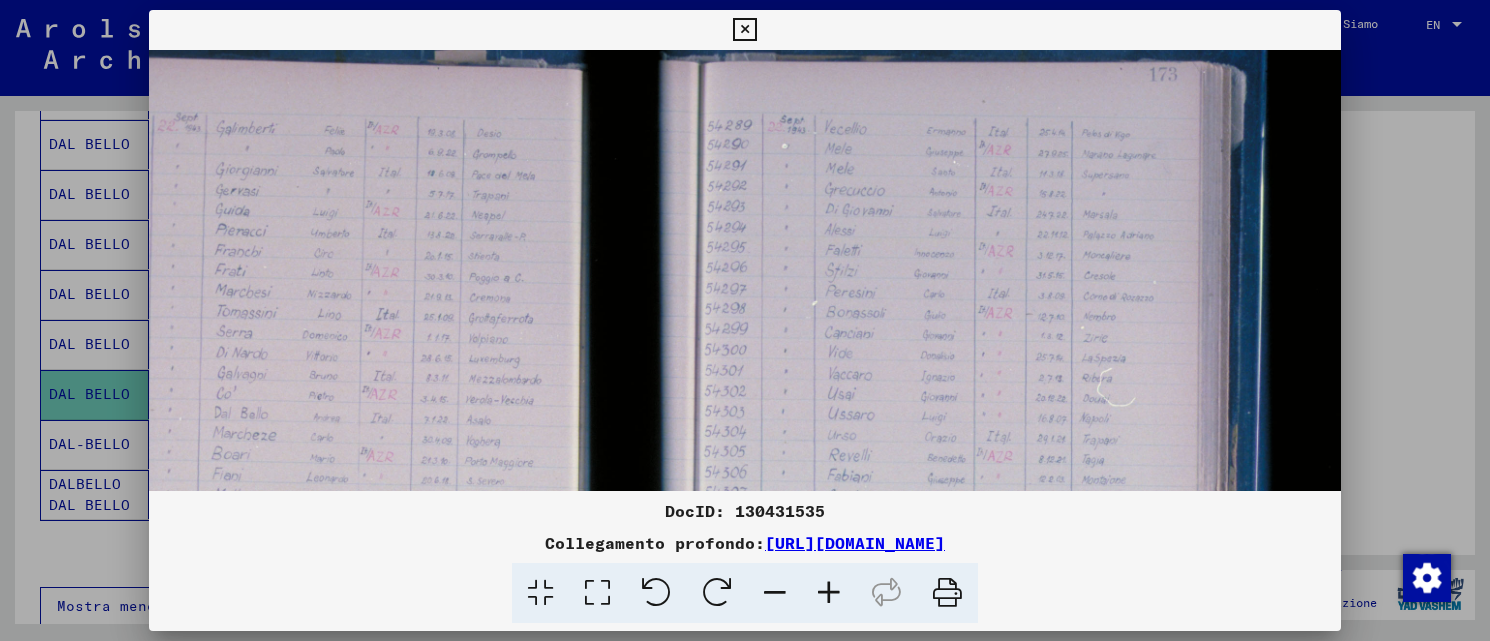 drag, startPoint x: 707, startPoint y: 292, endPoint x: 501, endPoint y: 430, distance: 247.95161 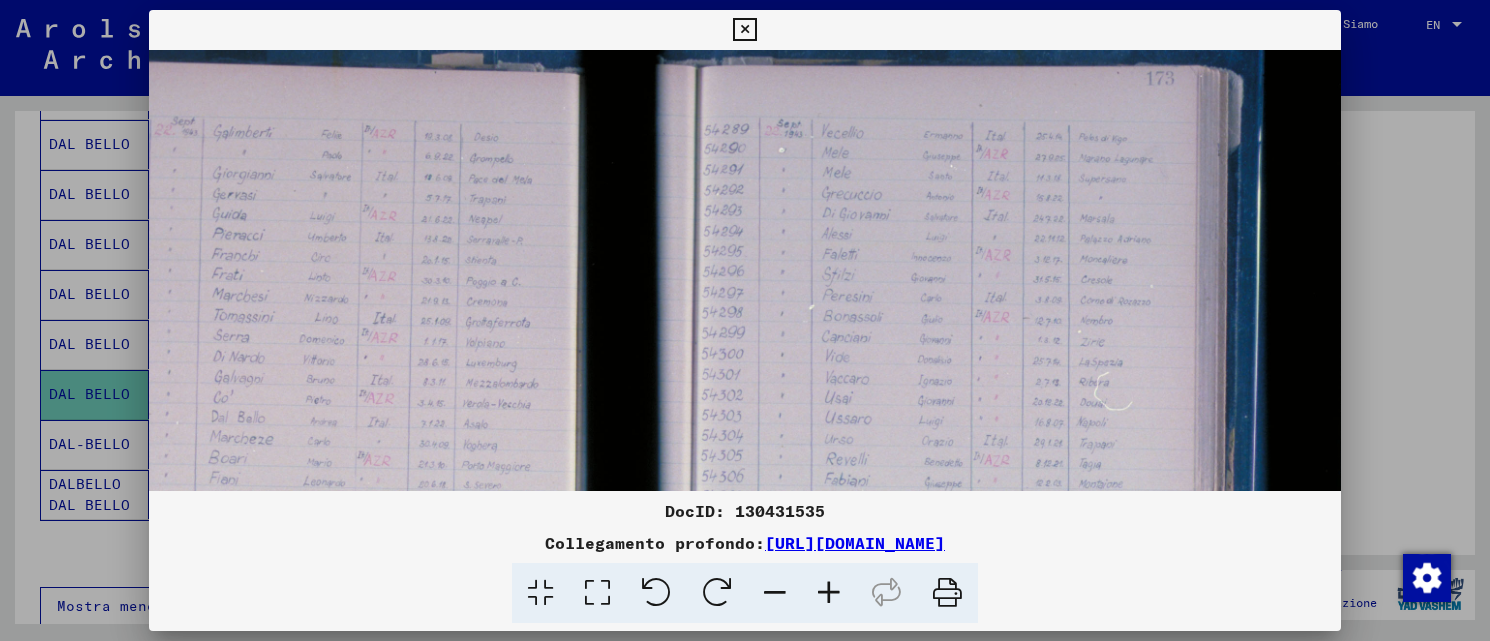 click at bounding box center (829, 593) 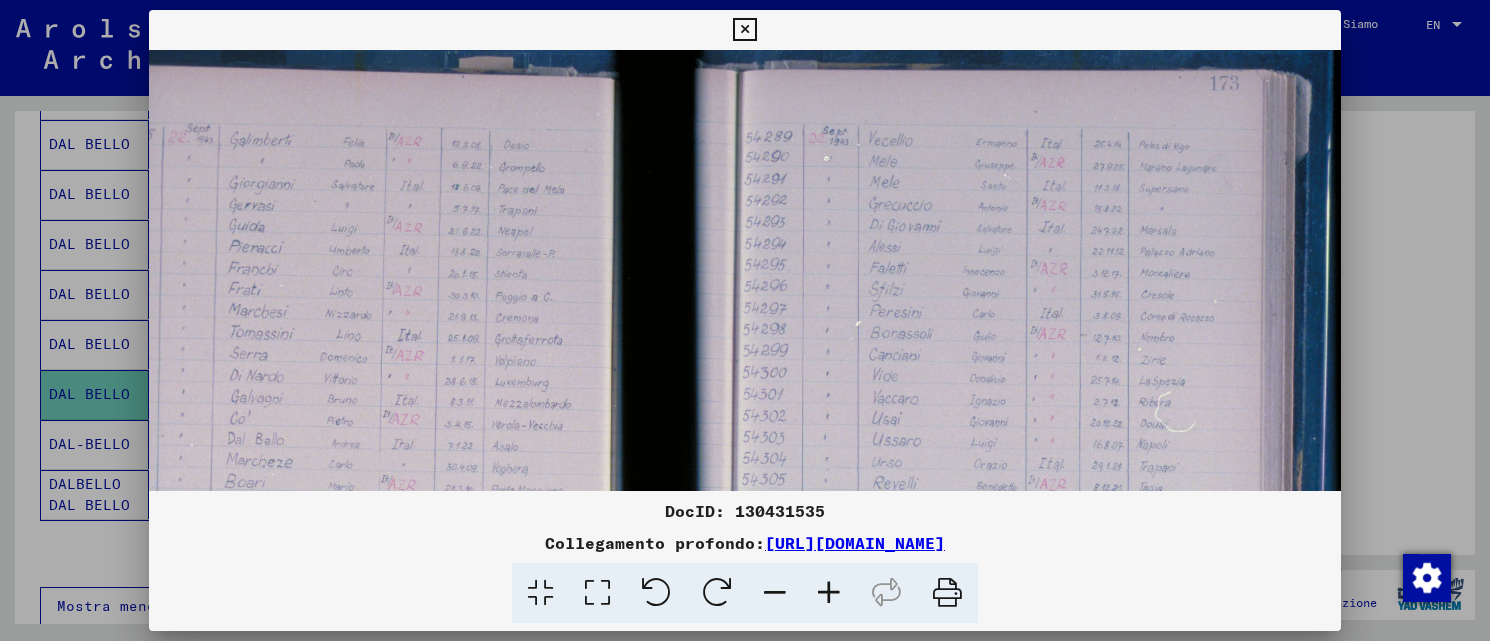 click at bounding box center [829, 593] 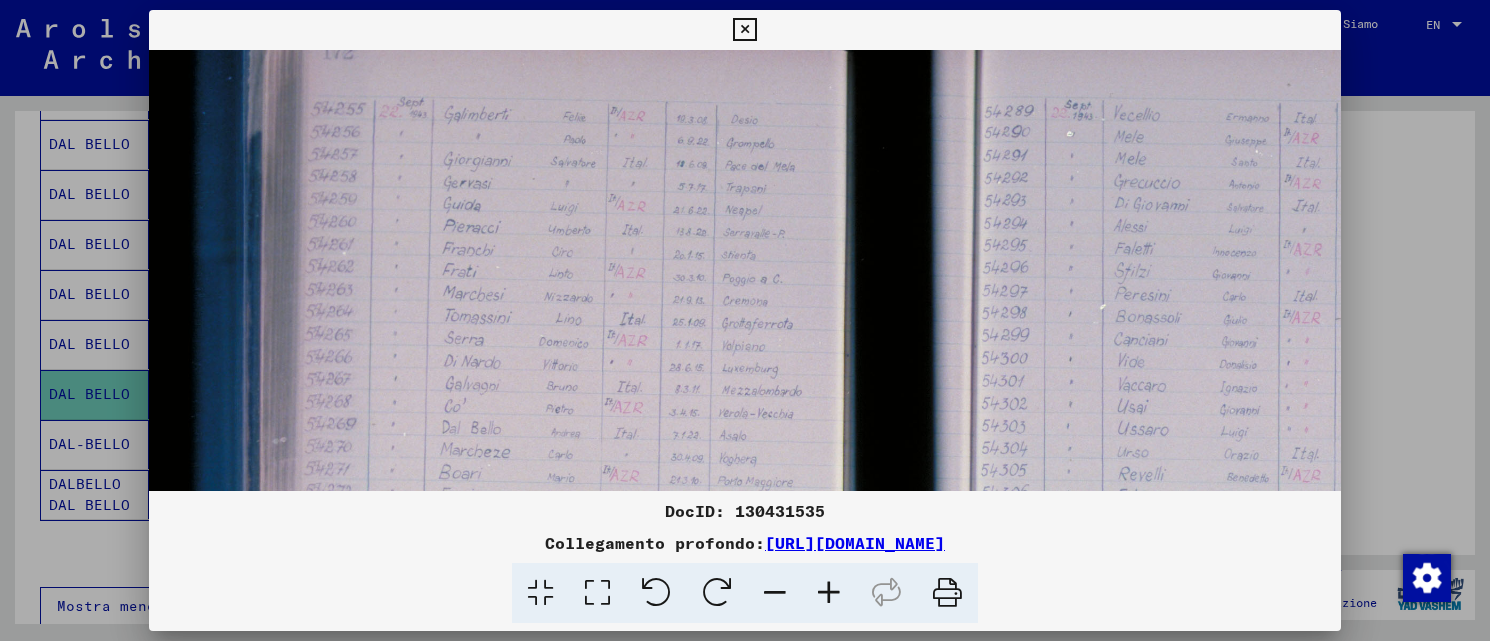 scroll, scrollTop: 104, scrollLeft: 68, axis: both 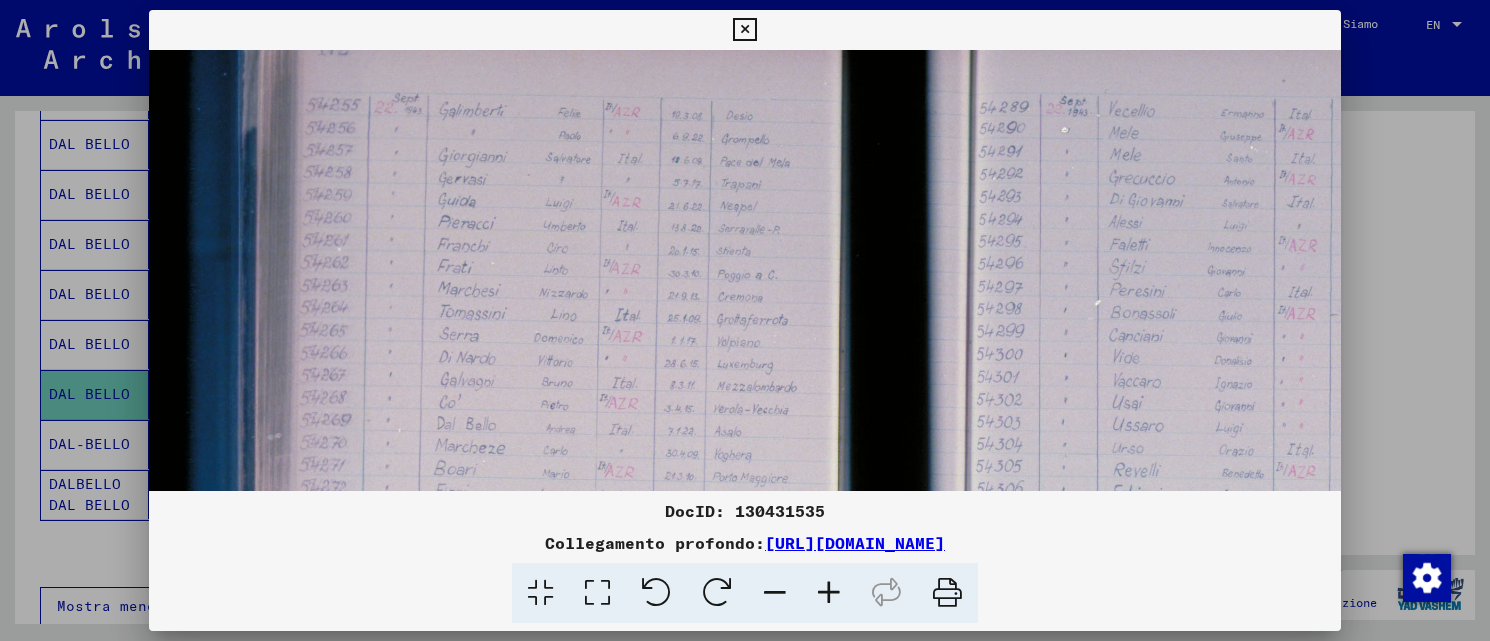 drag, startPoint x: 343, startPoint y: 374, endPoint x: 536, endPoint y: 340, distance: 195.97194 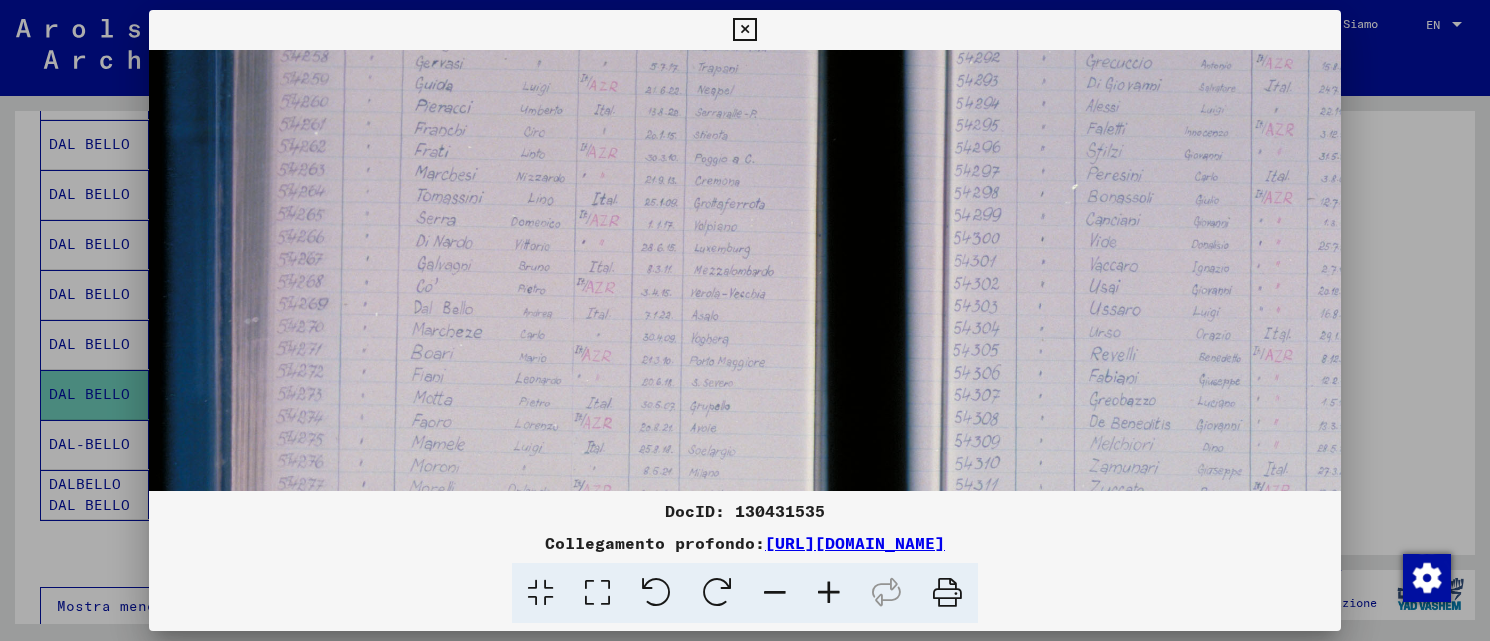 drag, startPoint x: 540, startPoint y: 385, endPoint x: 521, endPoint y: 274, distance: 112.61439 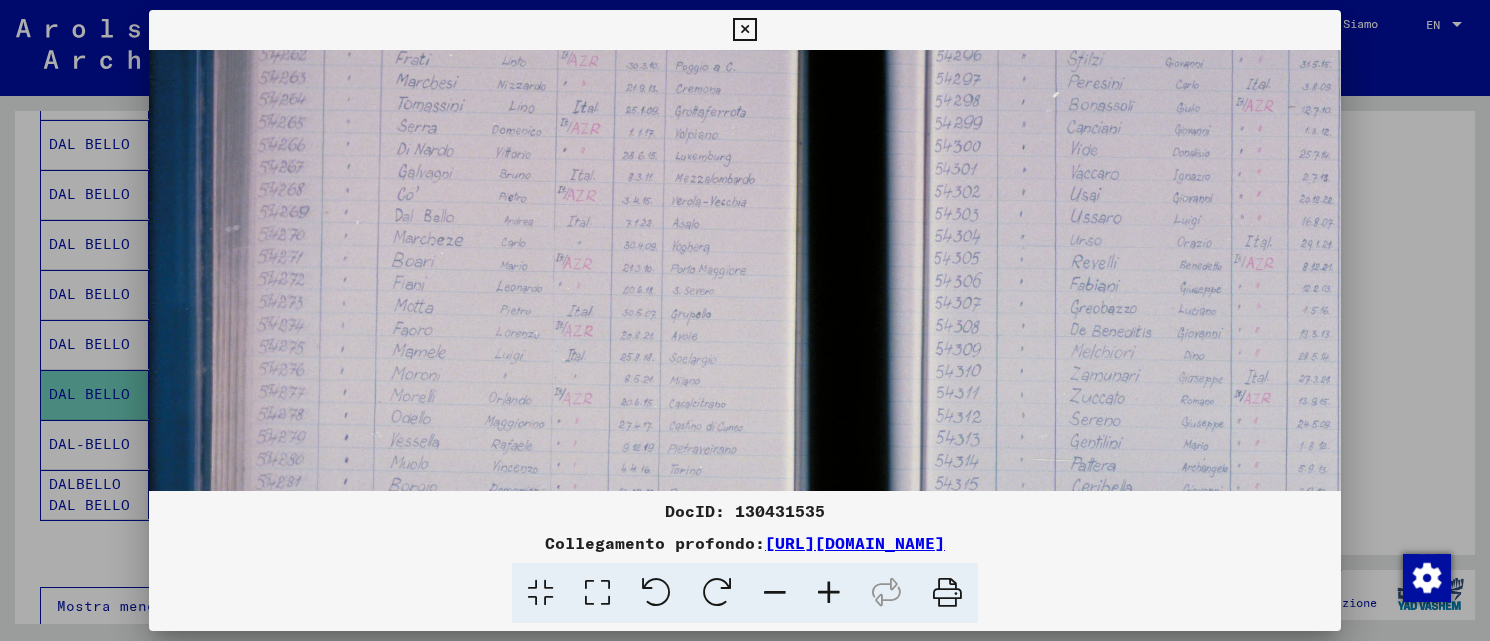 drag, startPoint x: 538, startPoint y: 347, endPoint x: 523, endPoint y: 241, distance: 107.05606 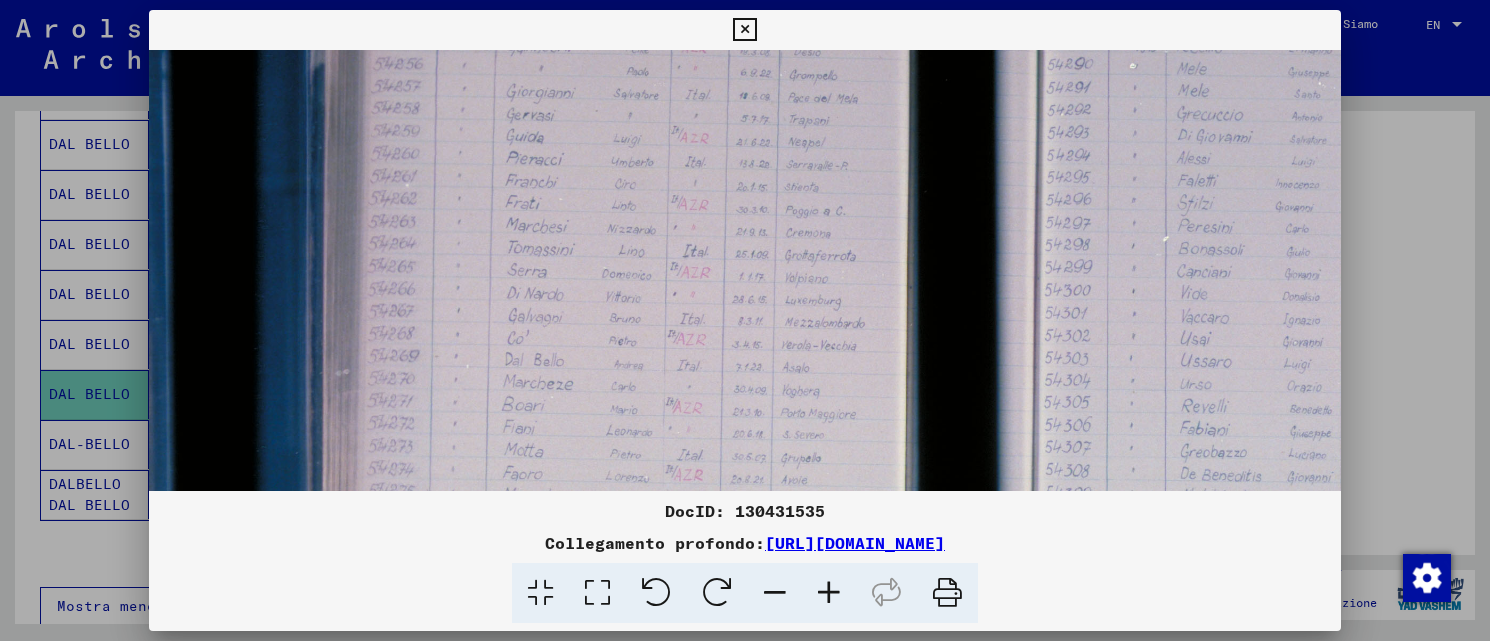 scroll, scrollTop: 164, scrollLeft: 0, axis: vertical 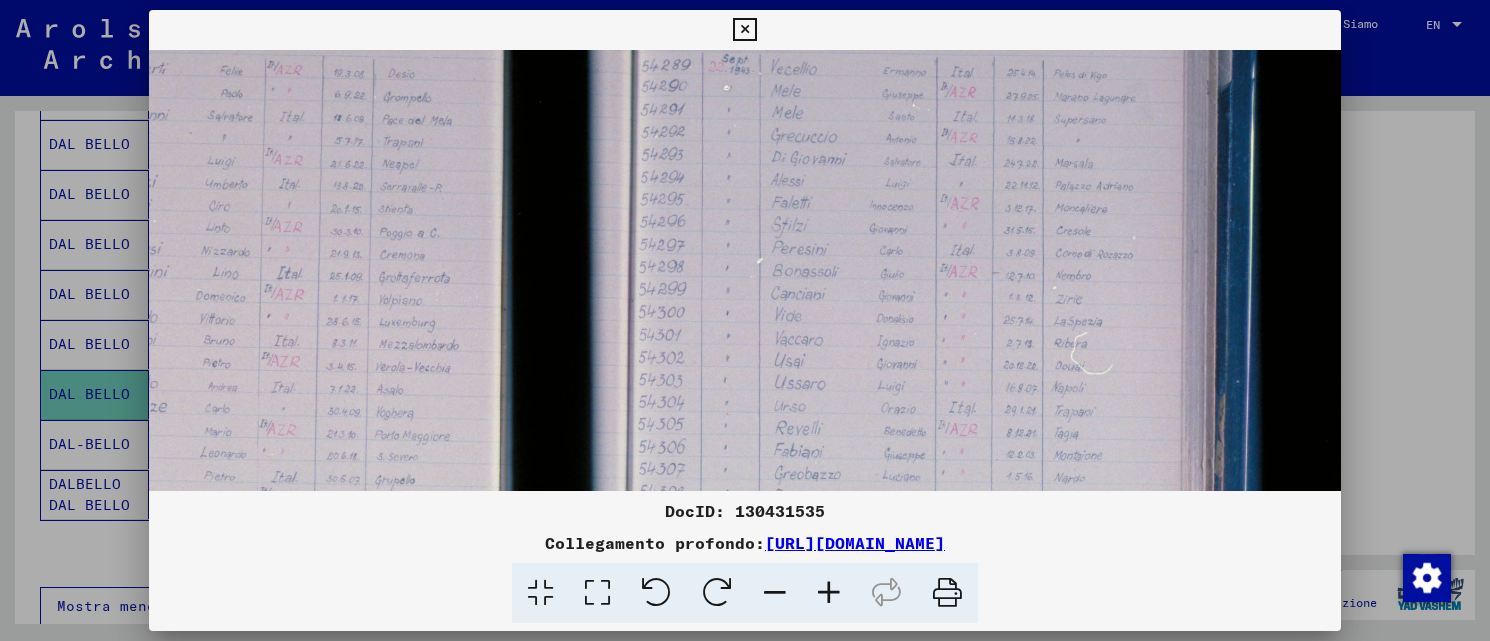 drag, startPoint x: 552, startPoint y: 338, endPoint x: 541, endPoint y: 552, distance: 214.28252 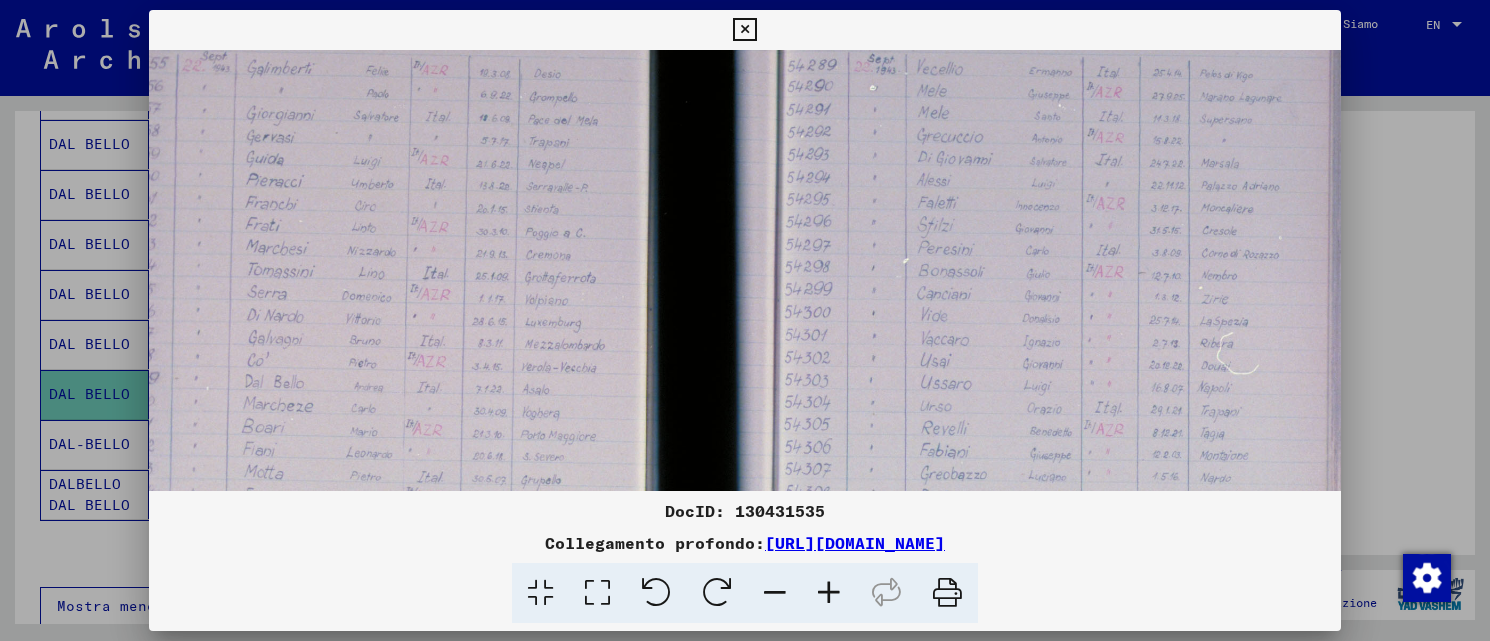 drag, startPoint x: 438, startPoint y: 432, endPoint x: 585, endPoint y: 431, distance: 147.0034 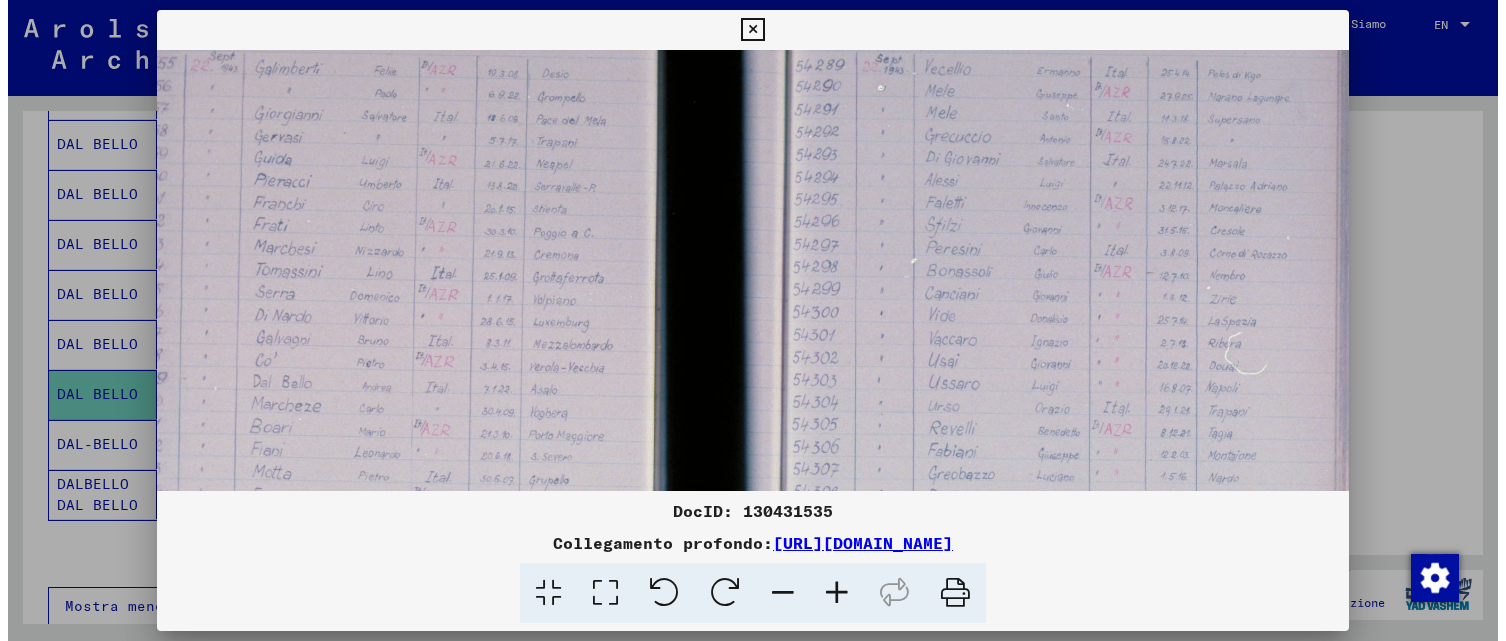 scroll, scrollTop: 146, scrollLeft: 258, axis: both 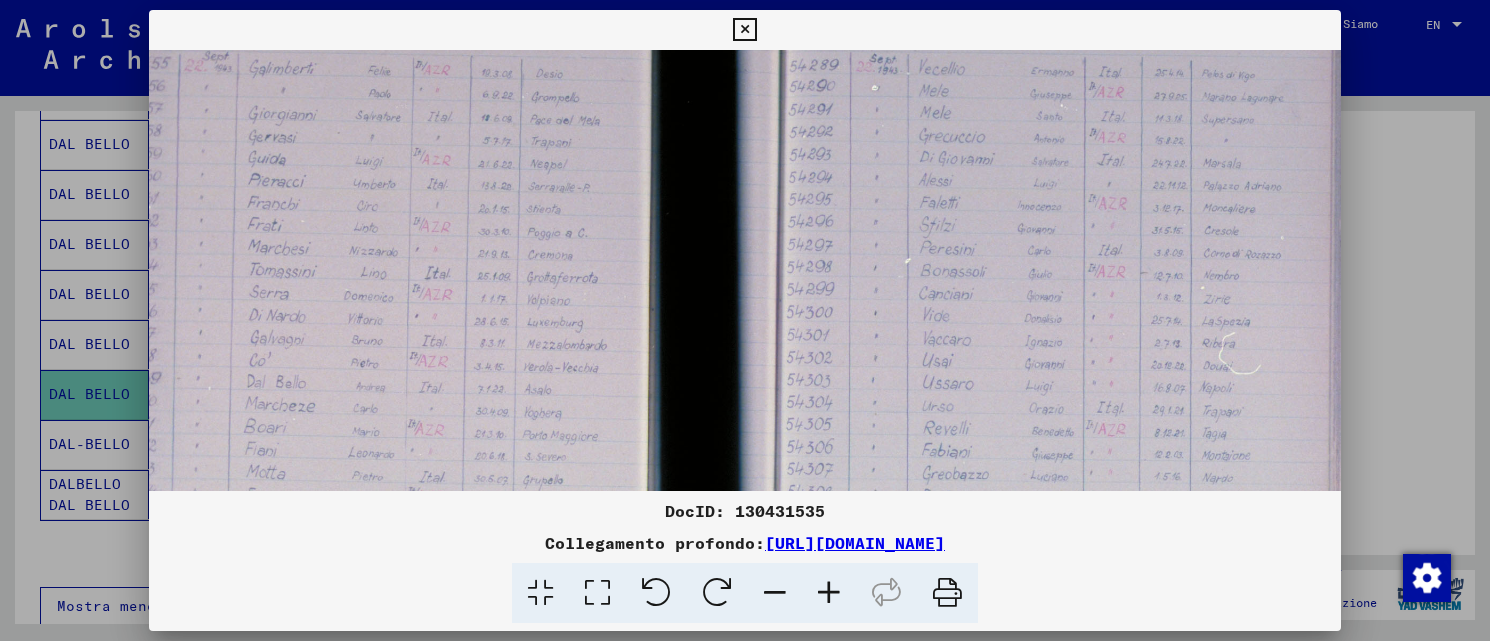 click at bounding box center [745, 320] 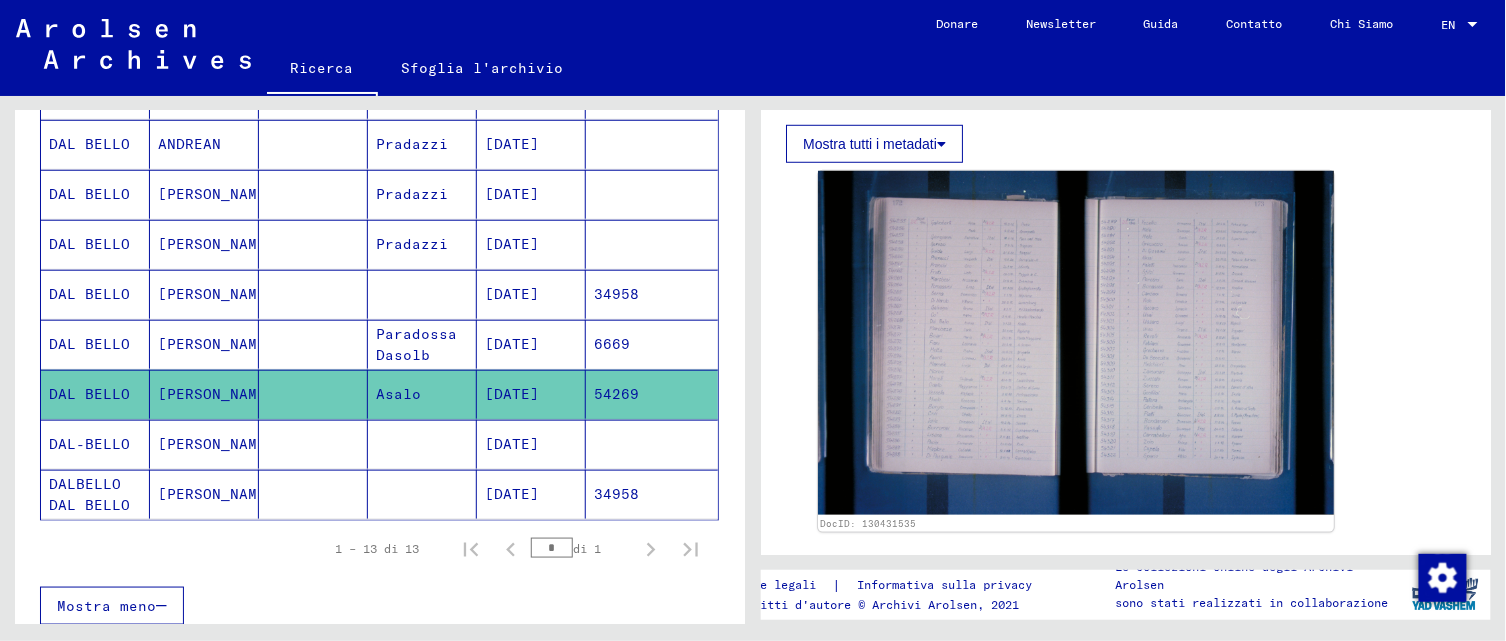 click on "DAL BELLO" at bounding box center [95, 394] 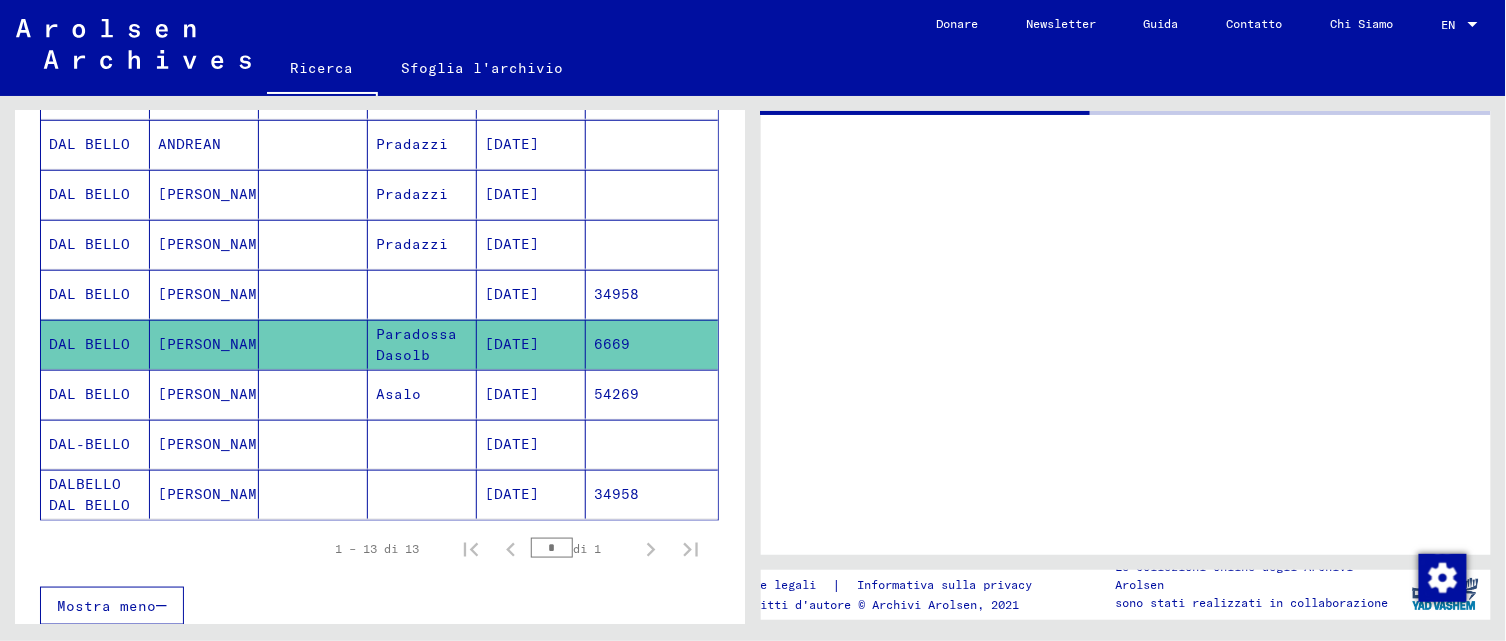 scroll, scrollTop: 0, scrollLeft: 0, axis: both 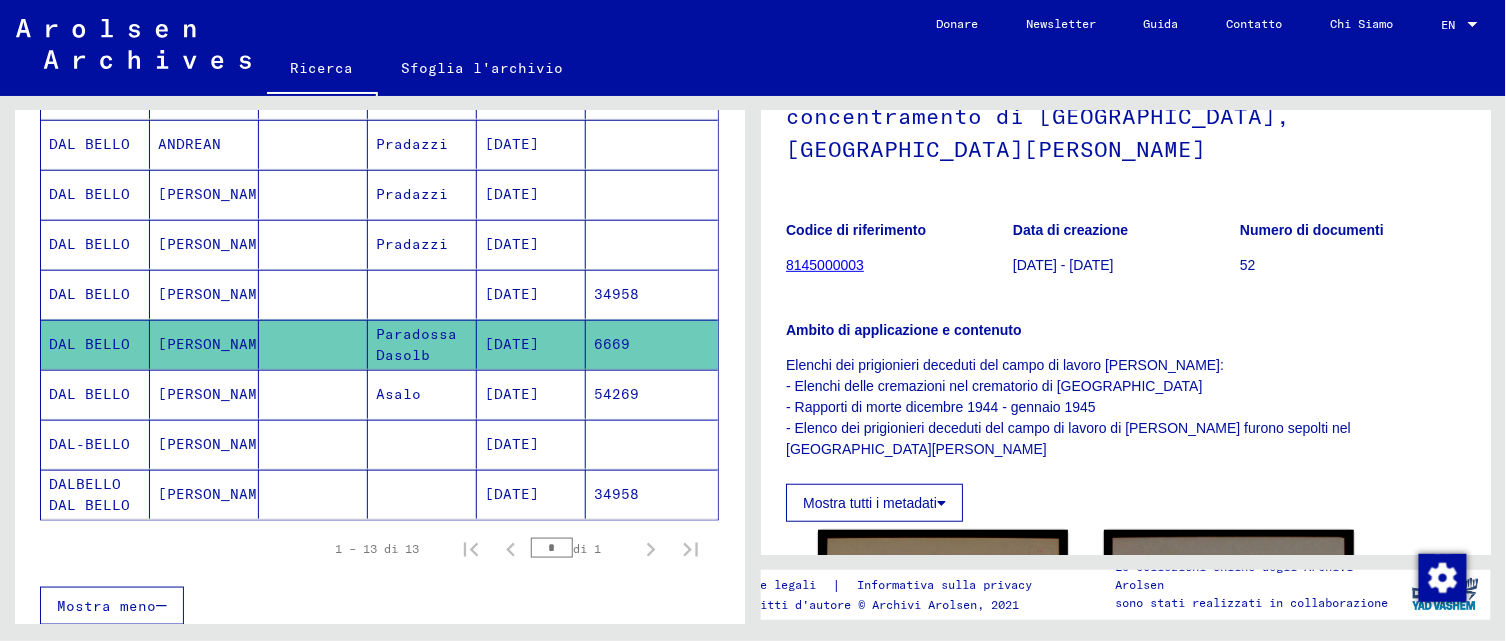 click on "[PERSON_NAME]" at bounding box center (204, 344) 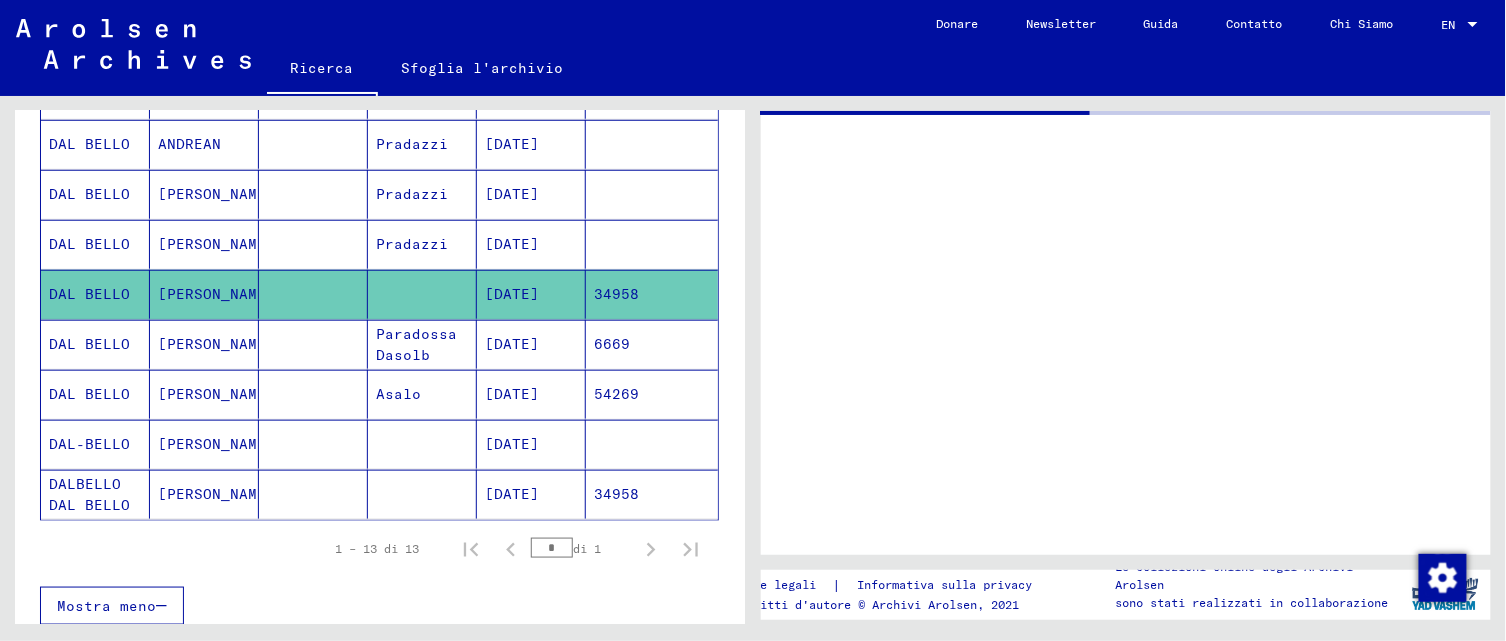 scroll, scrollTop: 0, scrollLeft: 0, axis: both 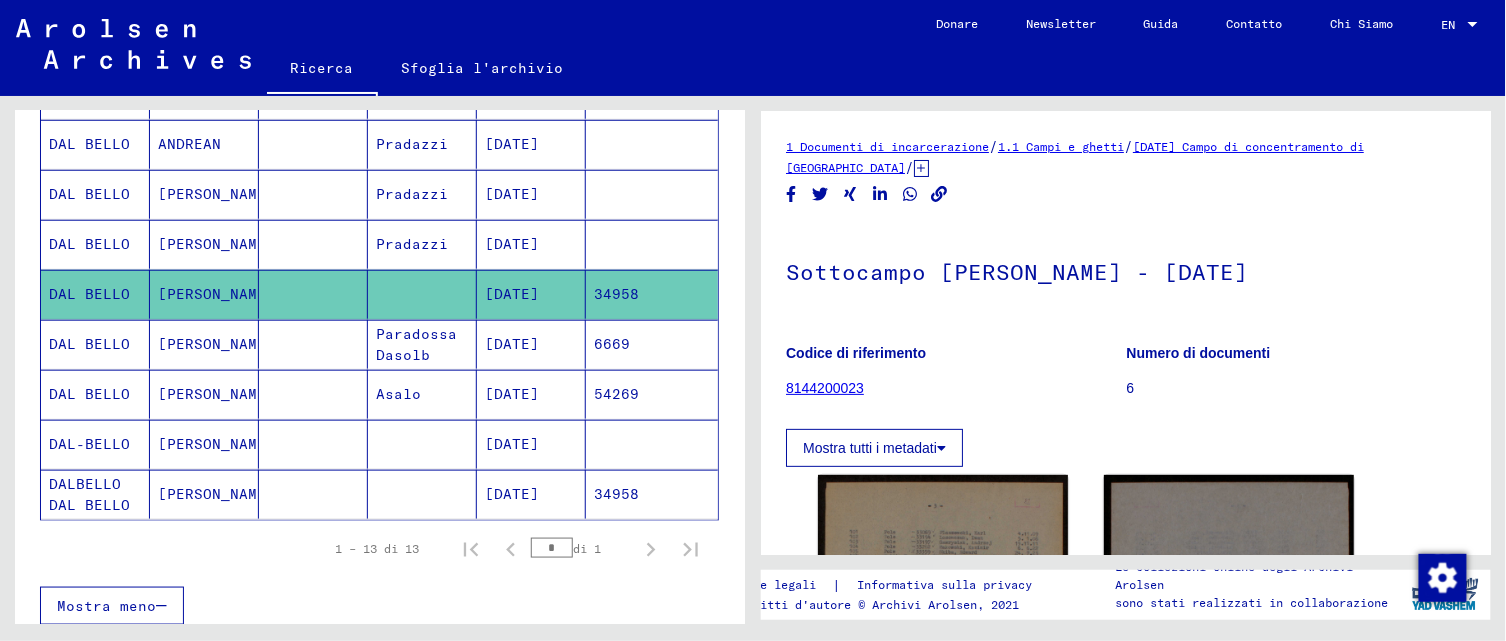 click at bounding box center [313, 194] 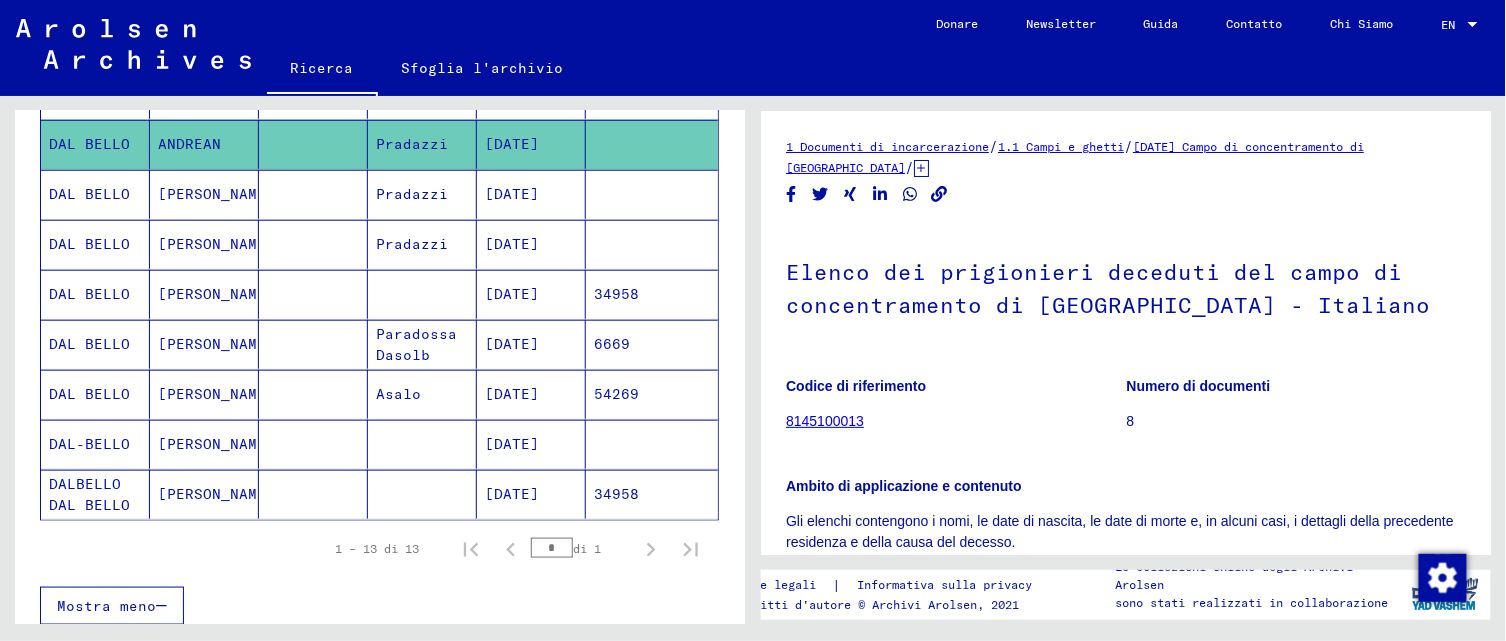 scroll, scrollTop: 0, scrollLeft: 0, axis: both 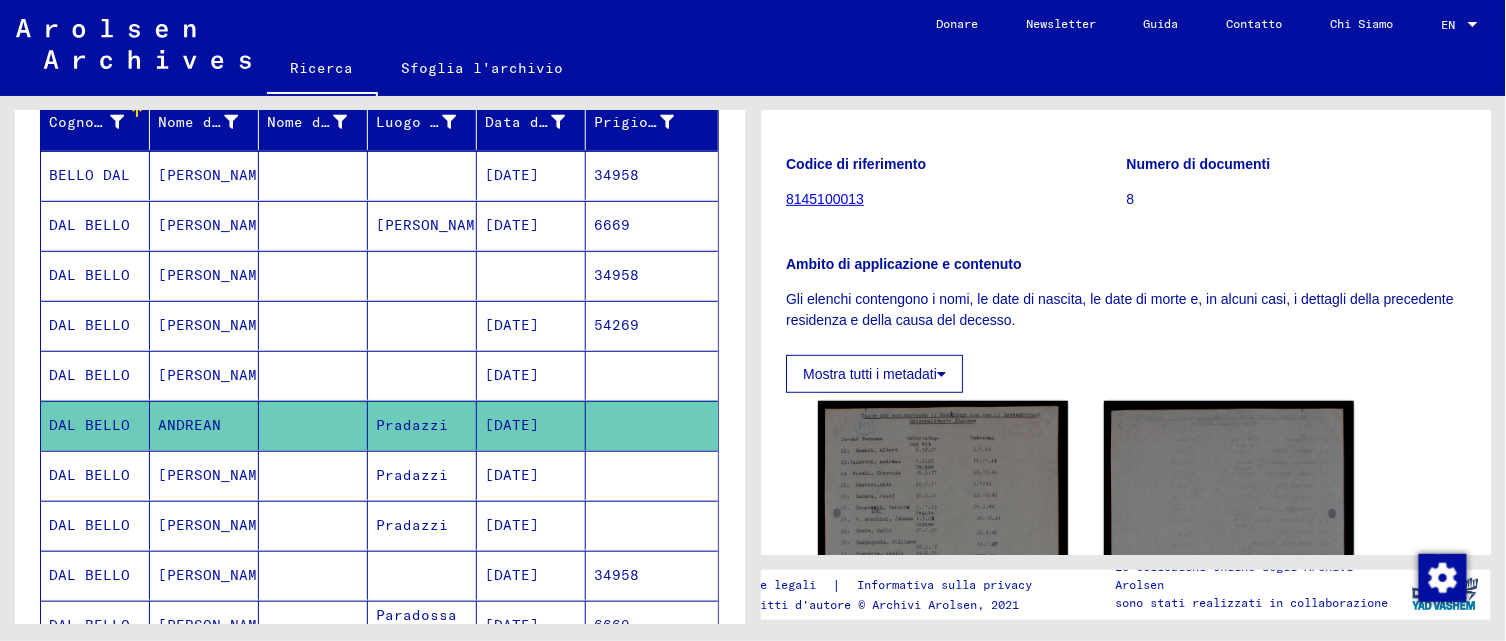 click at bounding box center (422, 425) 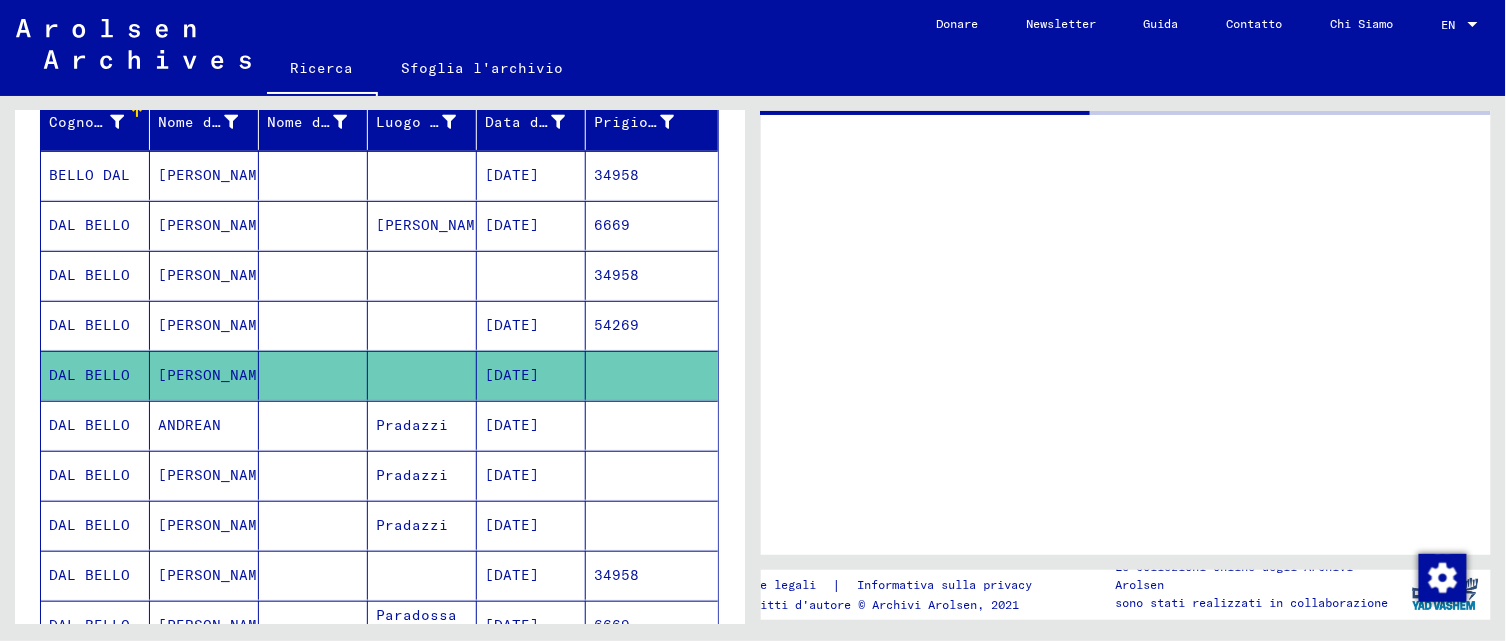 scroll, scrollTop: 0, scrollLeft: 0, axis: both 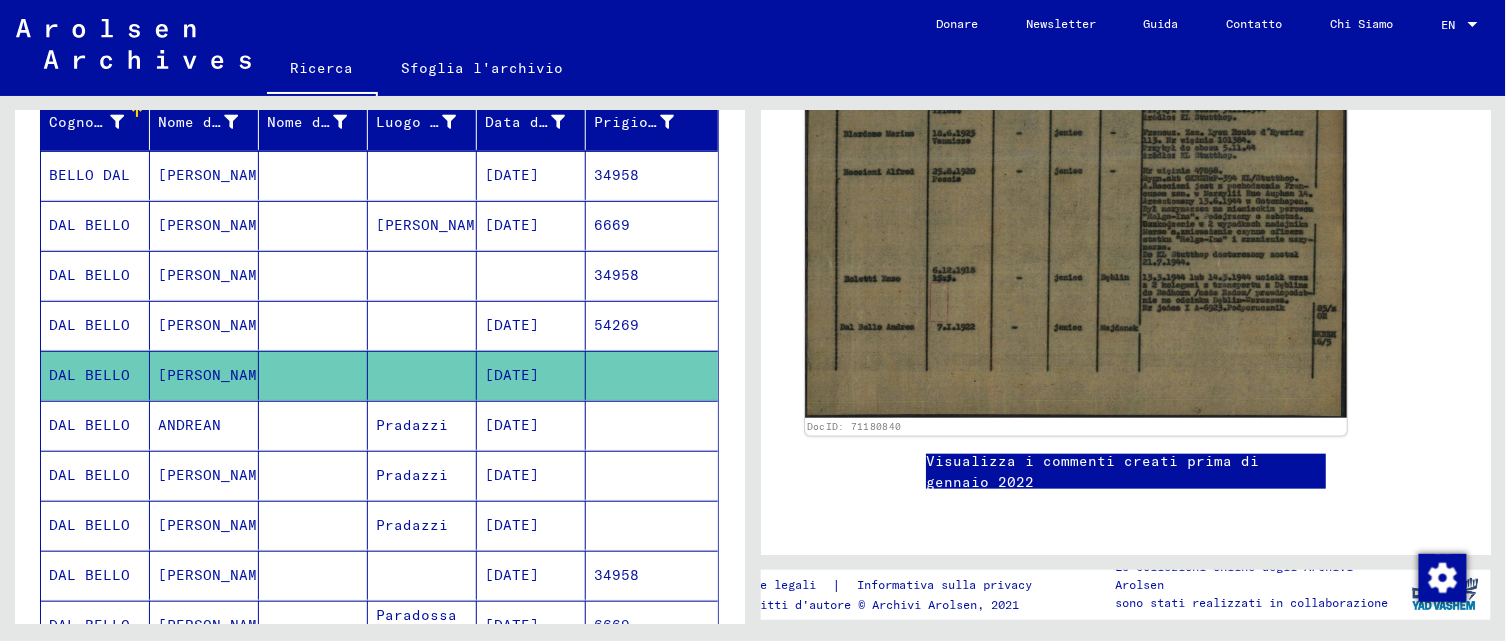 click 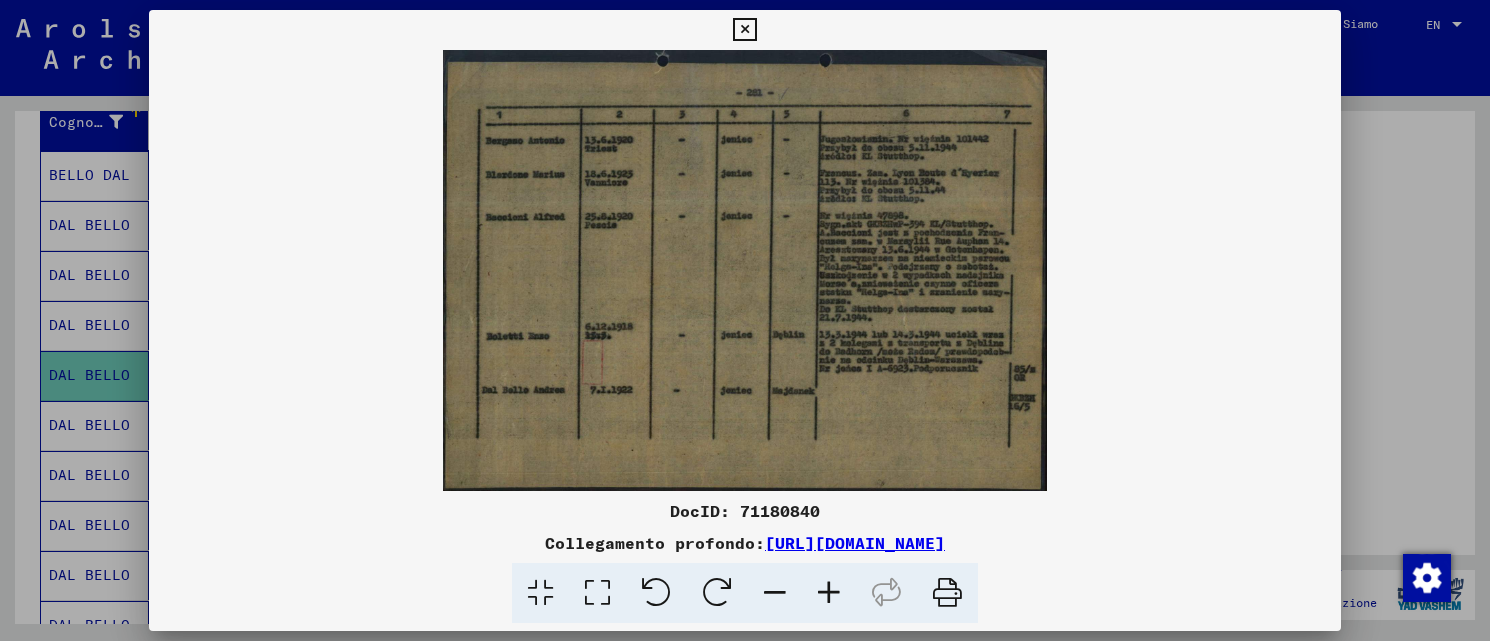 click at bounding box center (829, 593) 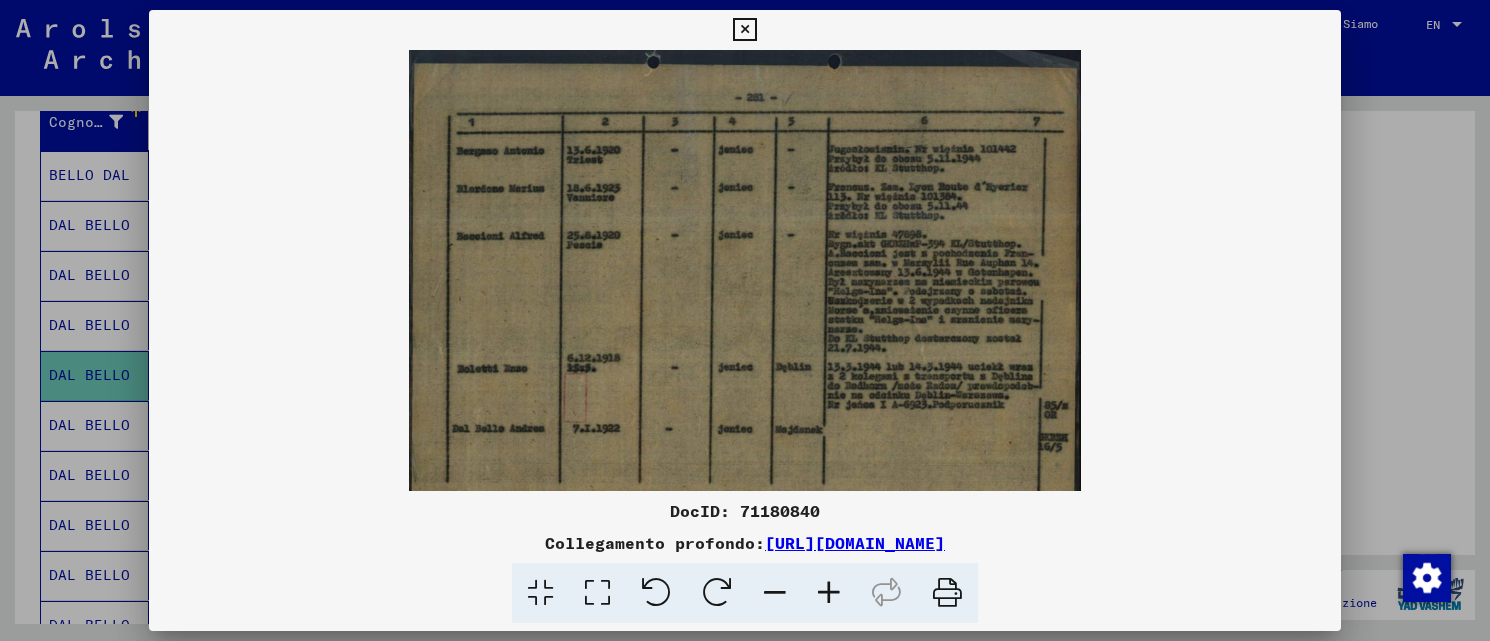 click at bounding box center [829, 593] 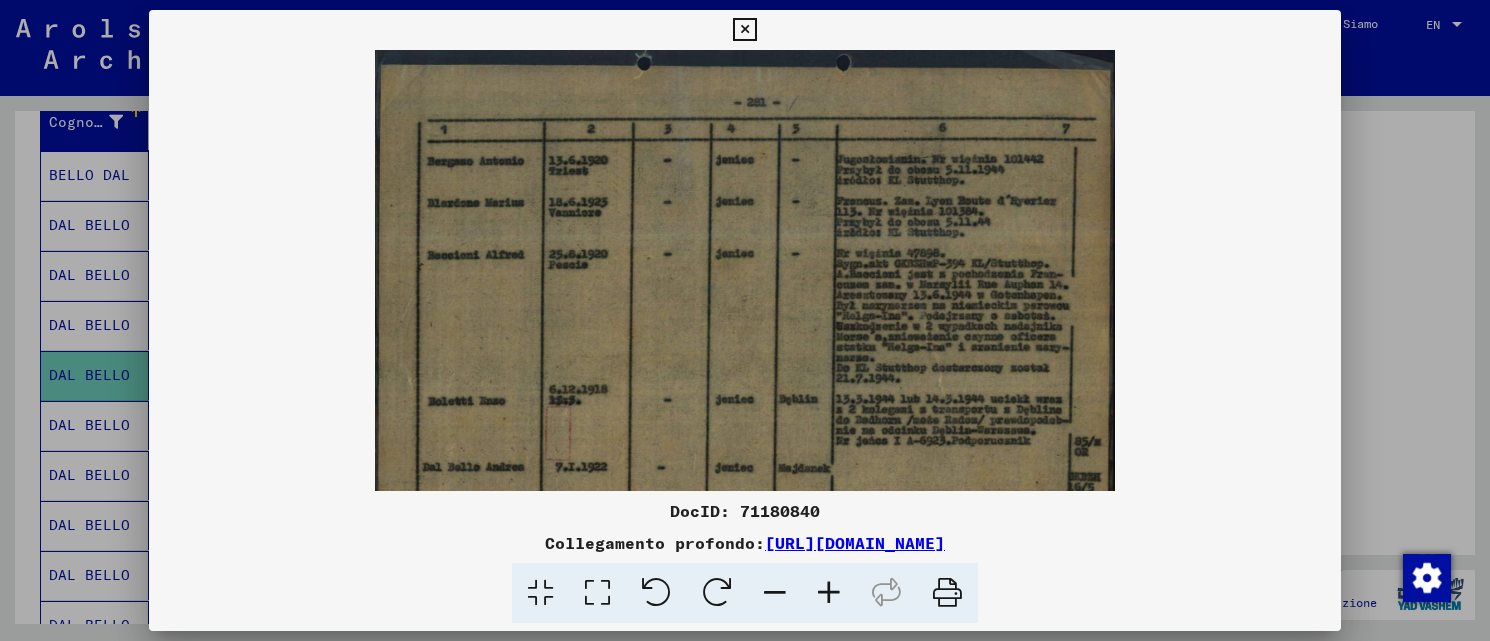 click at bounding box center (829, 593) 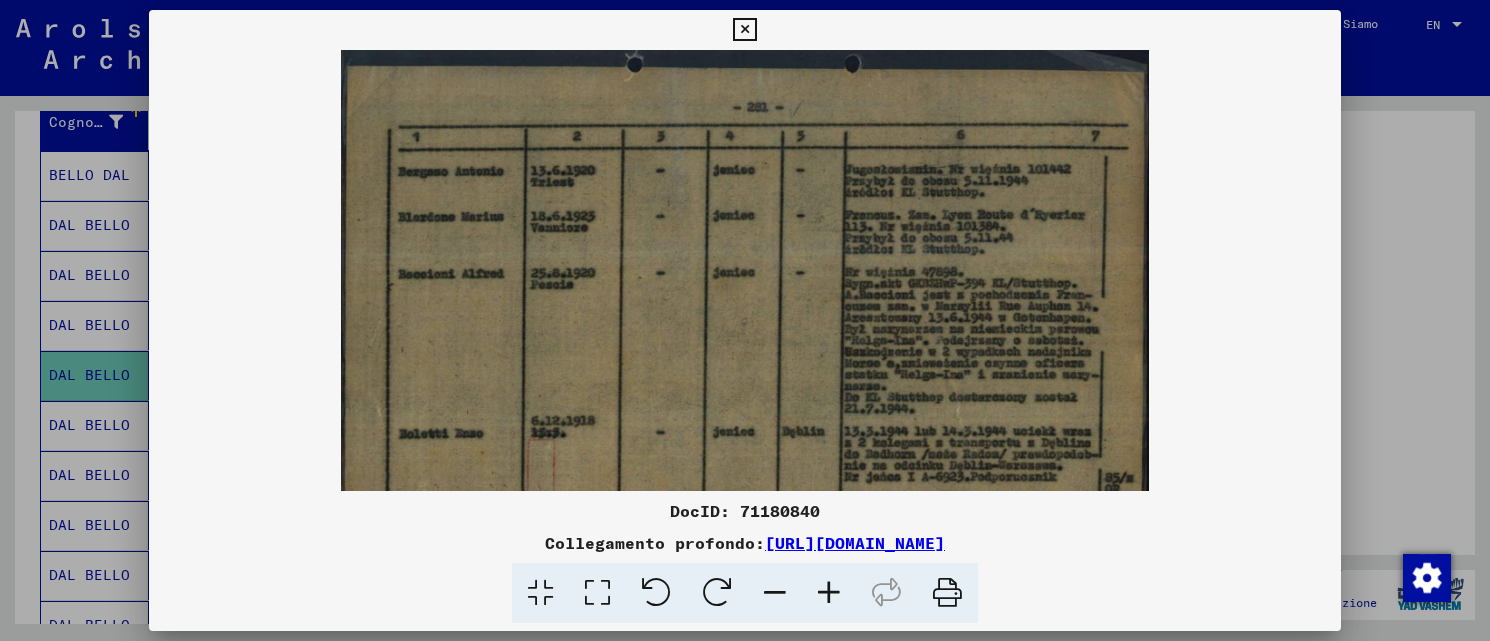 click at bounding box center (829, 593) 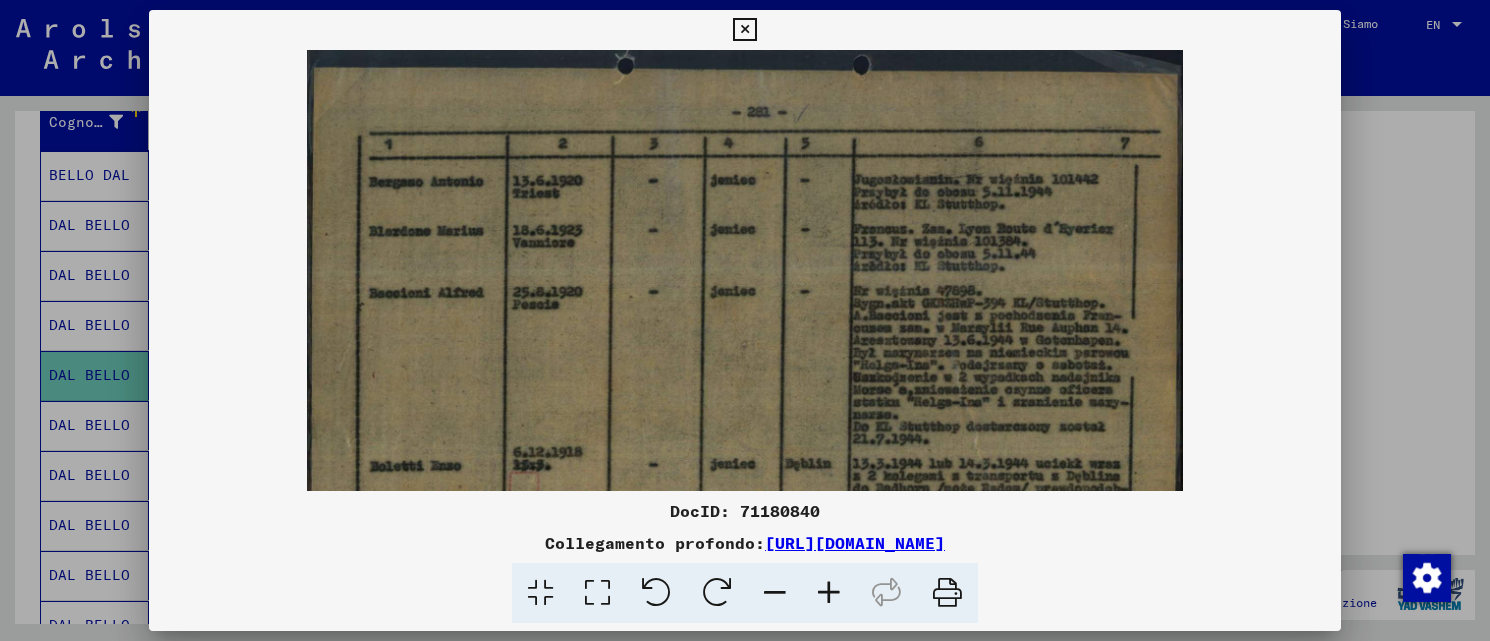 click at bounding box center [829, 593] 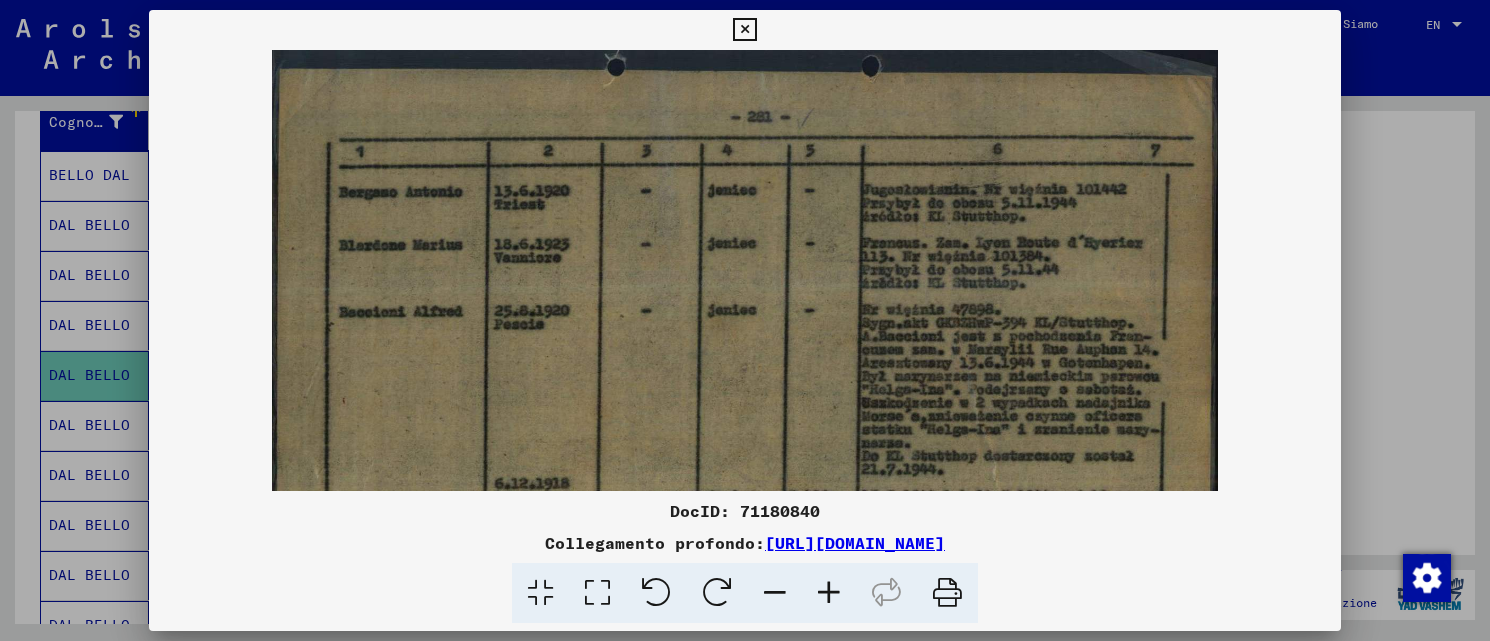 click at bounding box center (829, 593) 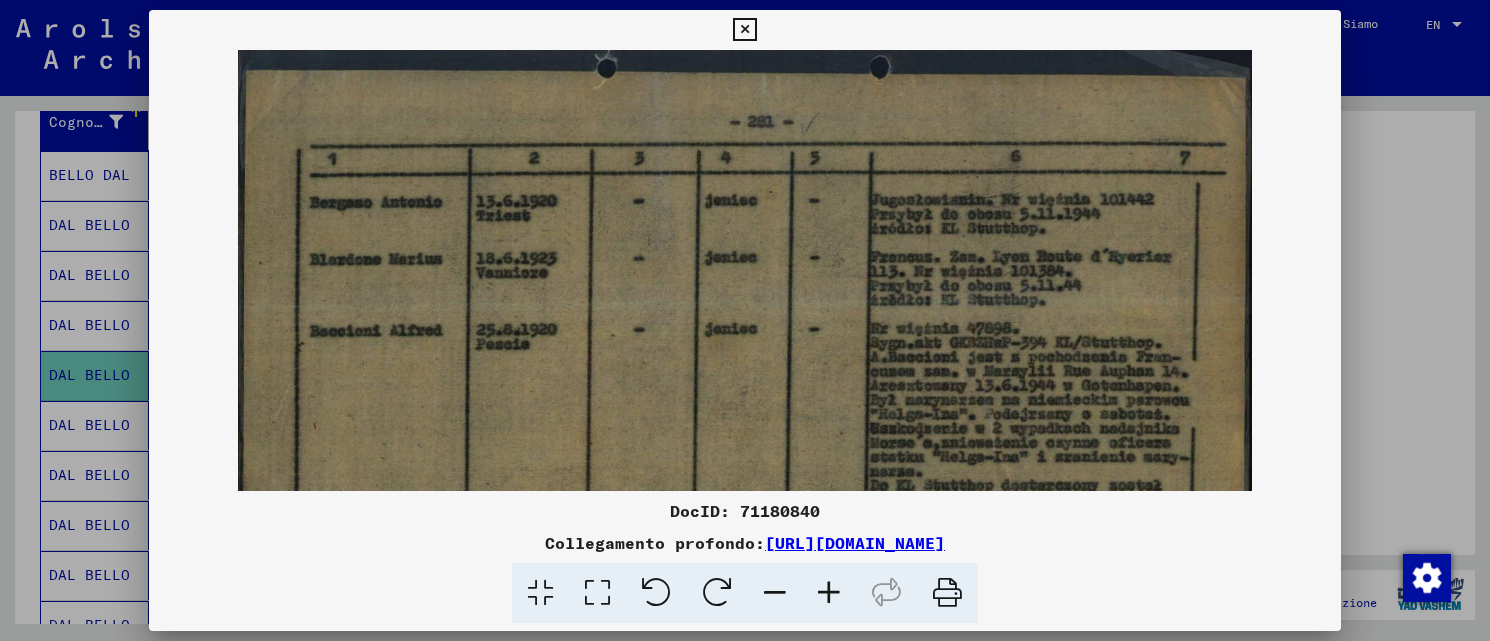 click at bounding box center [829, 593] 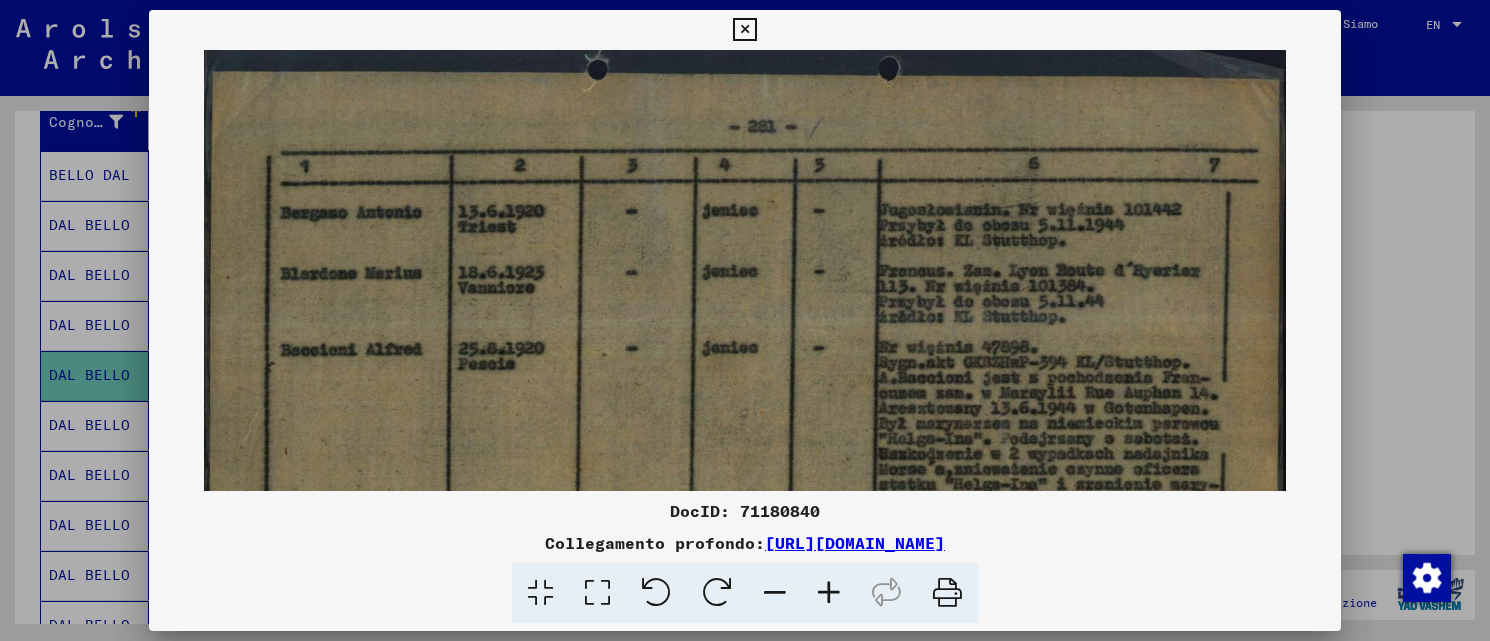 click at bounding box center [829, 593] 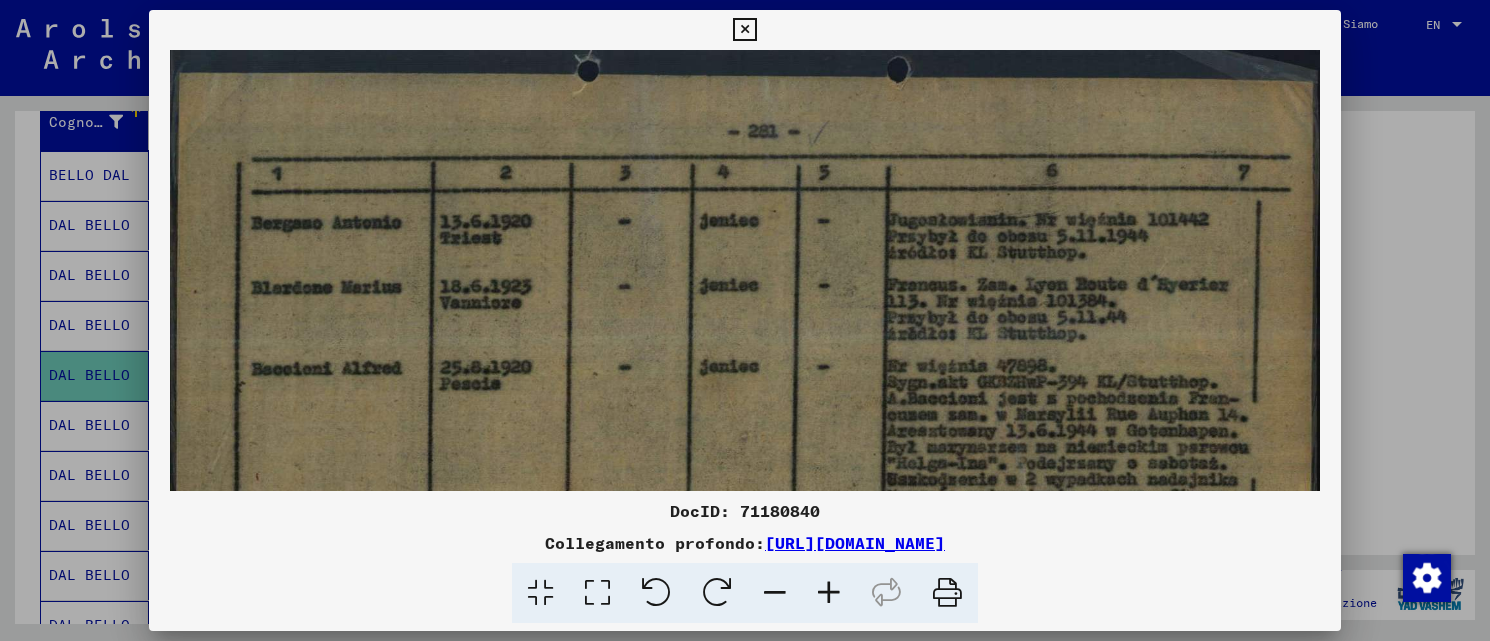 click at bounding box center [829, 593] 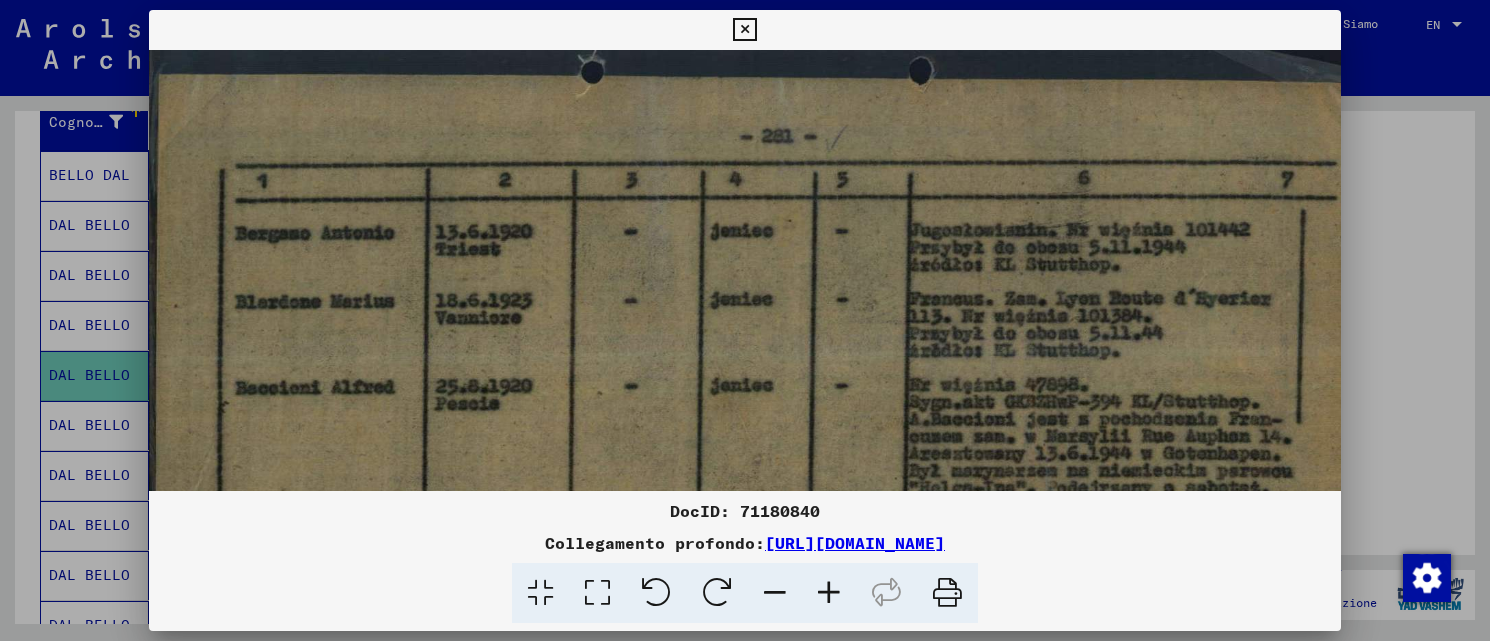 click at bounding box center (829, 593) 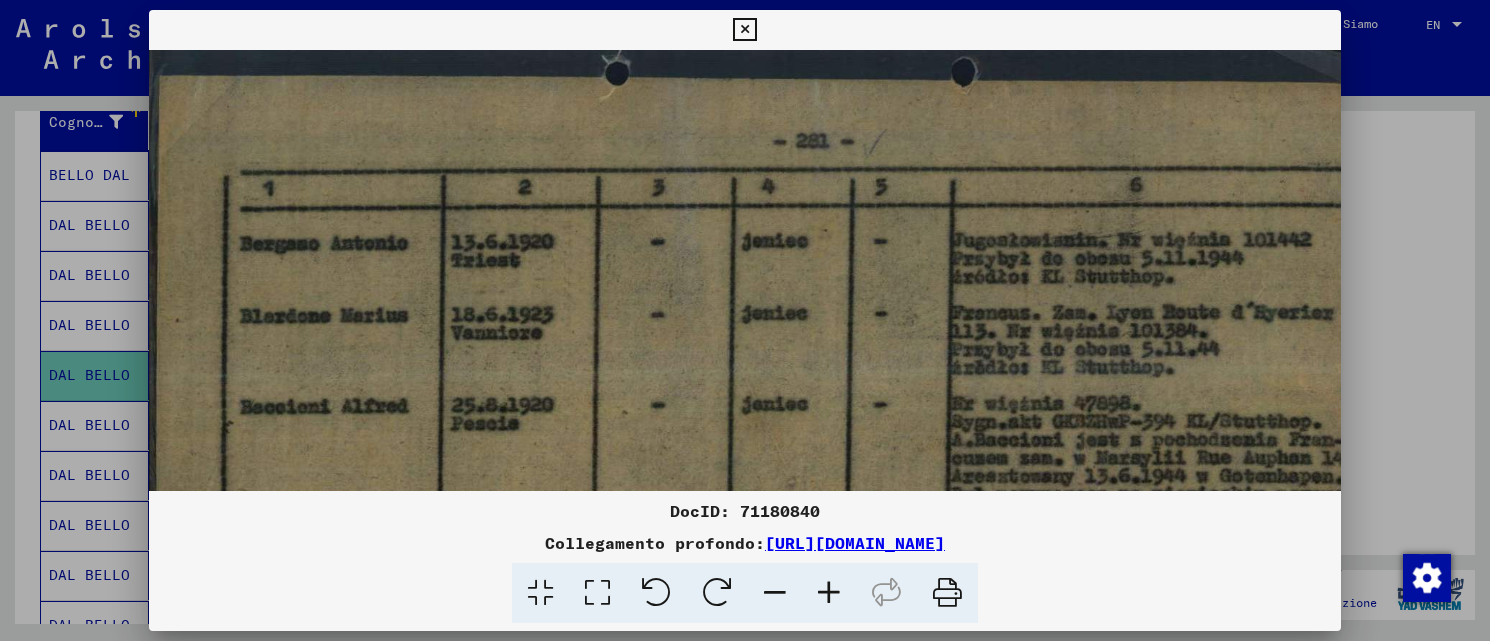 drag, startPoint x: 1466, startPoint y: 317, endPoint x: 1470, endPoint y: 358, distance: 41.19466 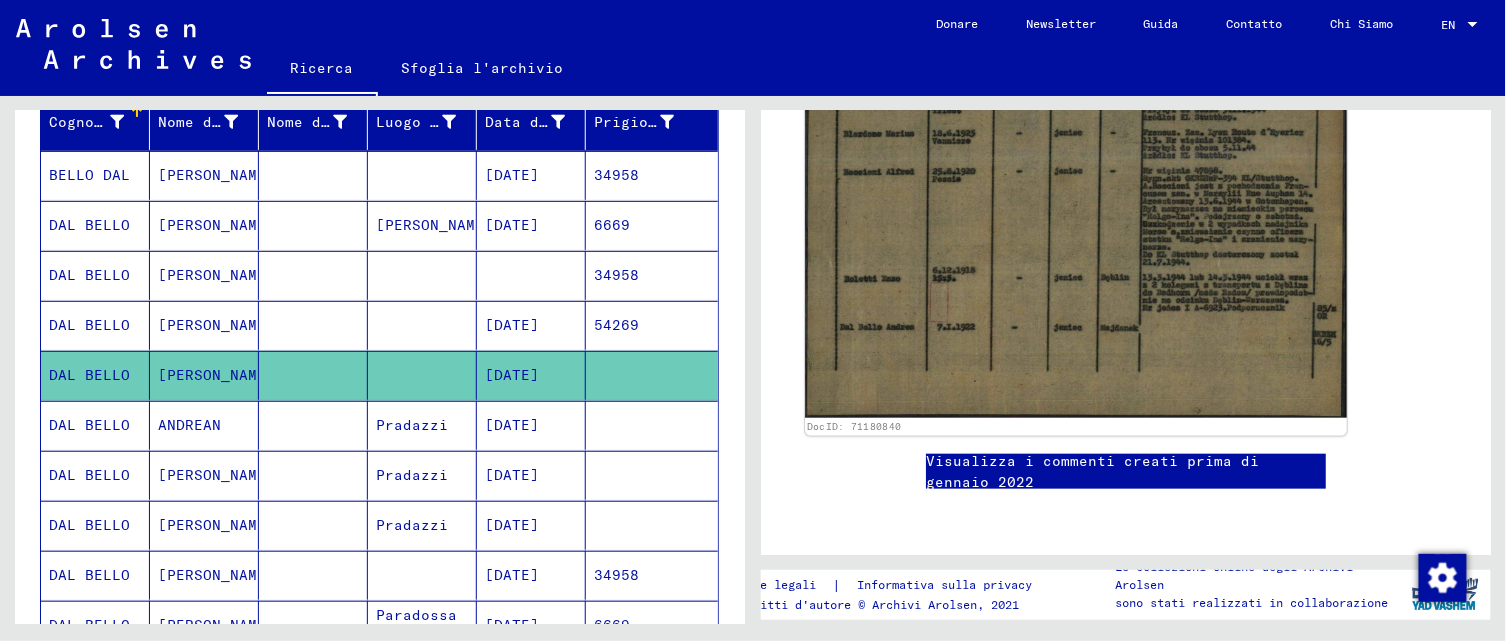 click 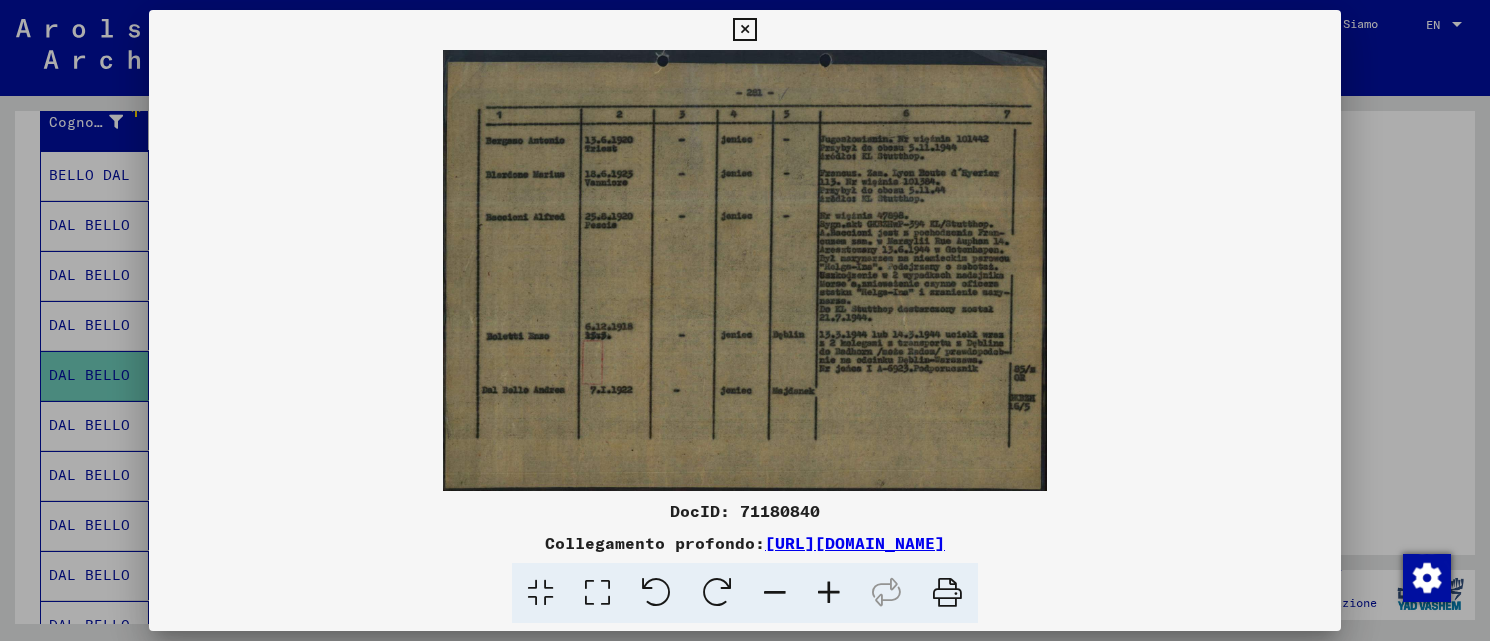drag, startPoint x: 1463, startPoint y: 337, endPoint x: 1461, endPoint y: 372, distance: 35.057095 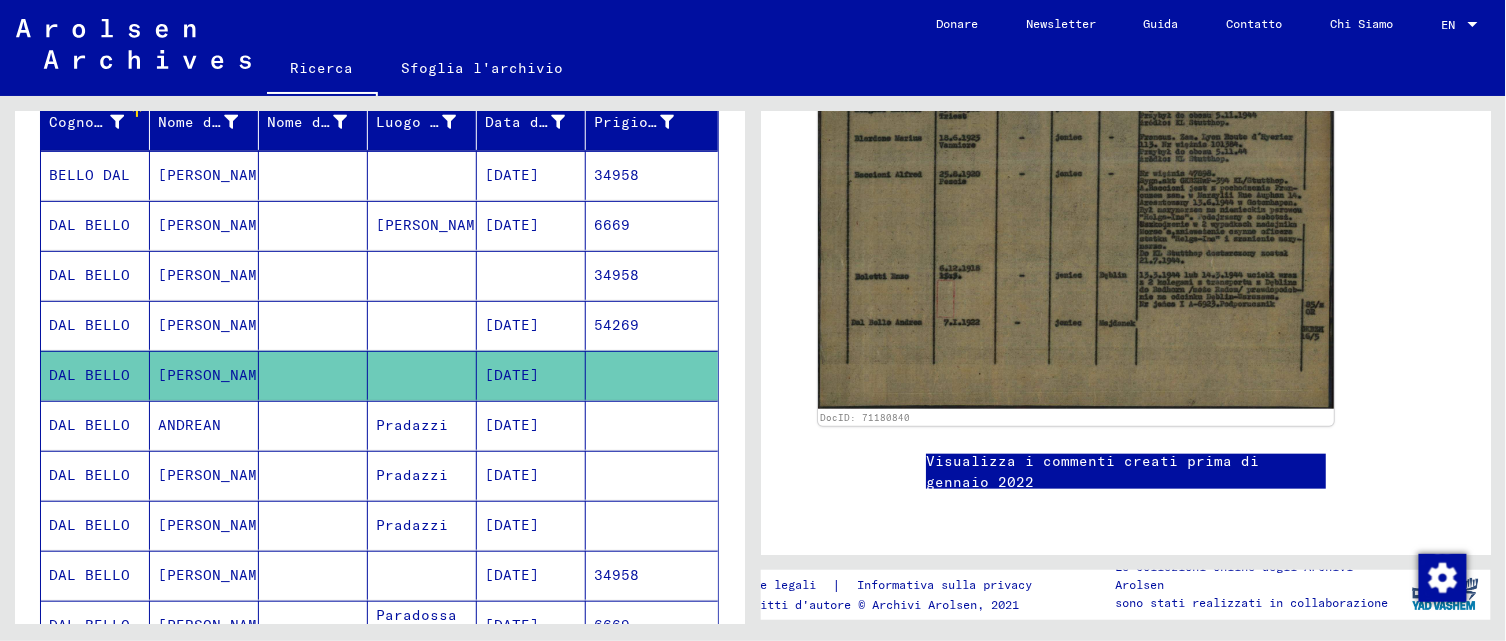 click on "2 Registrazione degli stranieri e dei perseguitati [DEMOGRAPHIC_DATA] da parte di istituzioni pubbliche, titoli sociali e società ([DATE] - [DATE])   /   2.1 Attuazione degli ordini delle forze alleate sull'elenco di tutti gli [DEMOGRAPHIC_DATA][PERSON_NAME] perseguitati [DEMOGRAPHIC_DATA] e documenti correlati   /   2.1.7 Altri paesi   /   [TECHNICAL_ID] Lists of all persons of United Nations and other [DEMOGRAPHIC_DATA], [DEMOGRAPHIC_DATA] and stateless persons from those parts of [GEOGRAPHIC_DATA] that had been territory of the German [PERSON_NAME] until [DATE]   /   Name list of [DEMOGRAPHIC_DATA] citizens who were in [GEOGRAPHIC_DATA] during and after the war - A - Z   /  Parte 1 Codice di riferimento 2444000 1 Numero di documenti 500 DocID: 71180840 Visualizza i commenti creati prima di gennaio 2022" 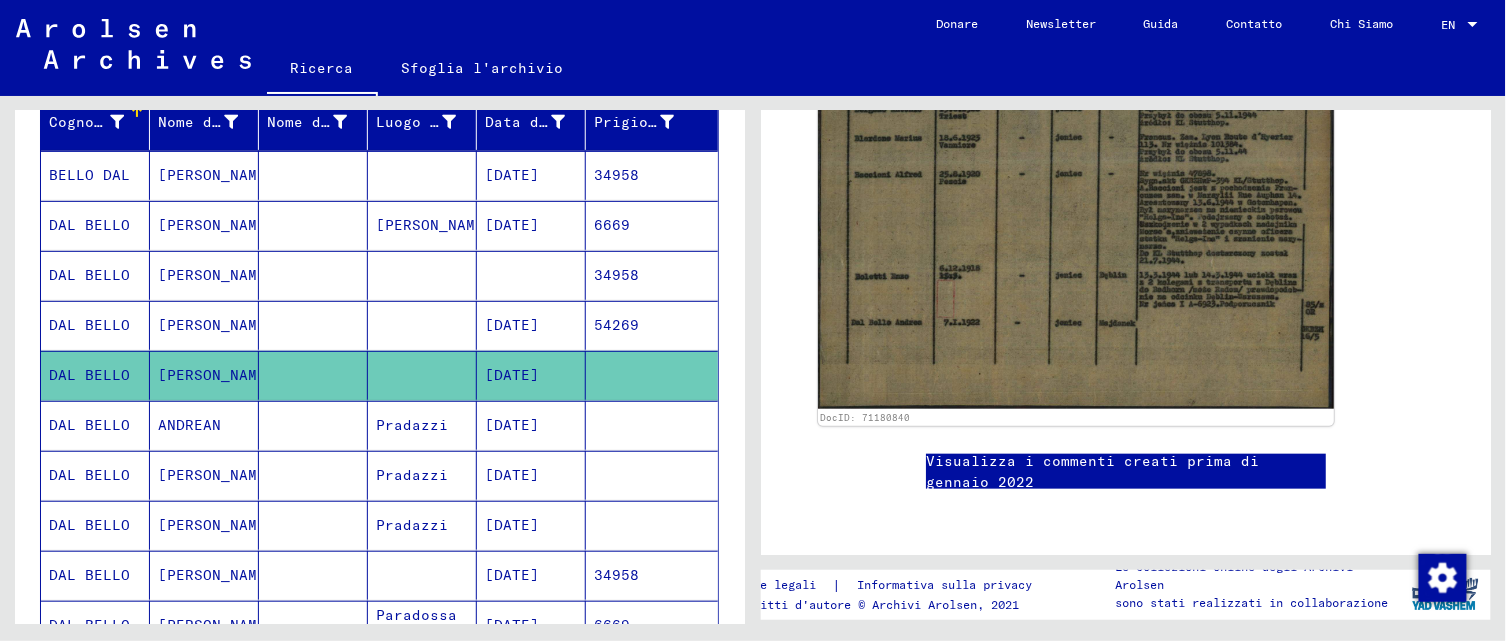 click at bounding box center (422, 375) 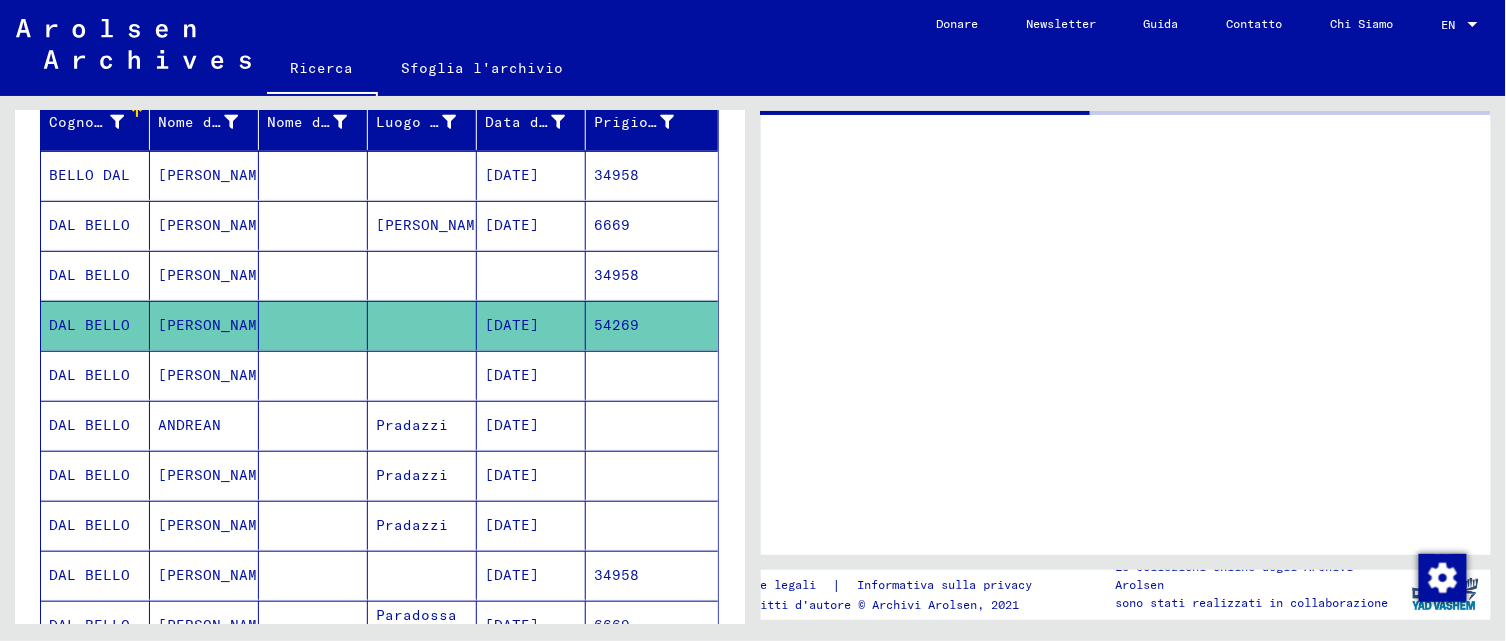scroll, scrollTop: 0, scrollLeft: 0, axis: both 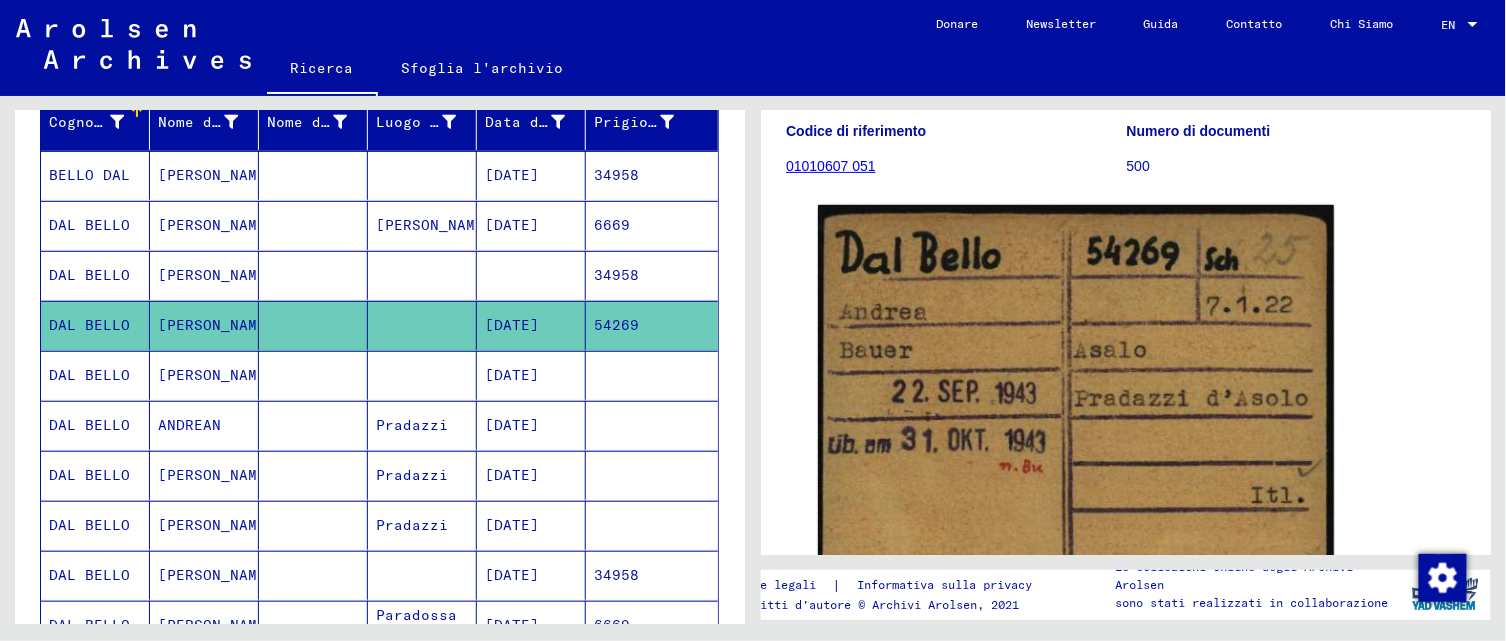 click at bounding box center [313, 325] 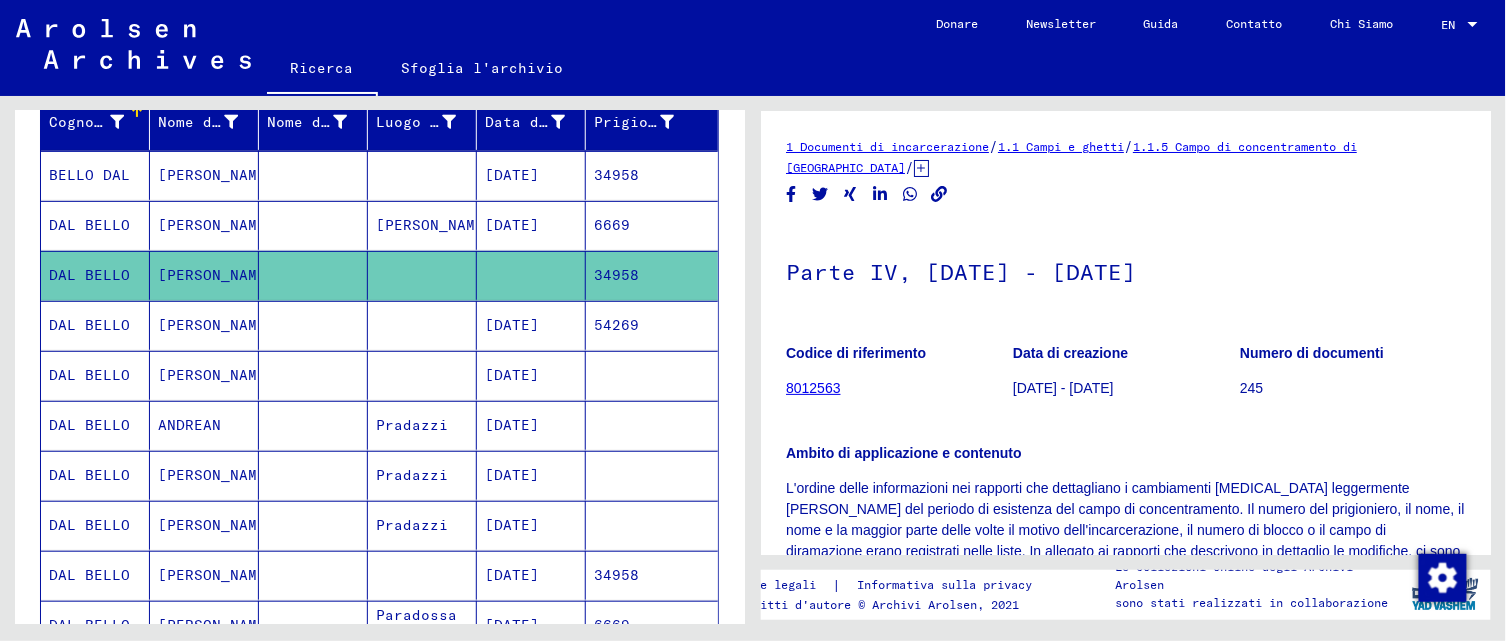 scroll, scrollTop: 0, scrollLeft: 0, axis: both 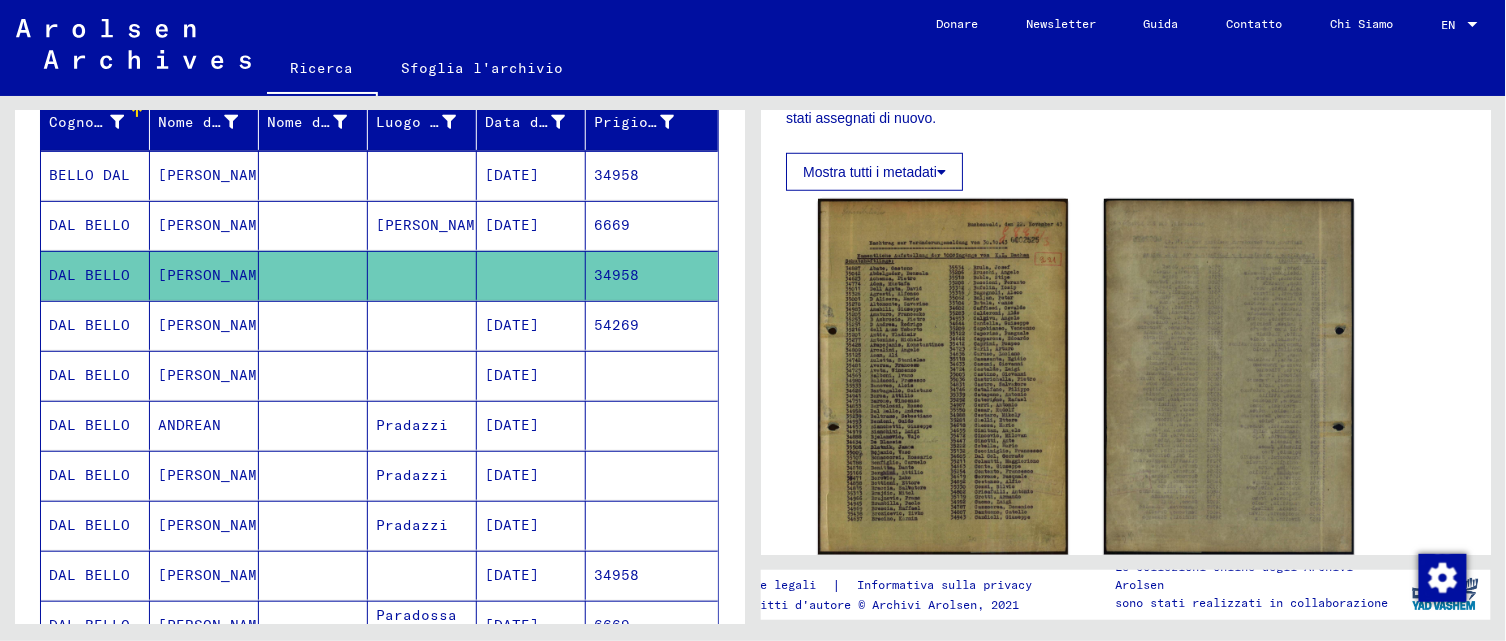 click on "[PERSON_NAME]" at bounding box center (204, 275) 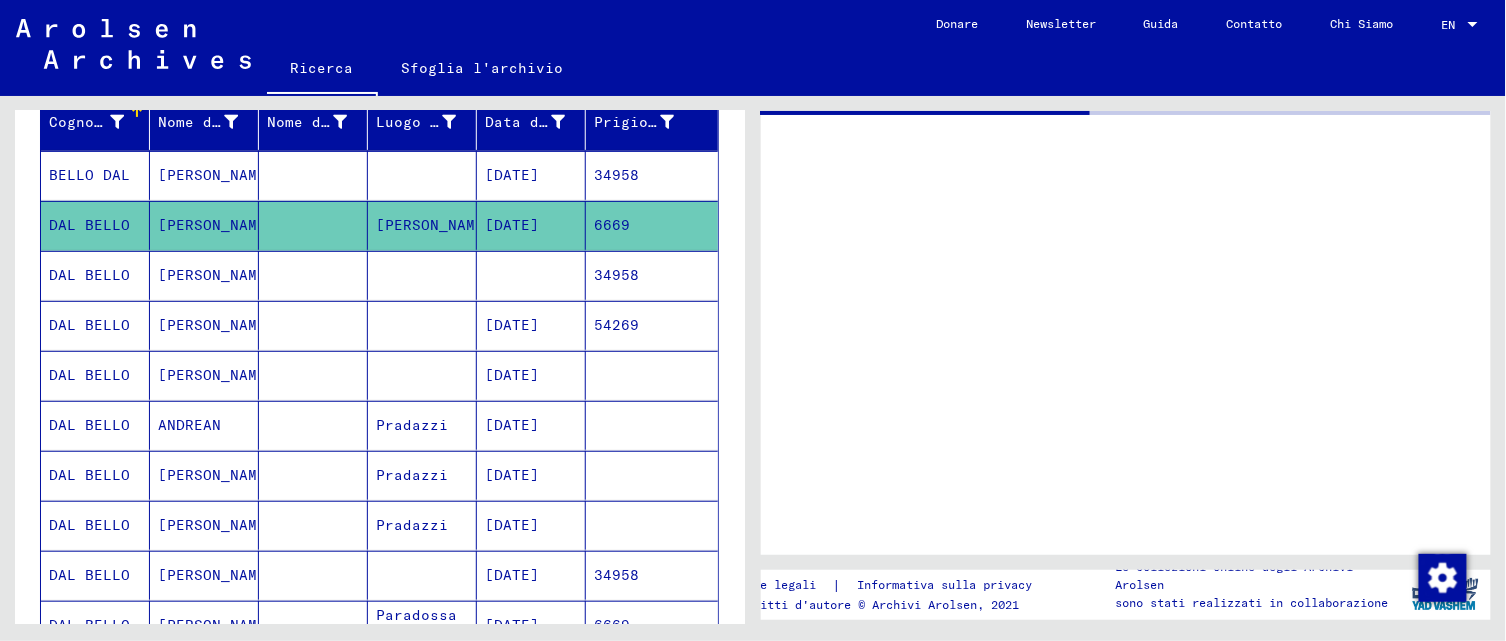 scroll, scrollTop: 0, scrollLeft: 0, axis: both 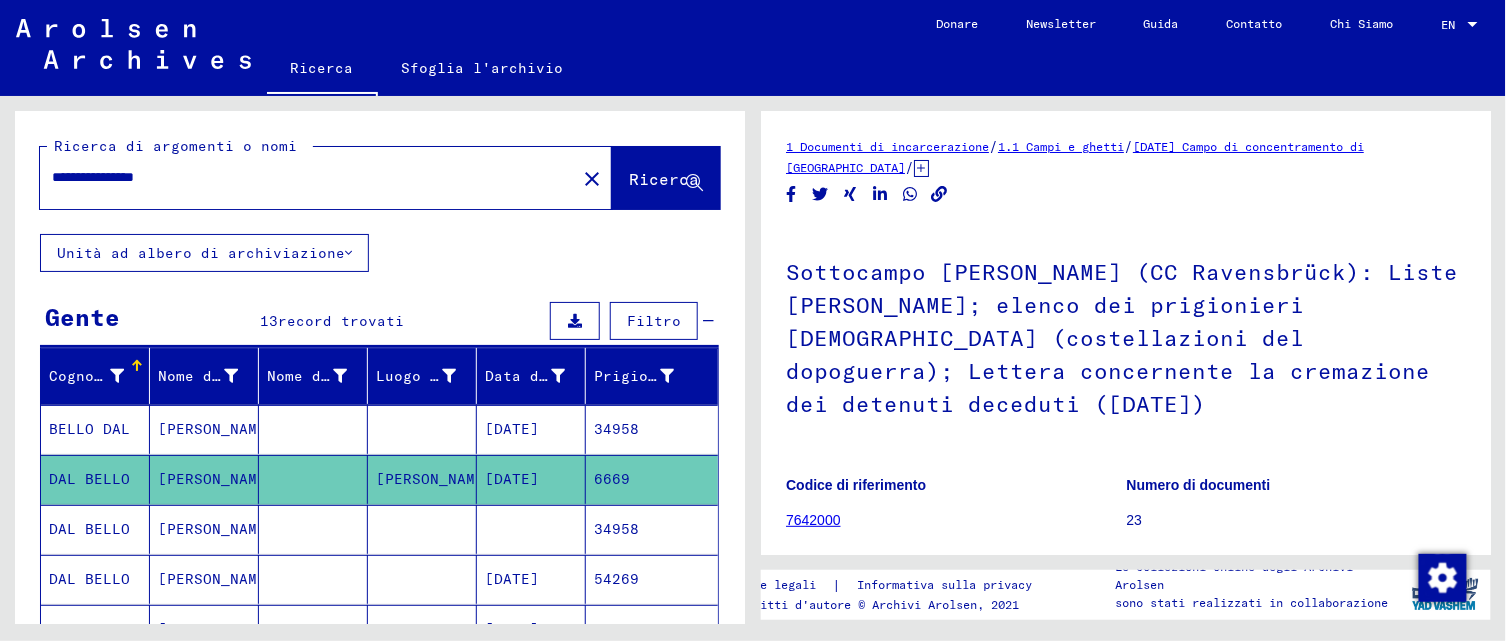 click at bounding box center [313, 479] 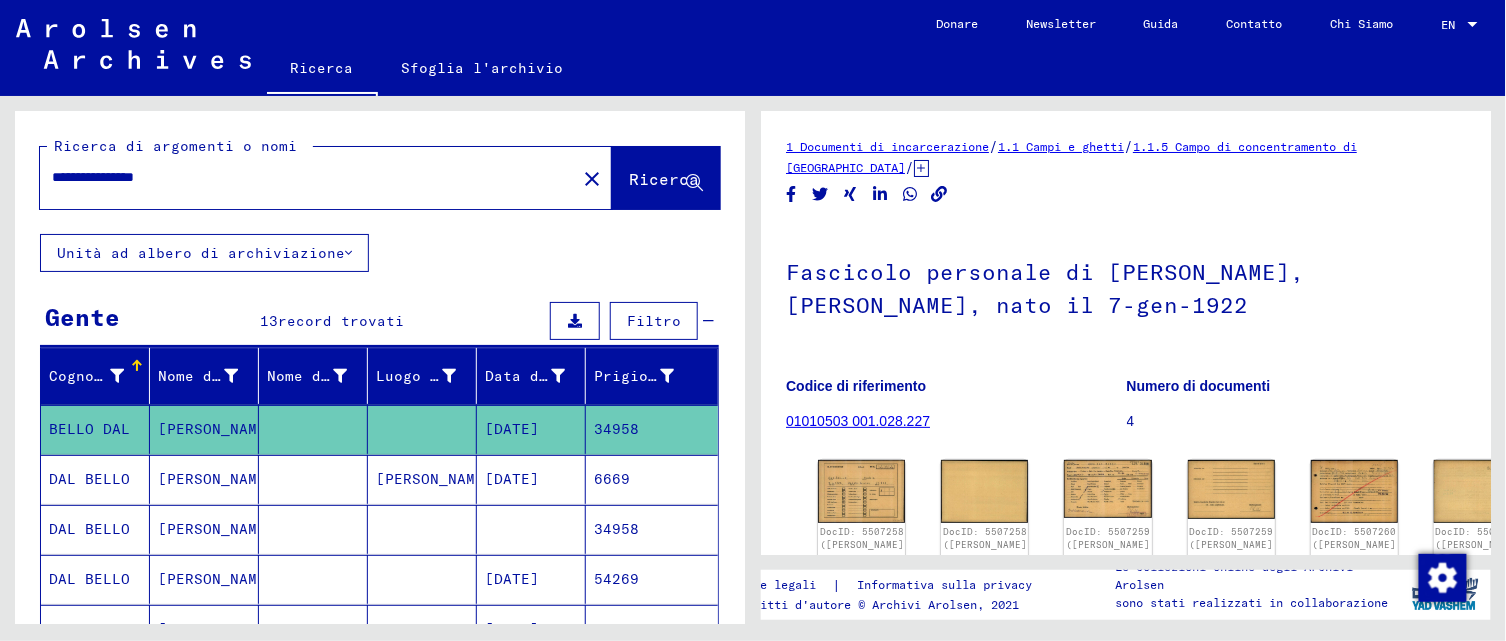 scroll, scrollTop: 0, scrollLeft: 0, axis: both 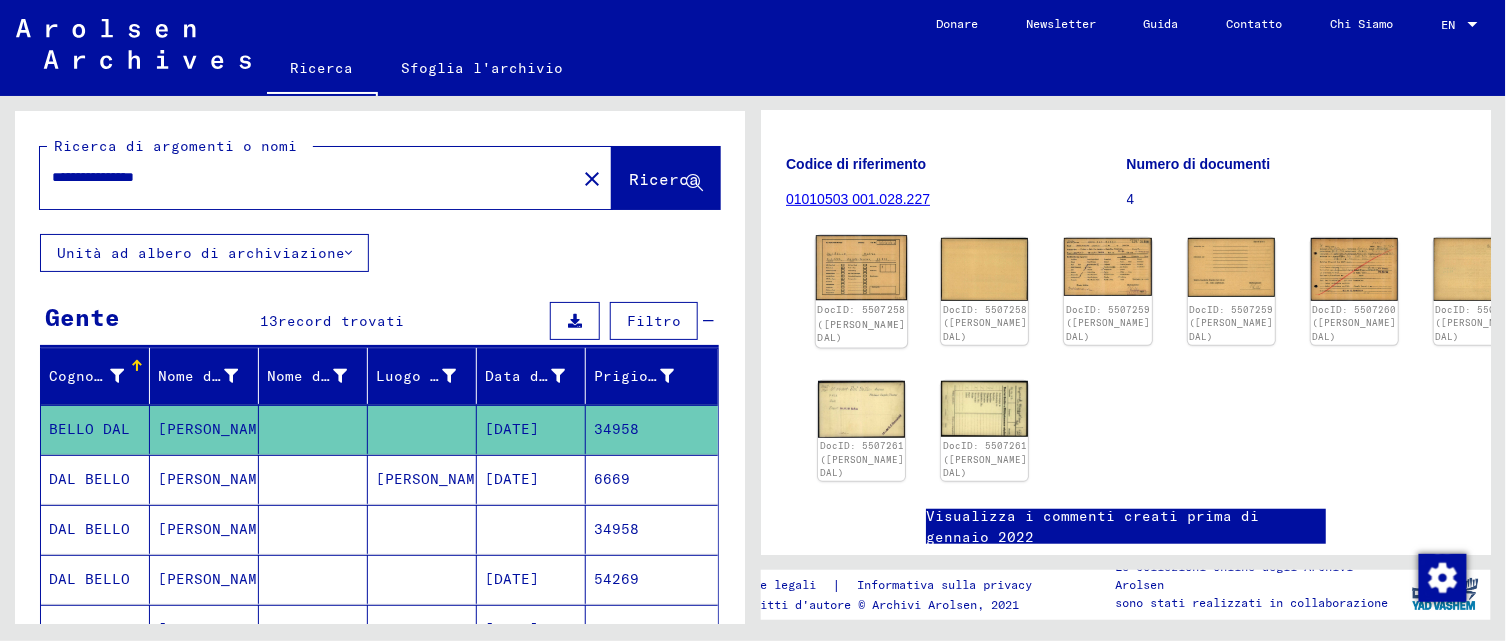 click 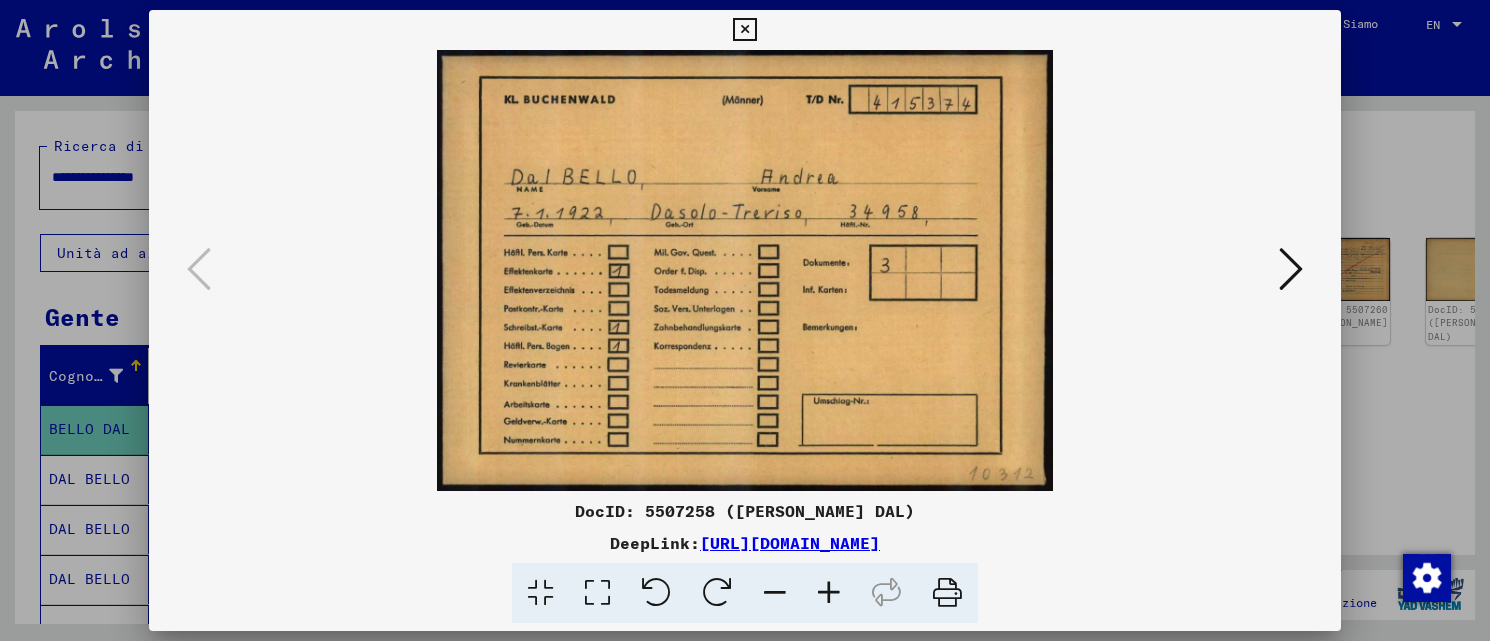 click at bounding box center (1291, 269) 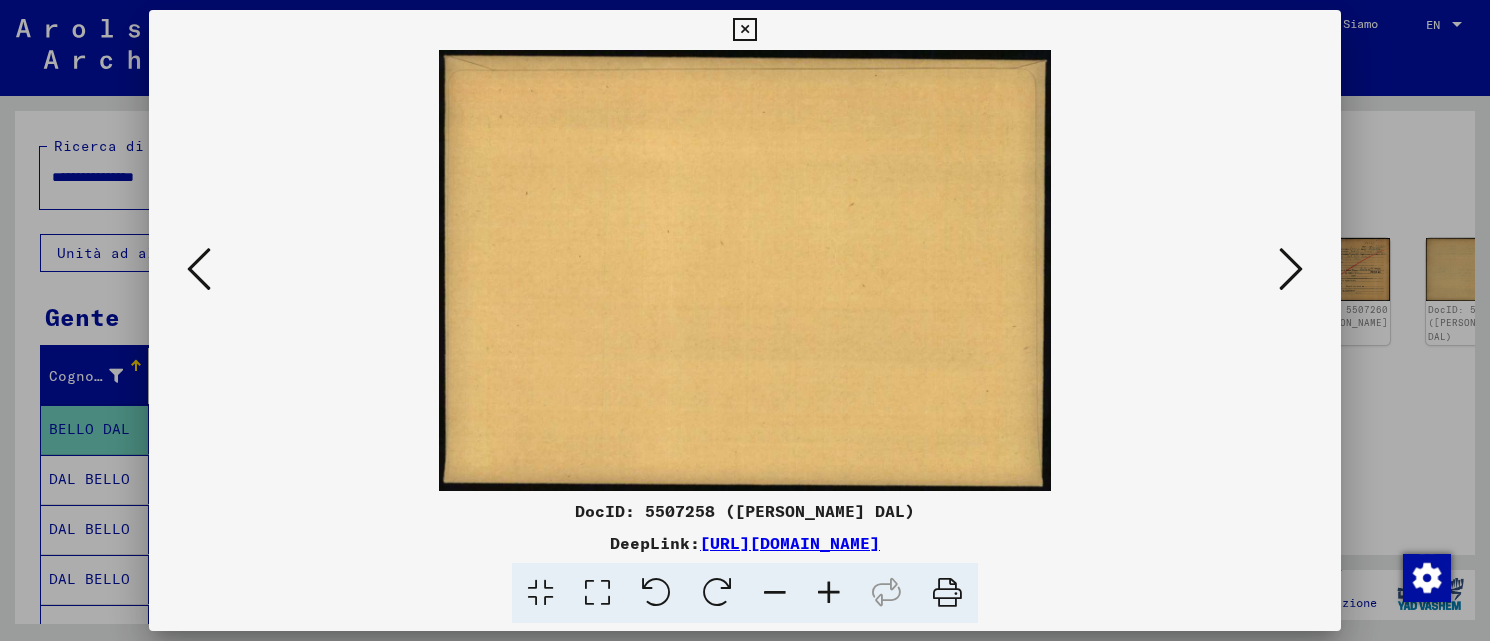 click at bounding box center [1291, 269] 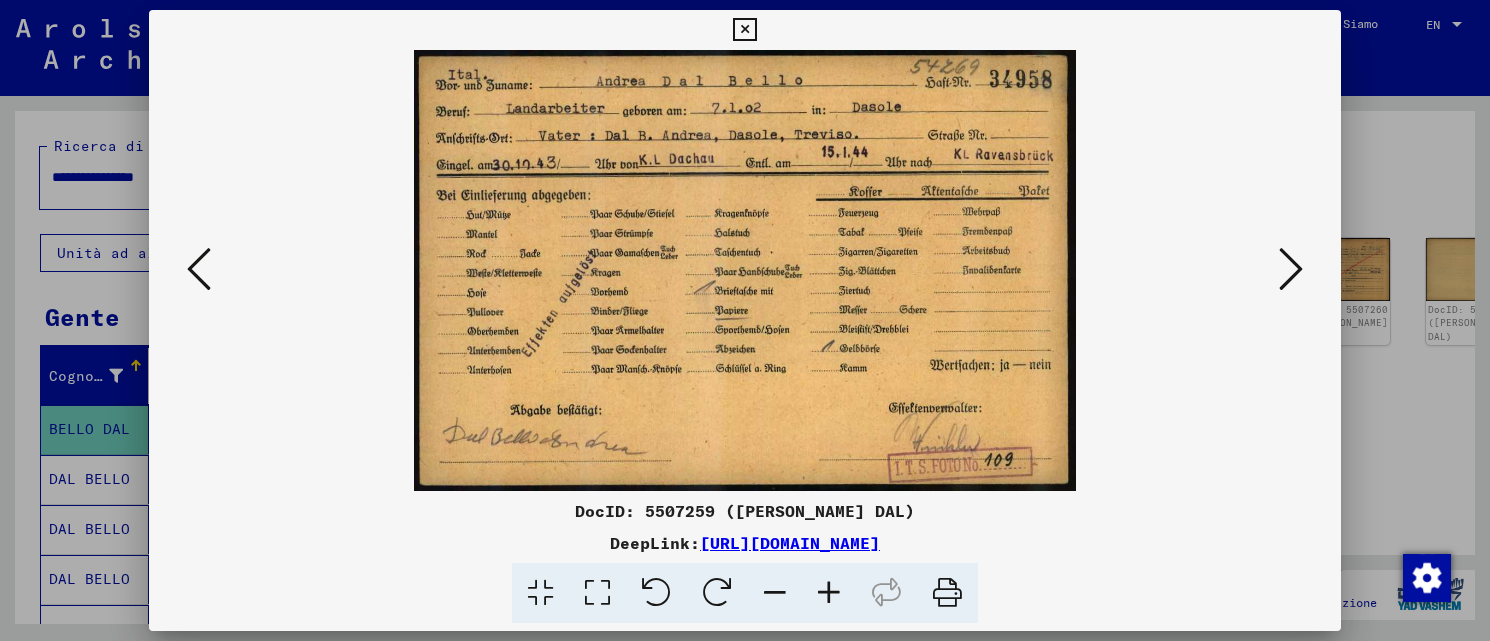 click at bounding box center (1291, 269) 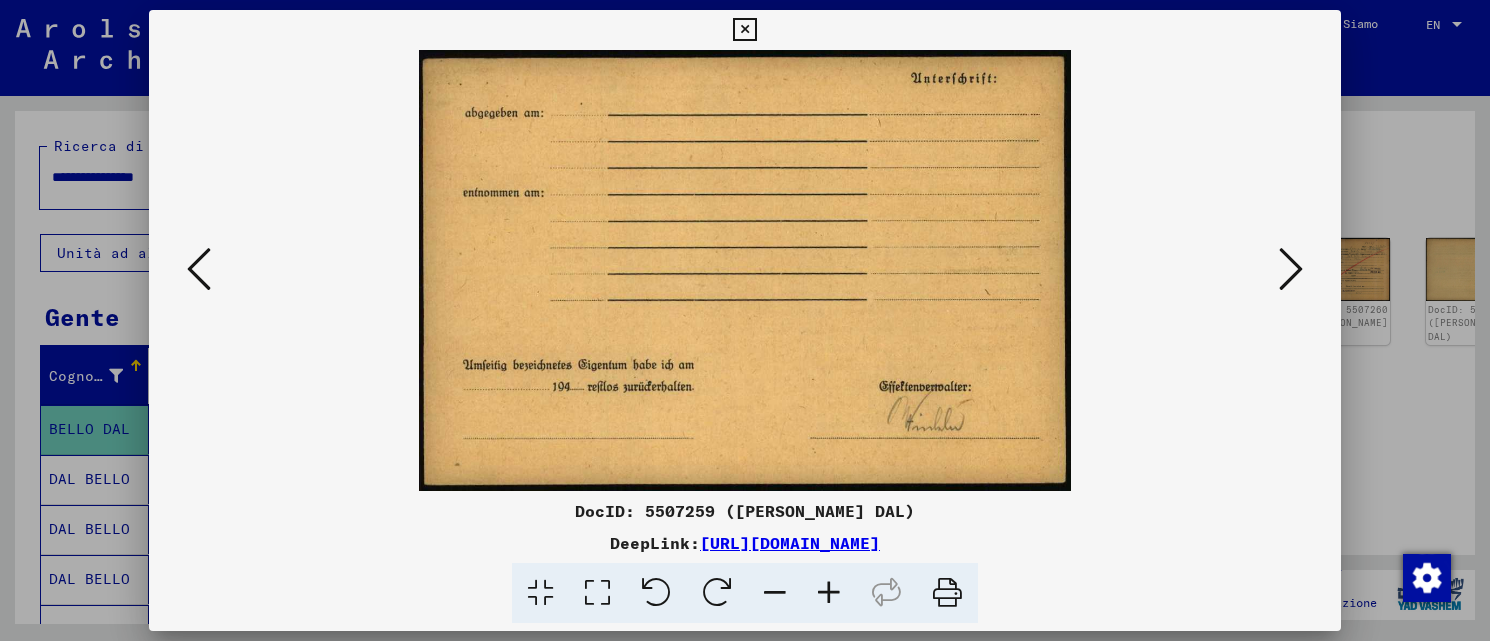 click at bounding box center (1291, 269) 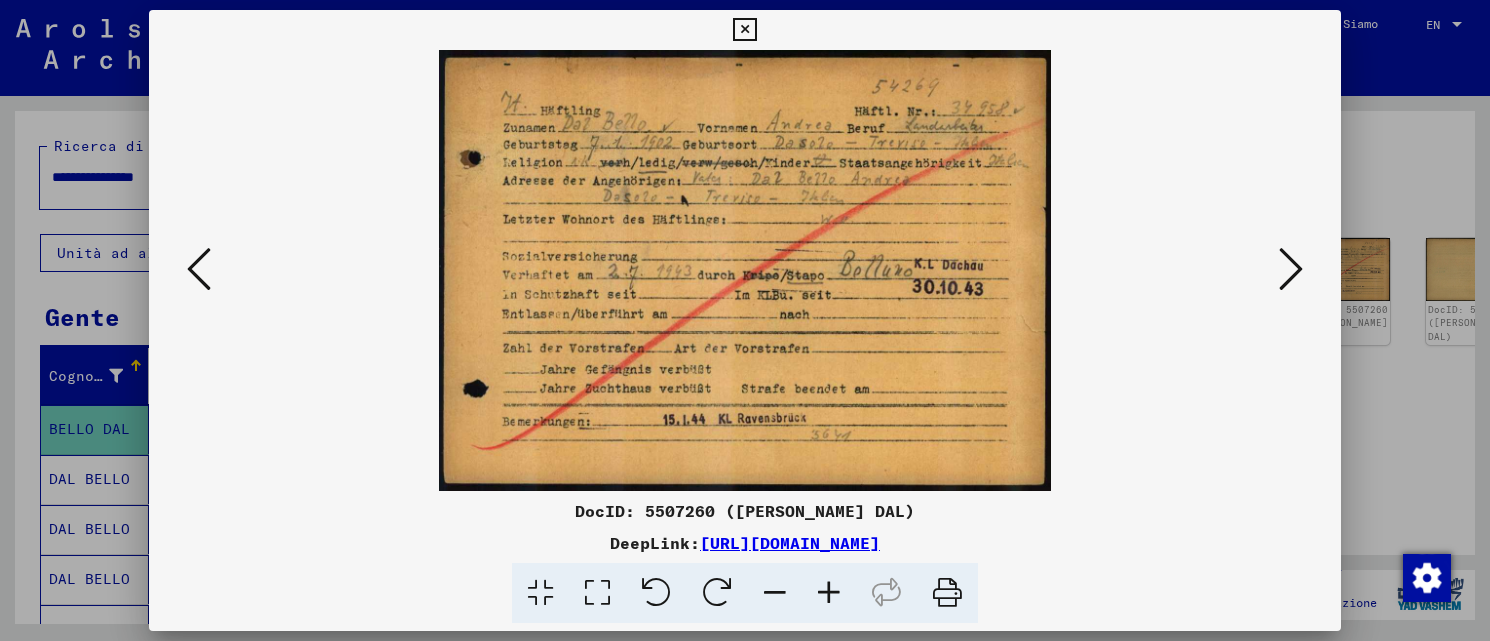 click at bounding box center [1291, 269] 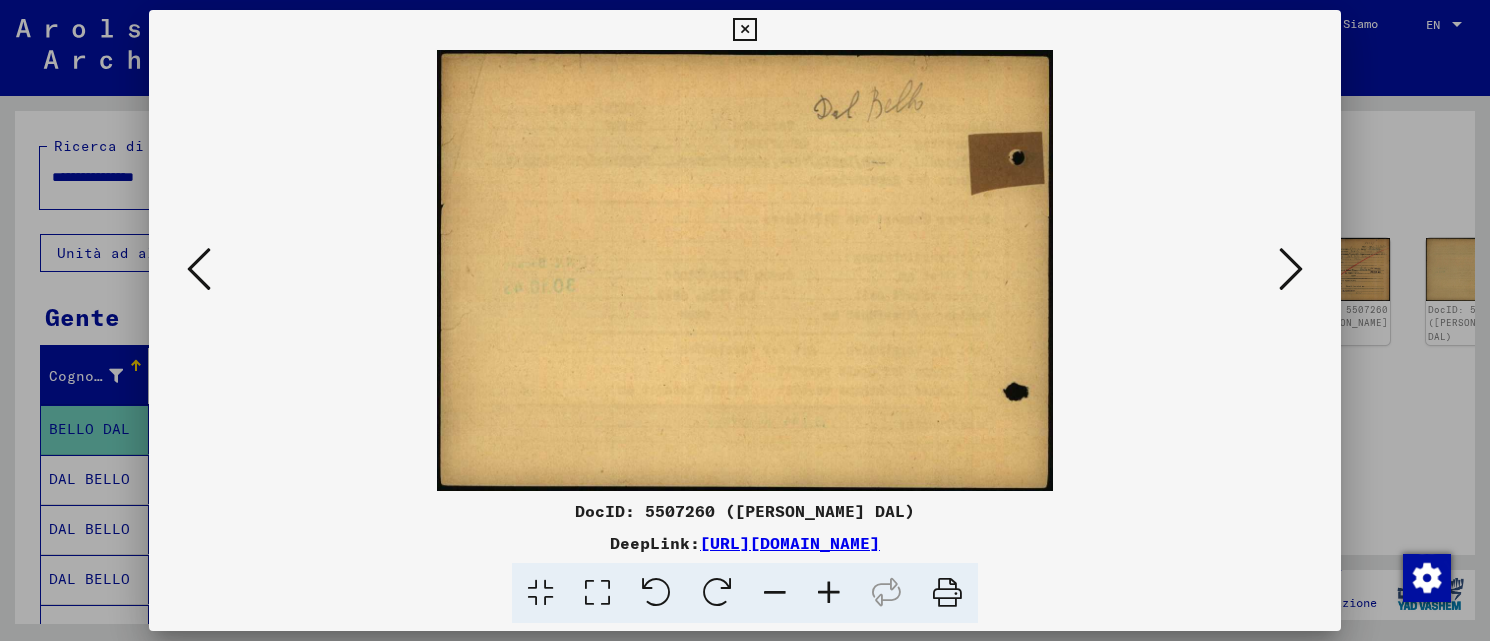click at bounding box center [1291, 269] 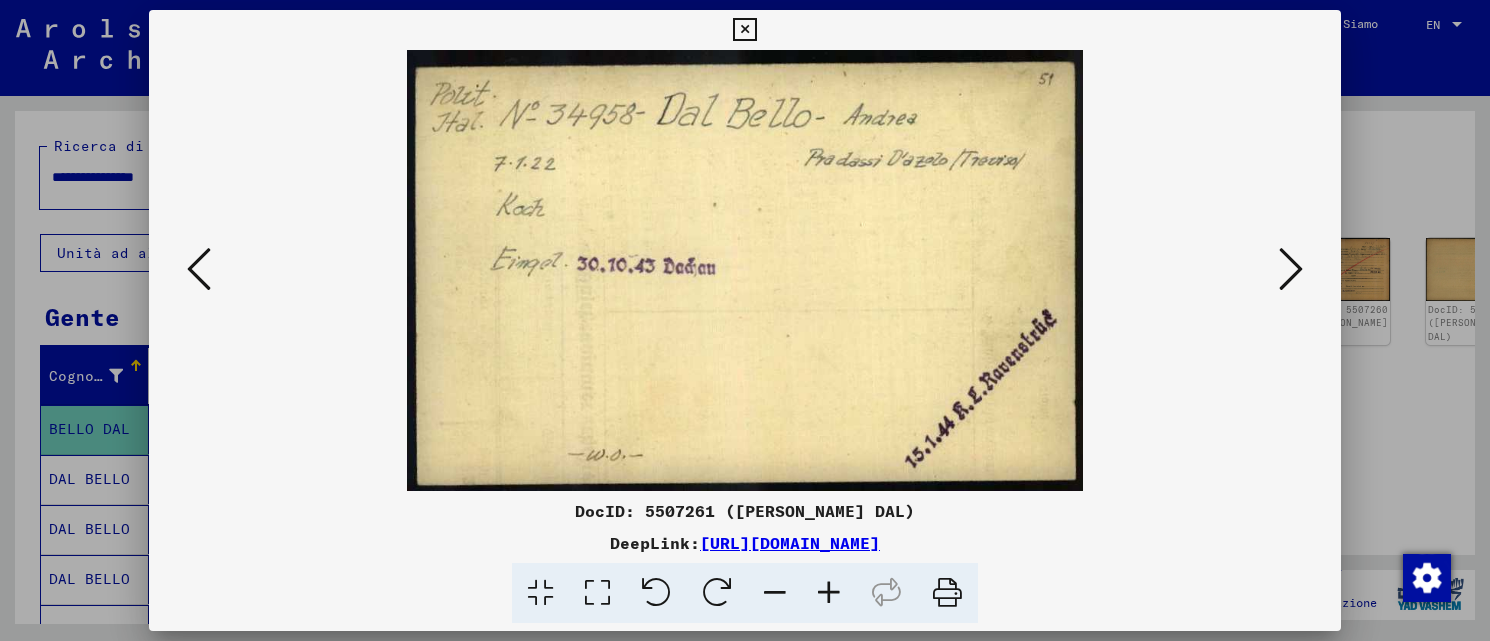 click at bounding box center [1291, 269] 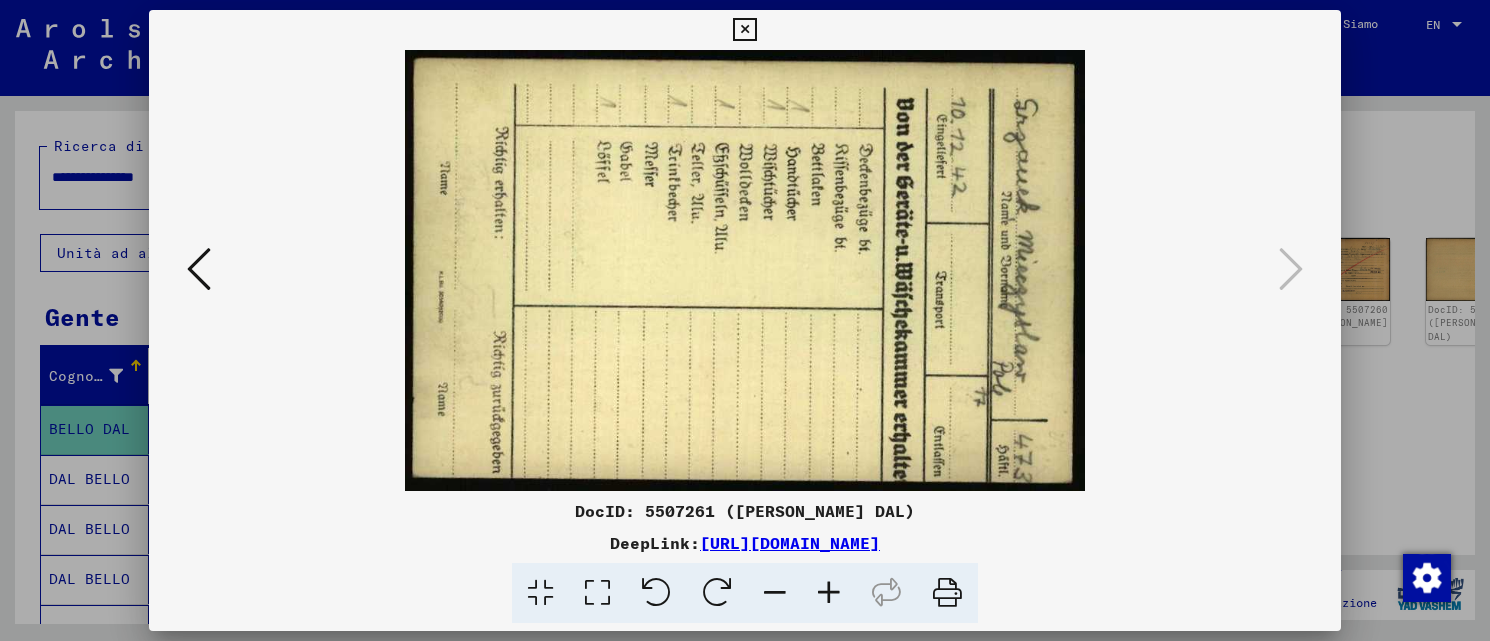 click at bounding box center (199, 269) 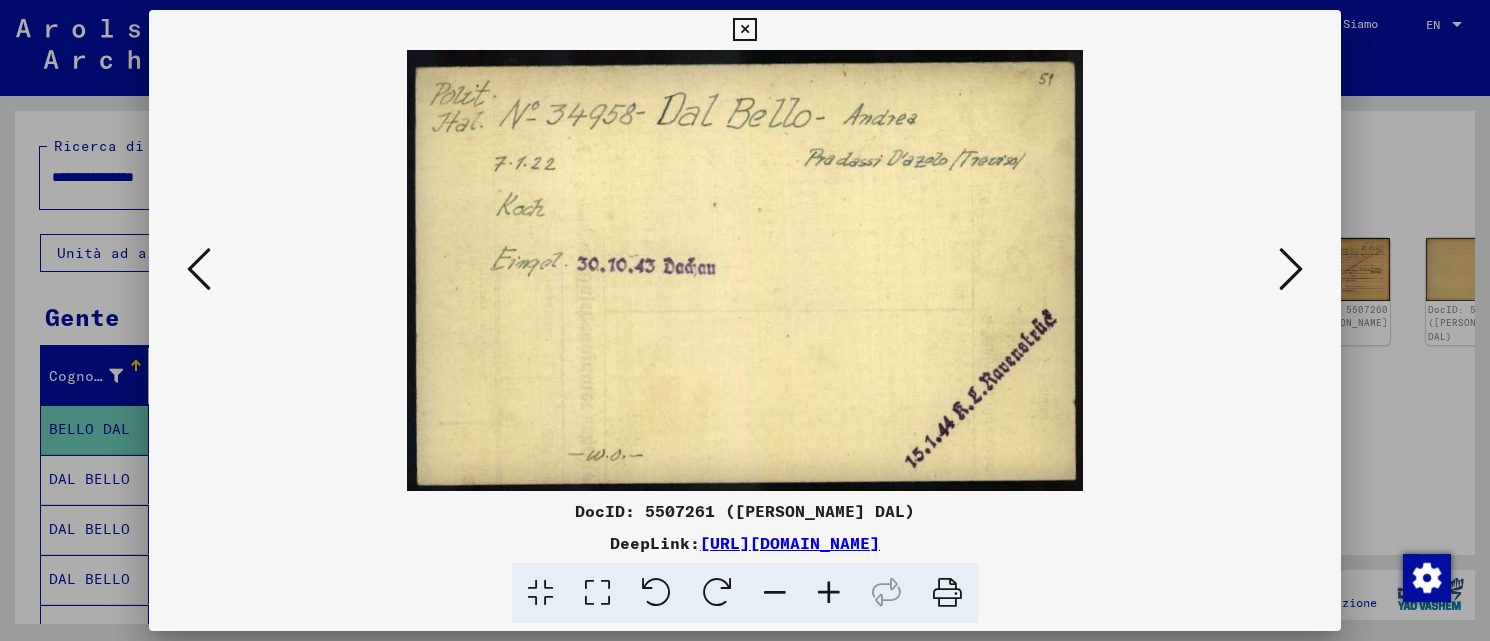 click at bounding box center [199, 269] 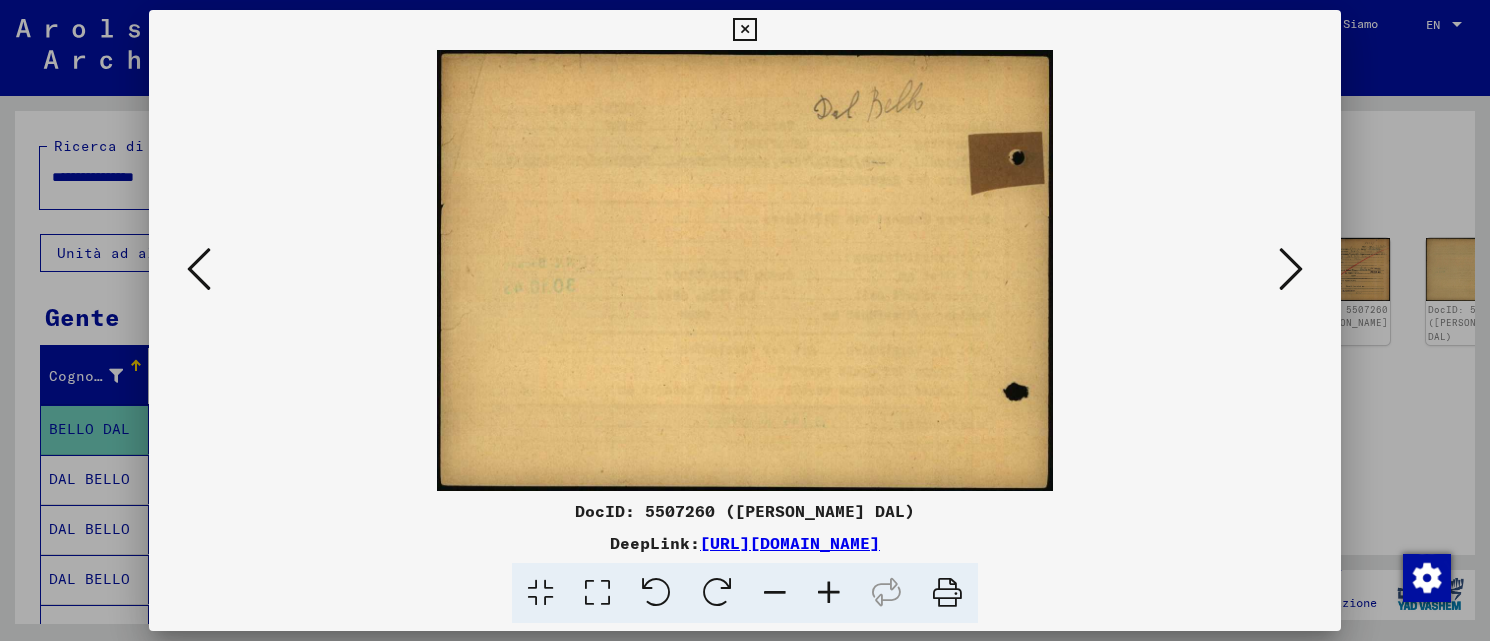 click at bounding box center [199, 269] 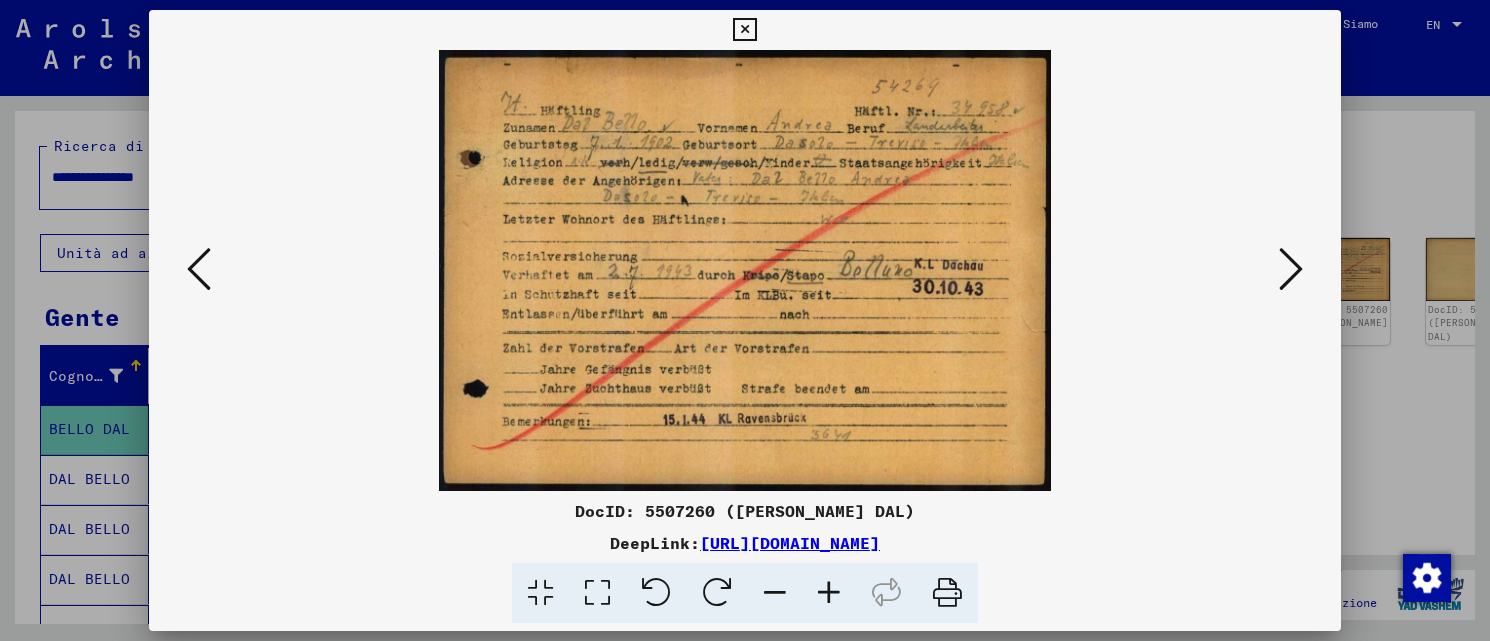 click at bounding box center (199, 269) 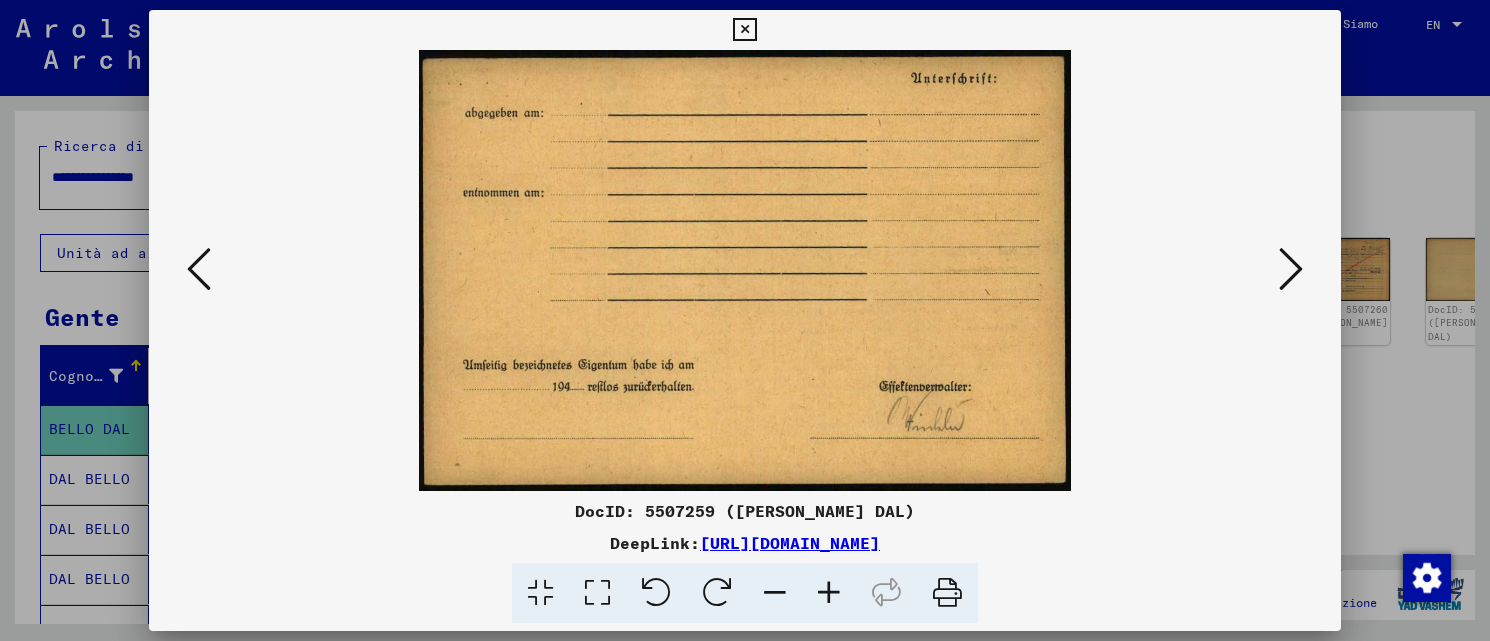 click at bounding box center [199, 269] 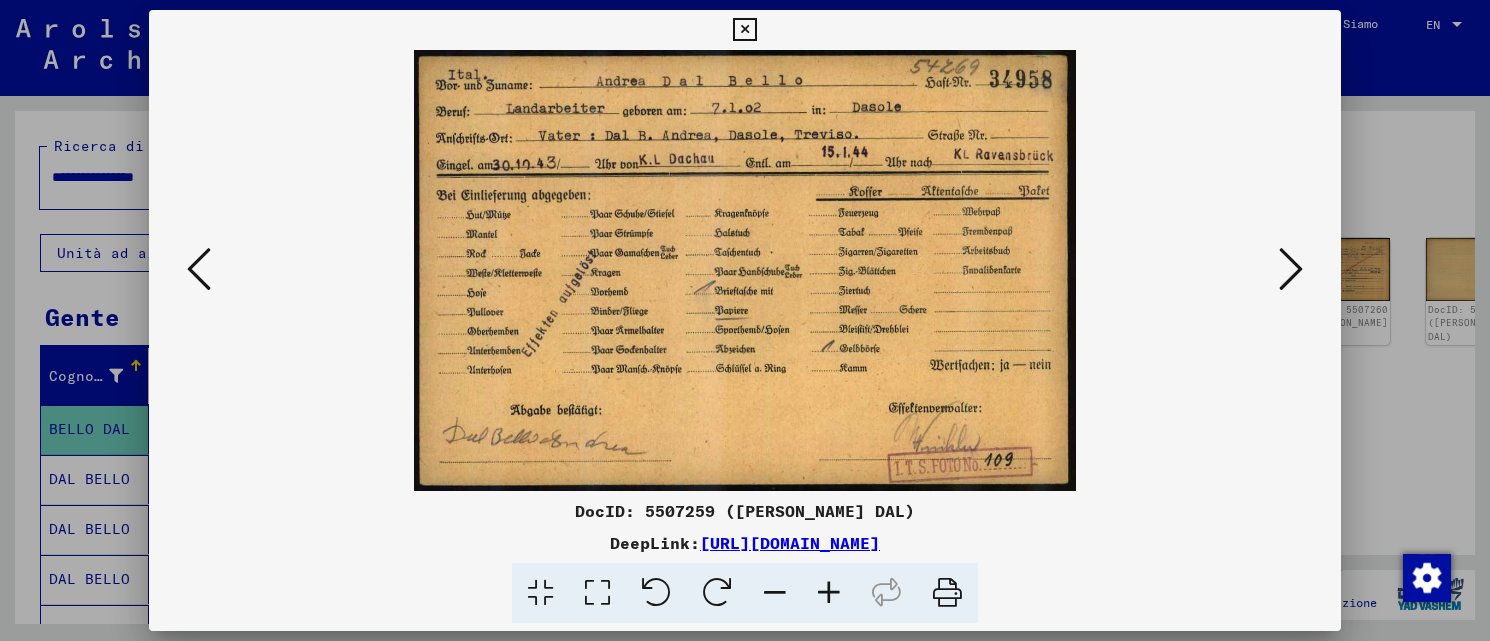 click at bounding box center [199, 269] 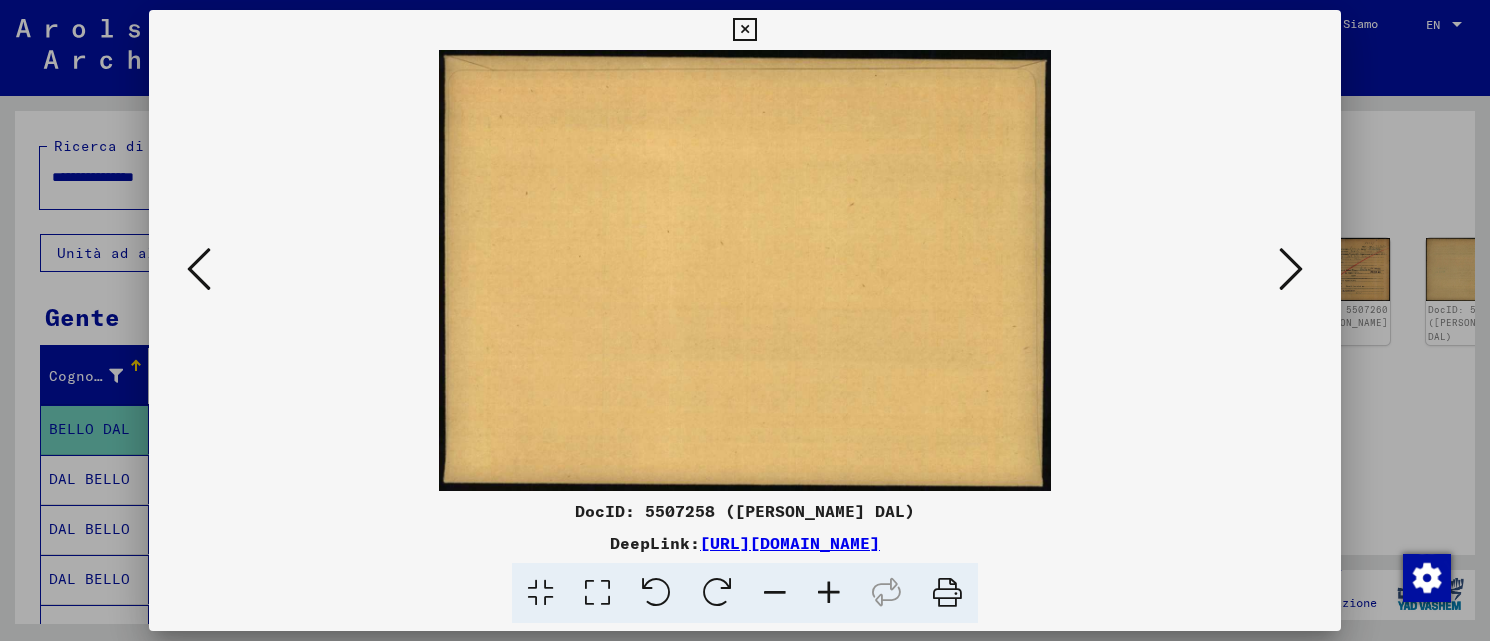 click at bounding box center (199, 269) 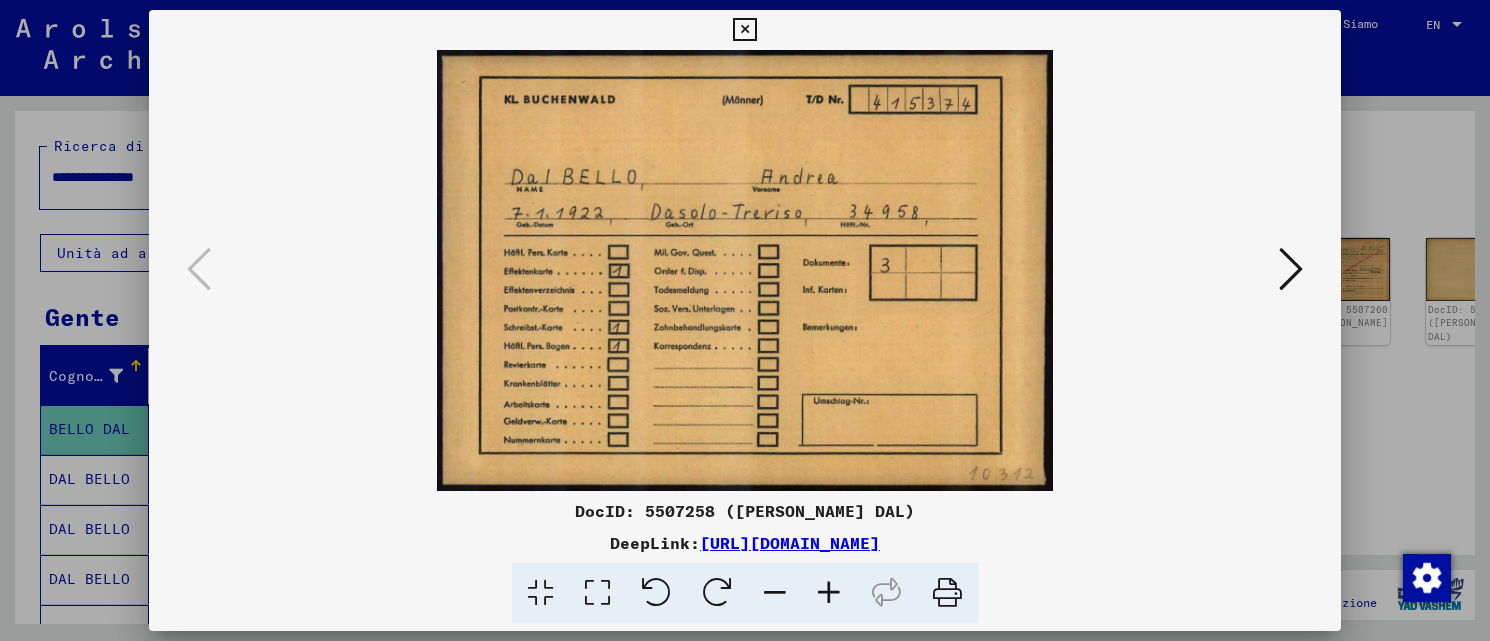 click at bounding box center (1291, 269) 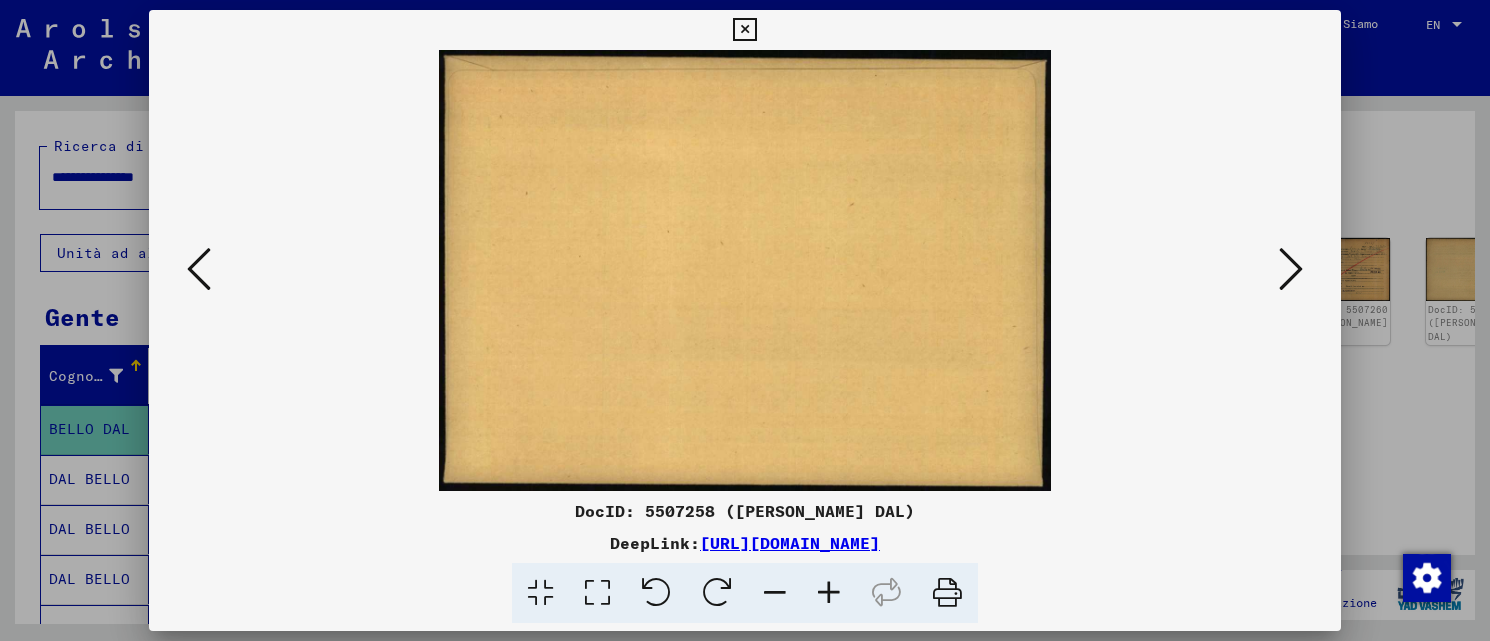 click at bounding box center [1291, 269] 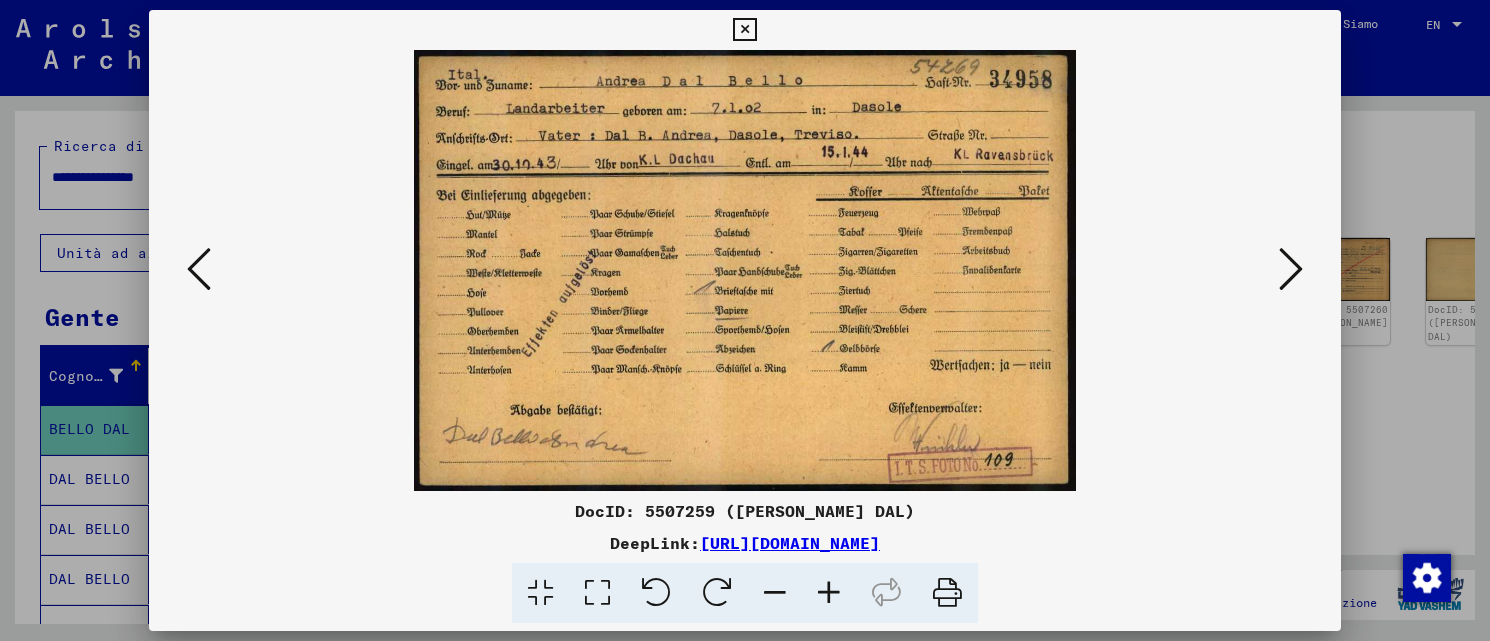 click at bounding box center [1291, 269] 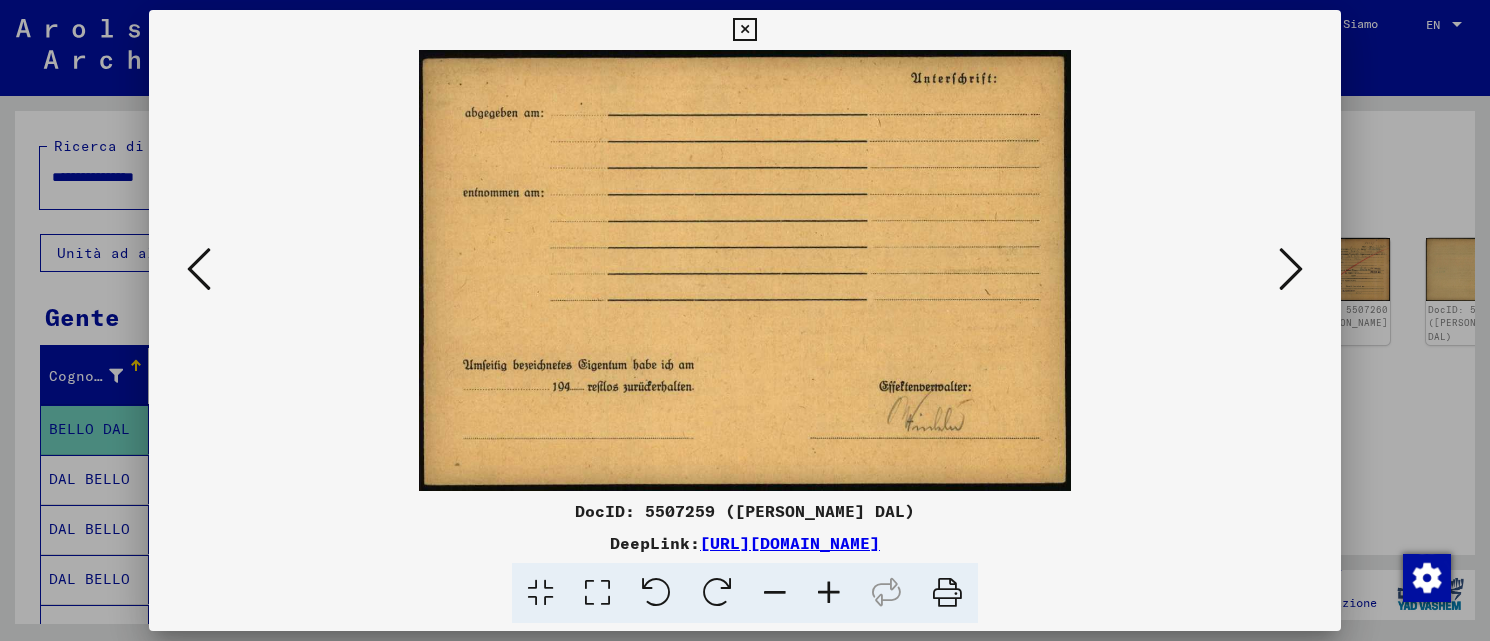 click at bounding box center [1291, 269] 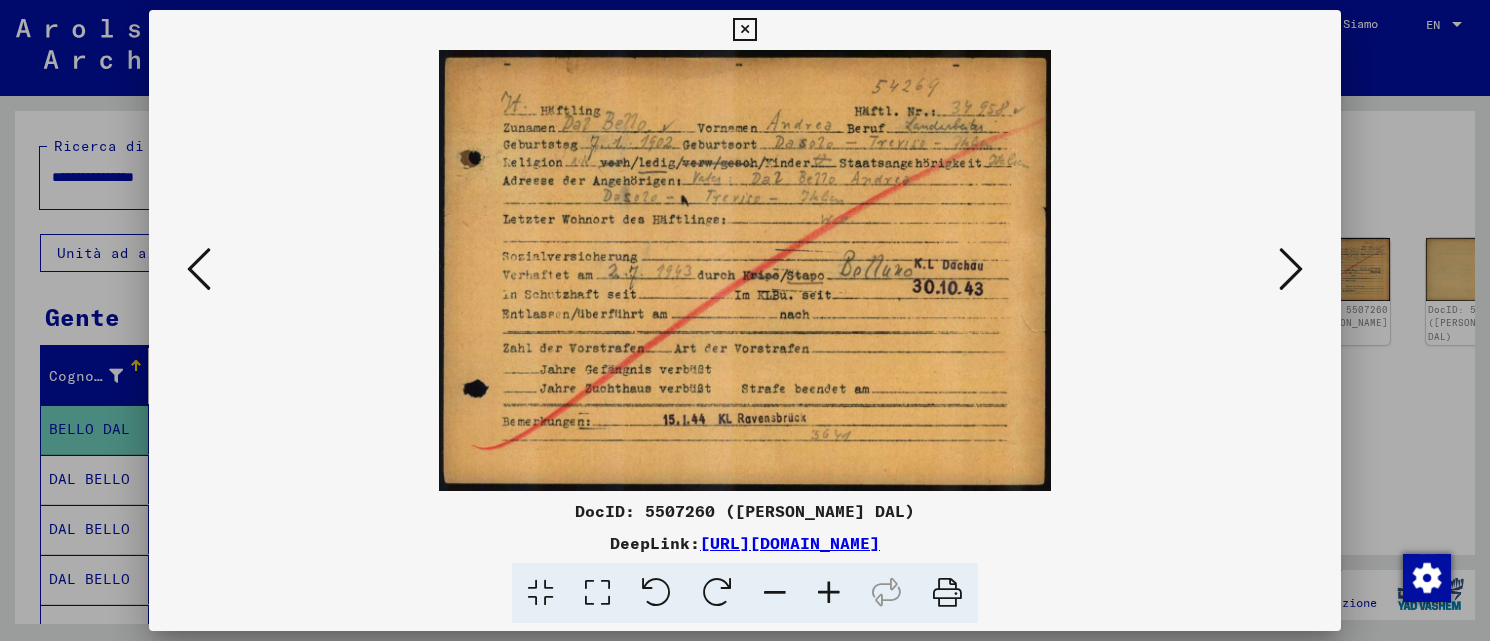 click at bounding box center (1291, 269) 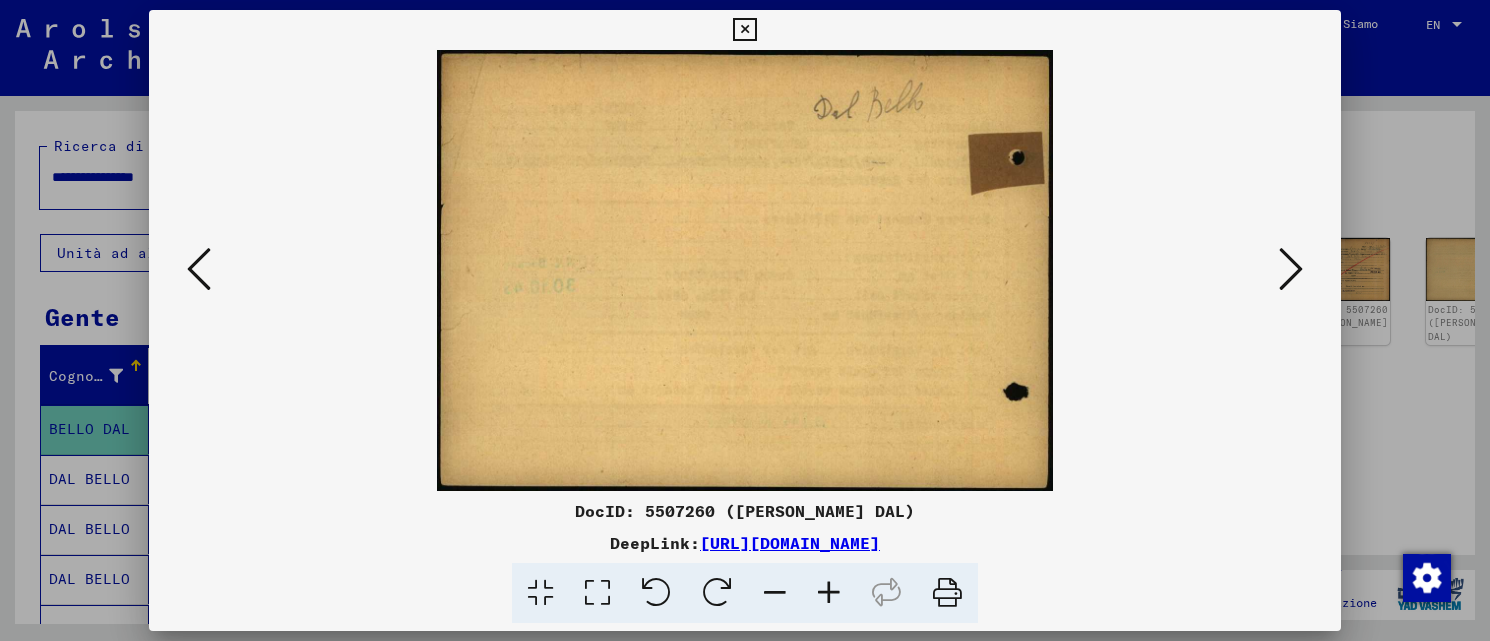 click at bounding box center [1291, 269] 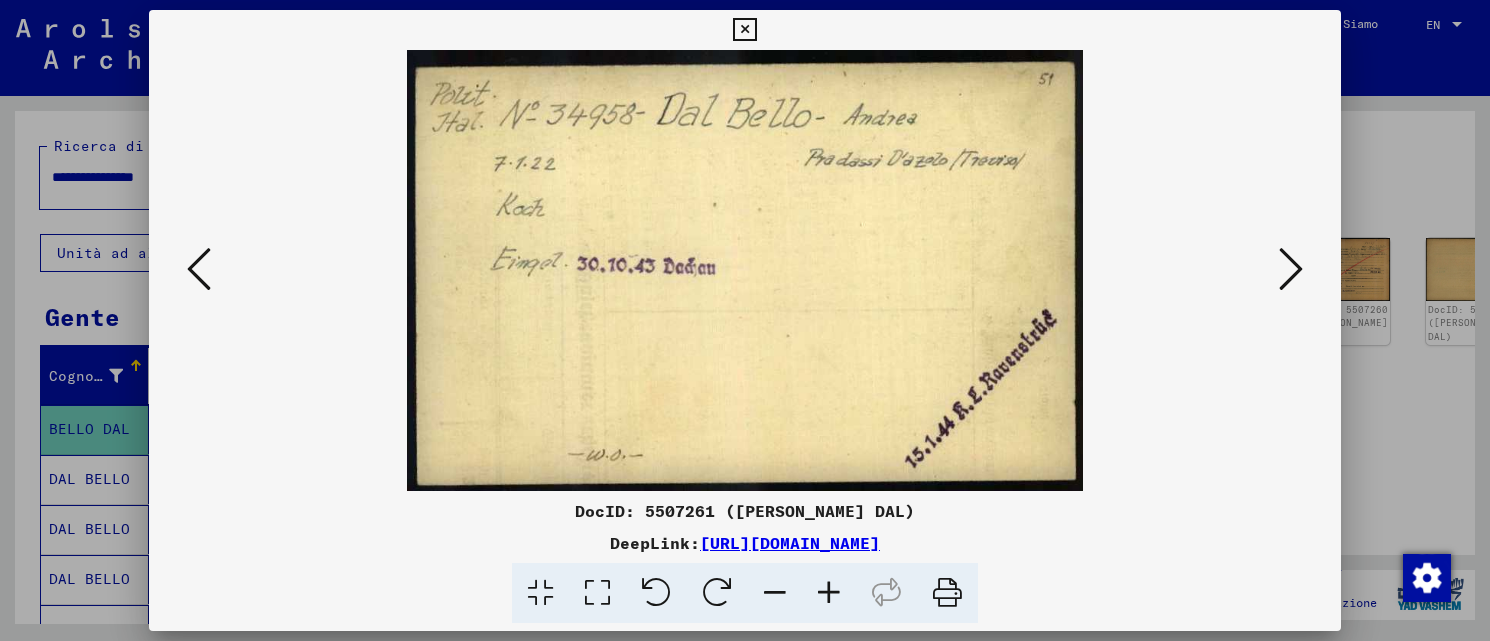 click at bounding box center (1291, 269) 